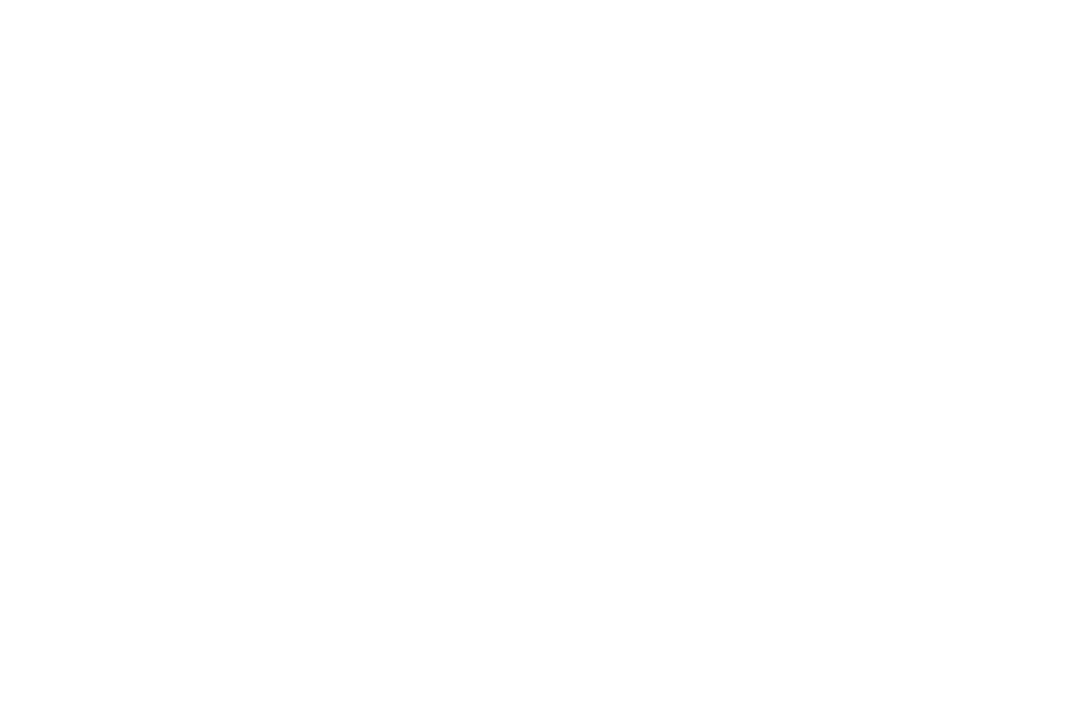 scroll, scrollTop: 0, scrollLeft: 0, axis: both 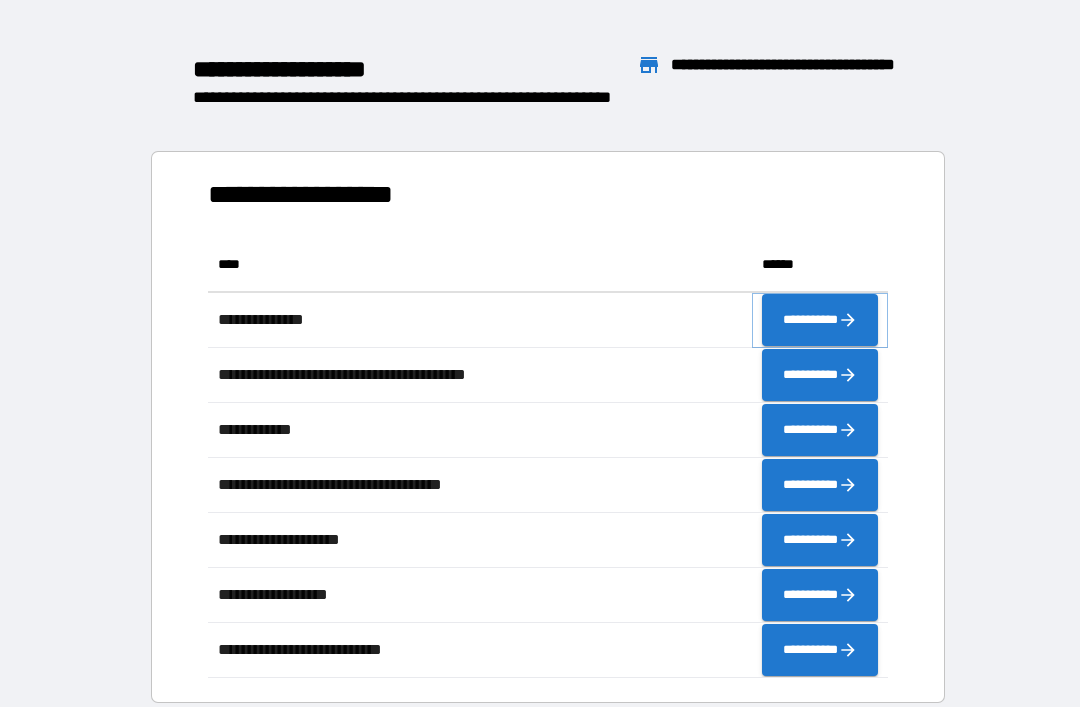 click 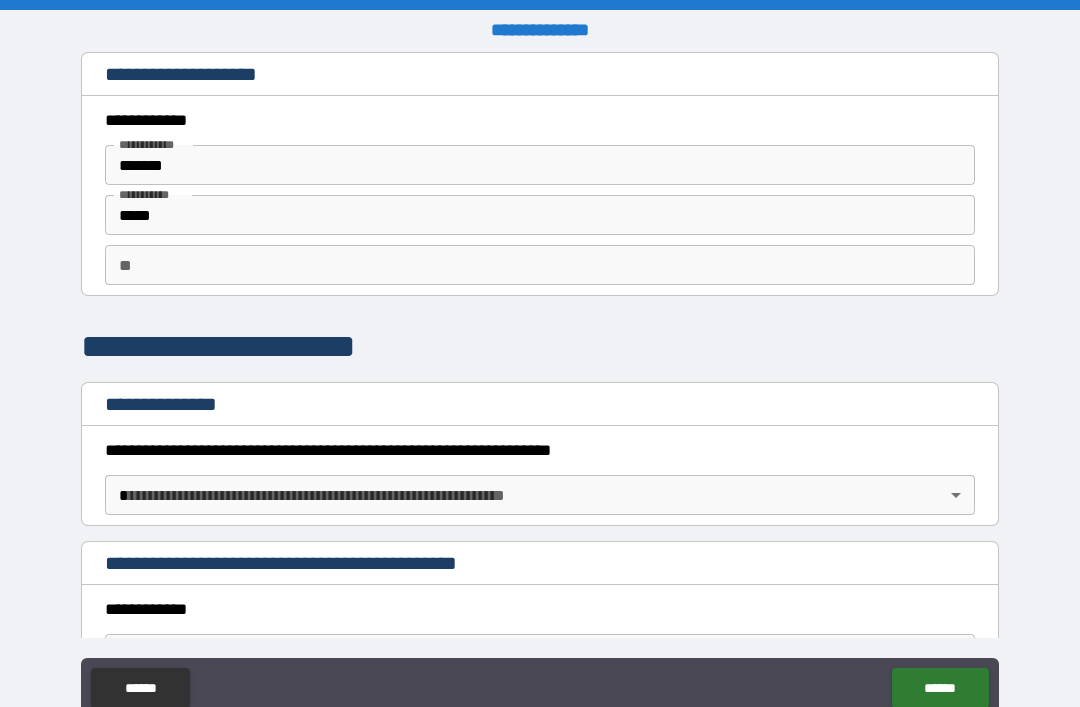 click on "**********" at bounding box center [540, 385] 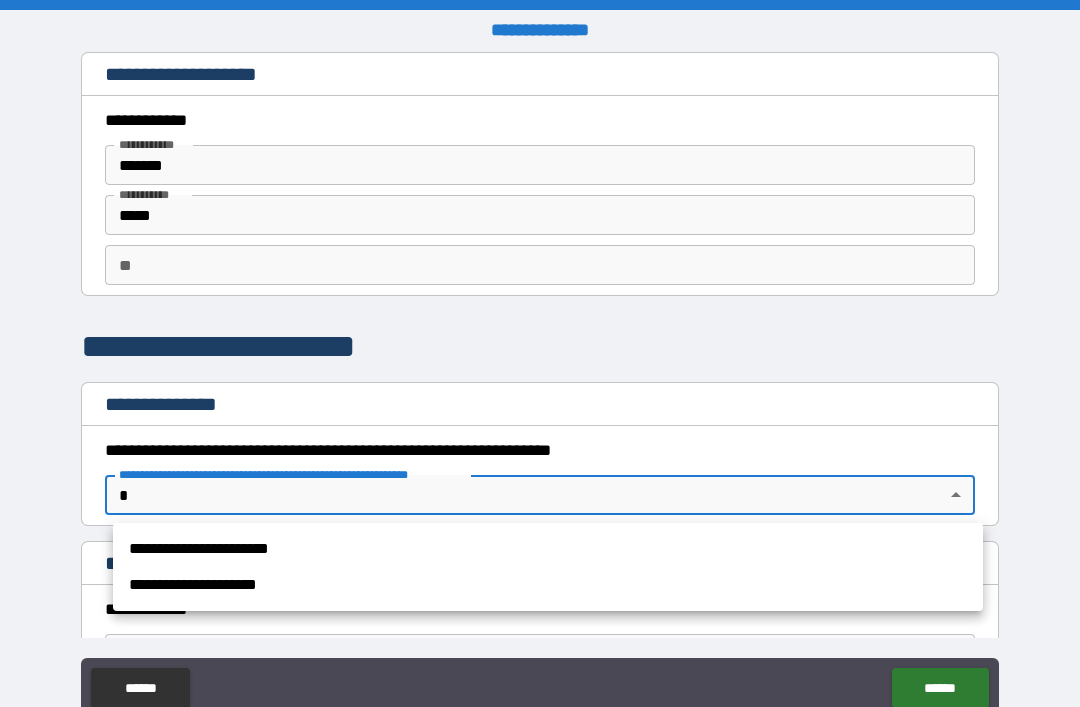 click on "**********" at bounding box center [548, 549] 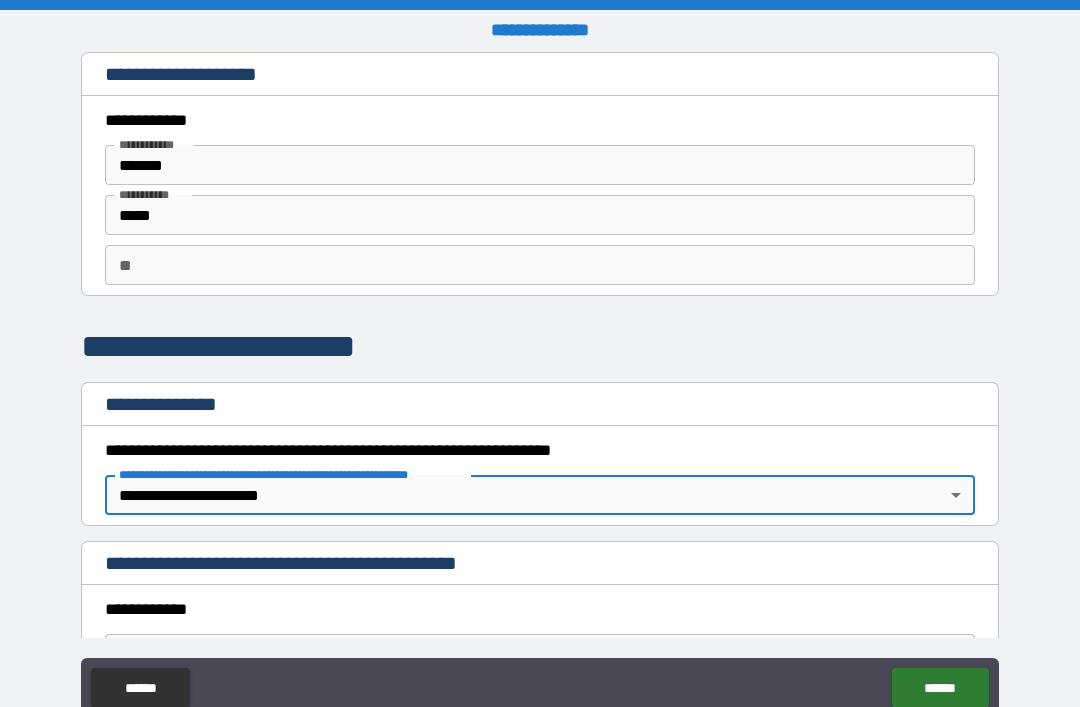 type on "*" 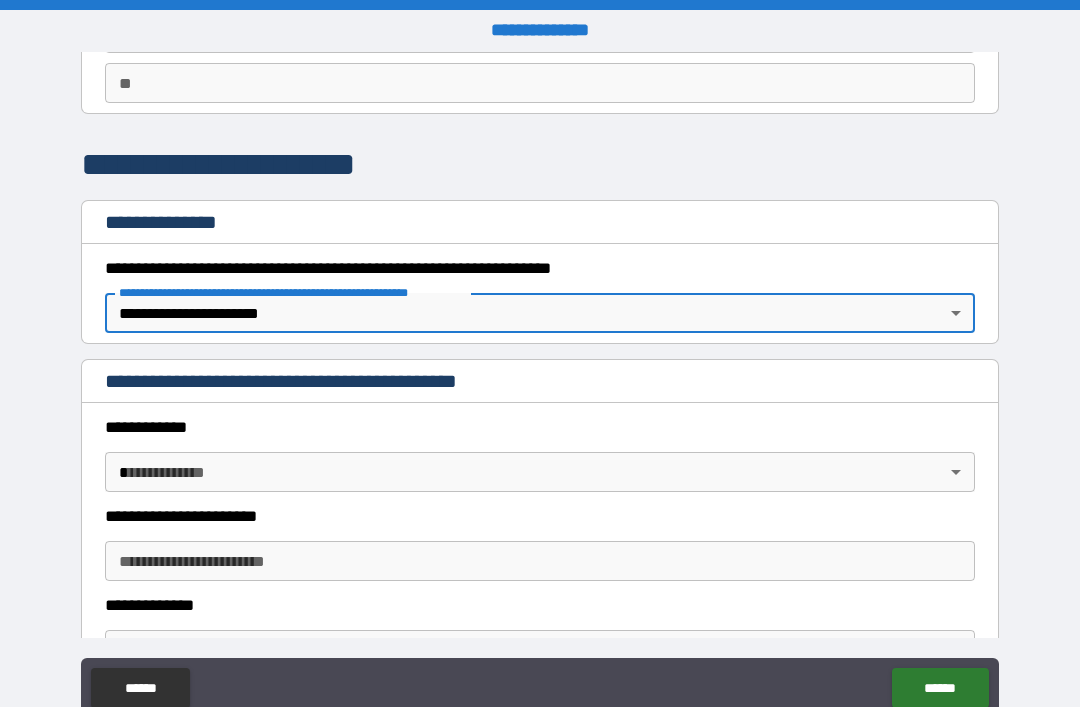 scroll, scrollTop: 208, scrollLeft: 0, axis: vertical 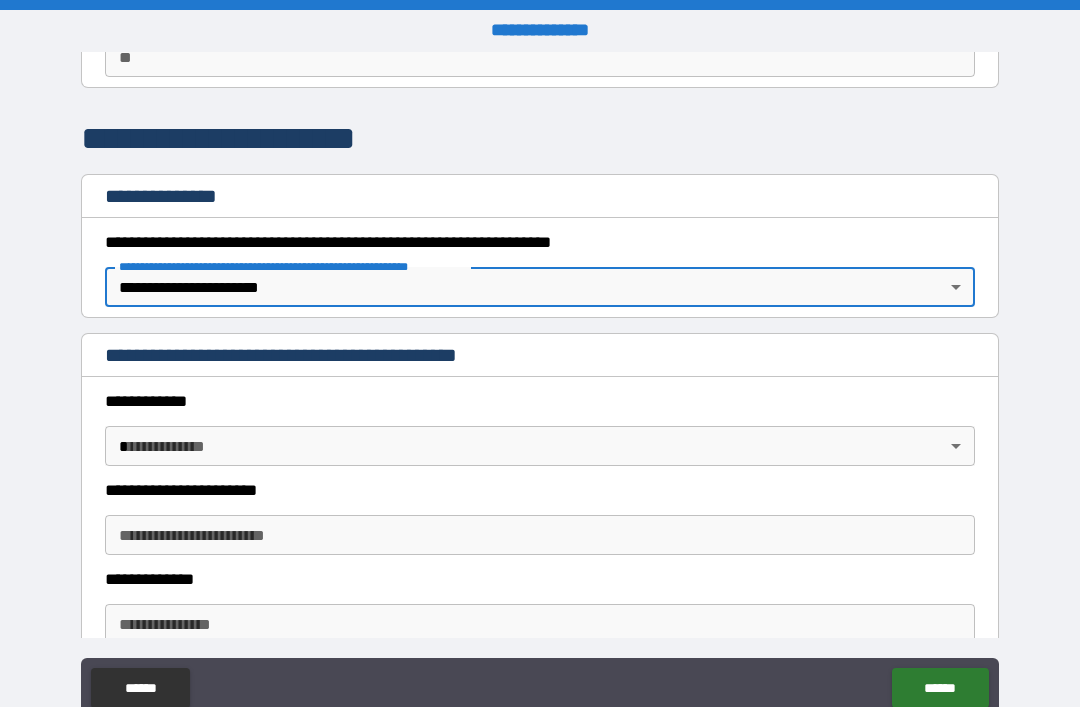 click on "**********" at bounding box center (540, 385) 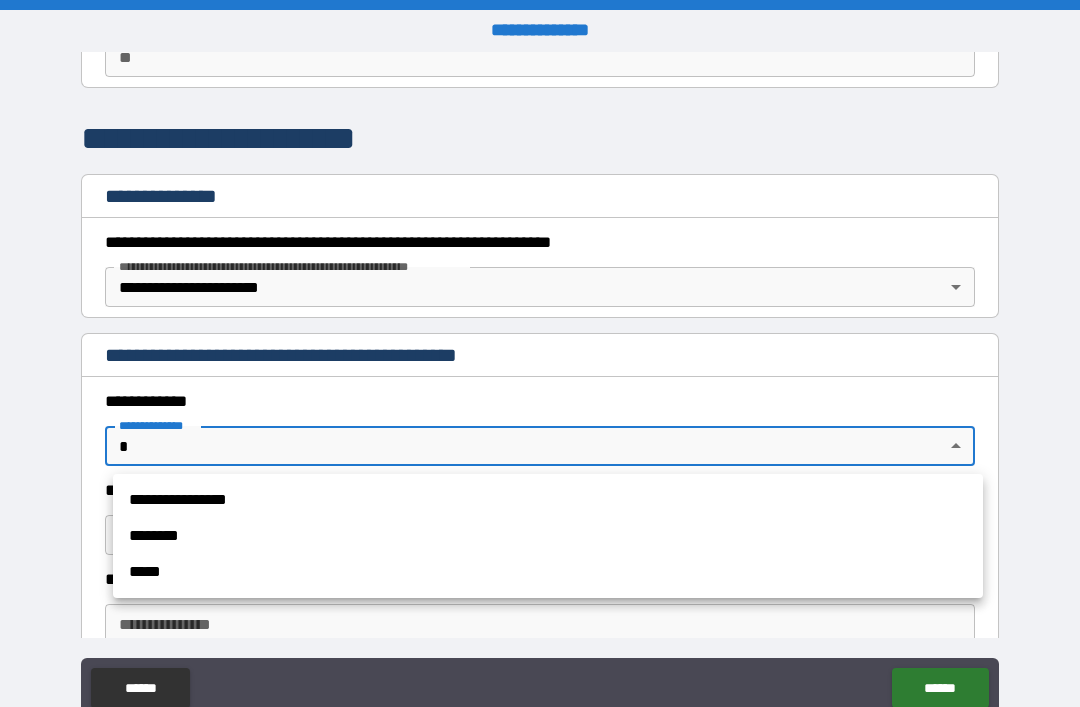 click on "********" at bounding box center (548, 536) 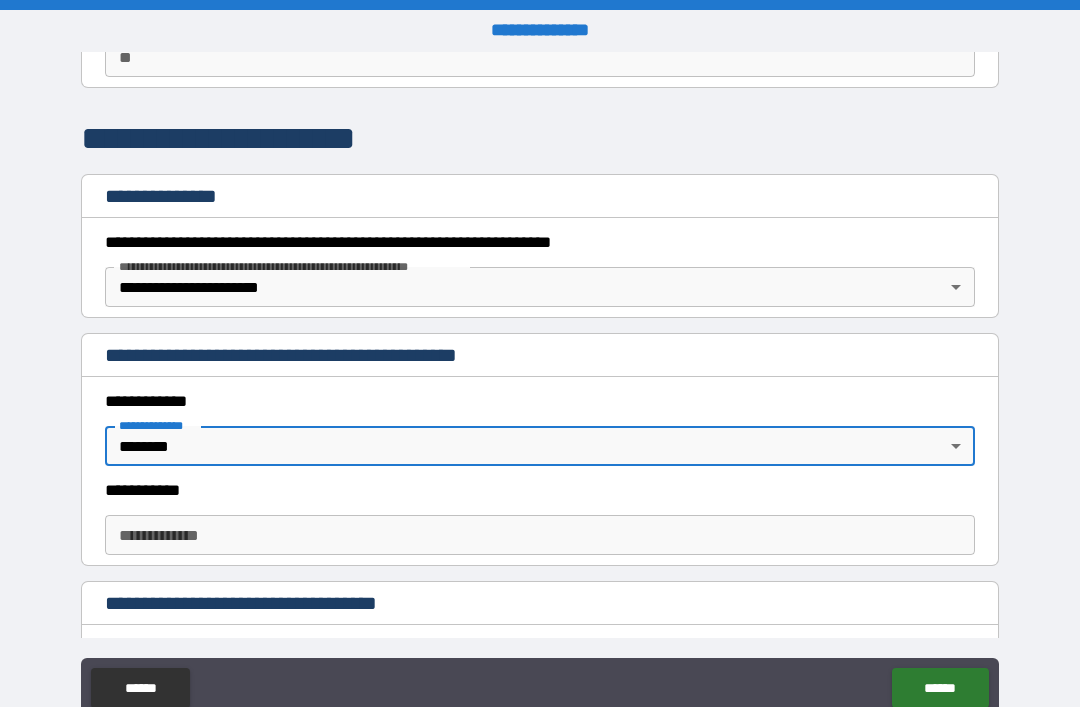 click on "**********" at bounding box center [540, 535] 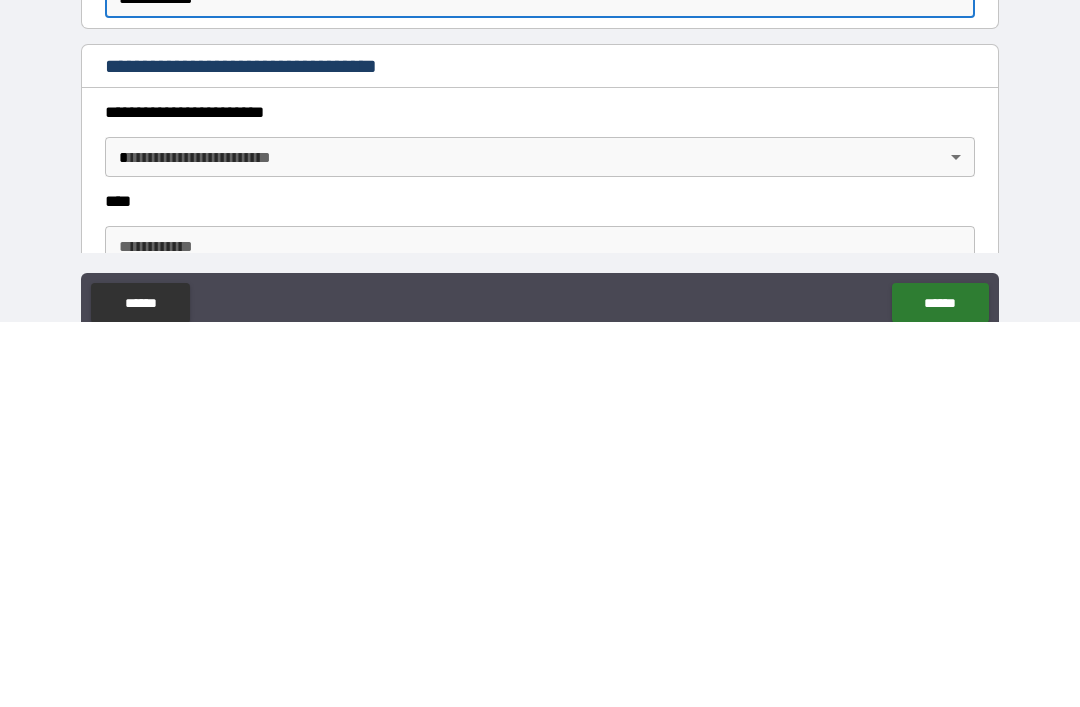 scroll, scrollTop: 364, scrollLeft: 0, axis: vertical 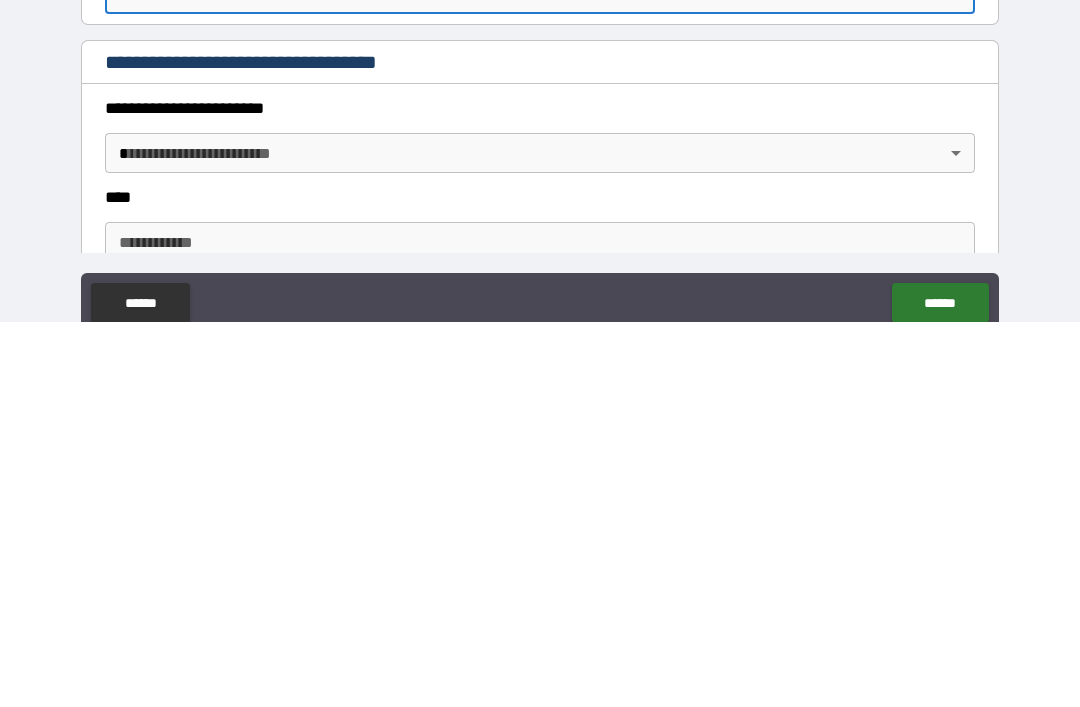 type on "**********" 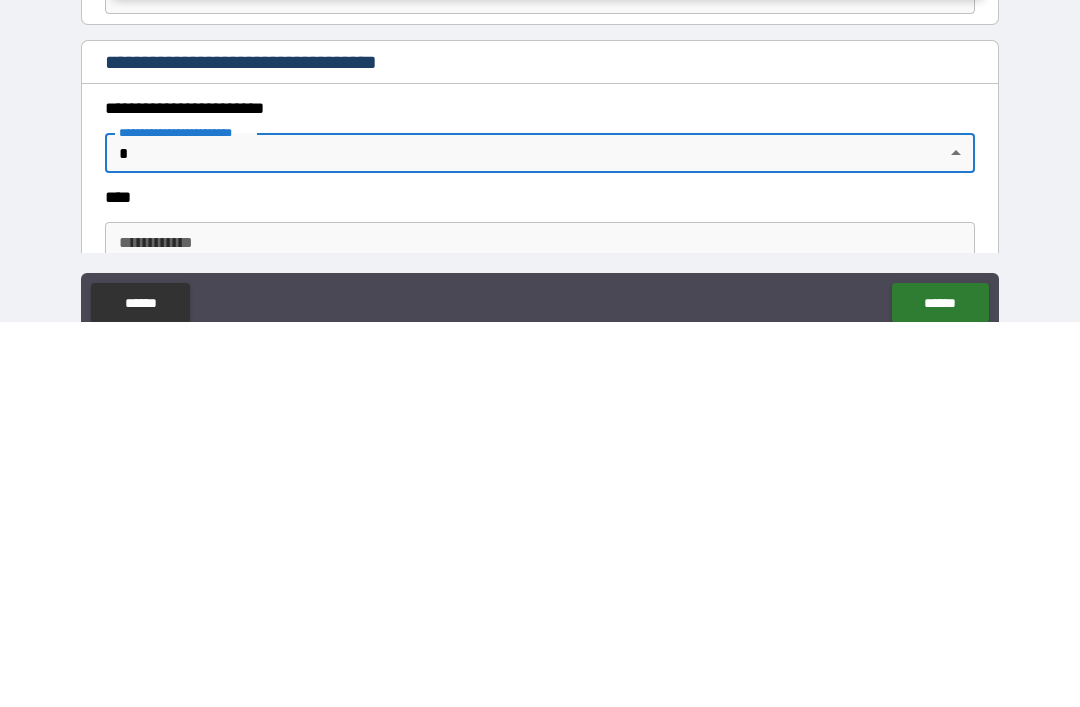 scroll, scrollTop: 64, scrollLeft: 0, axis: vertical 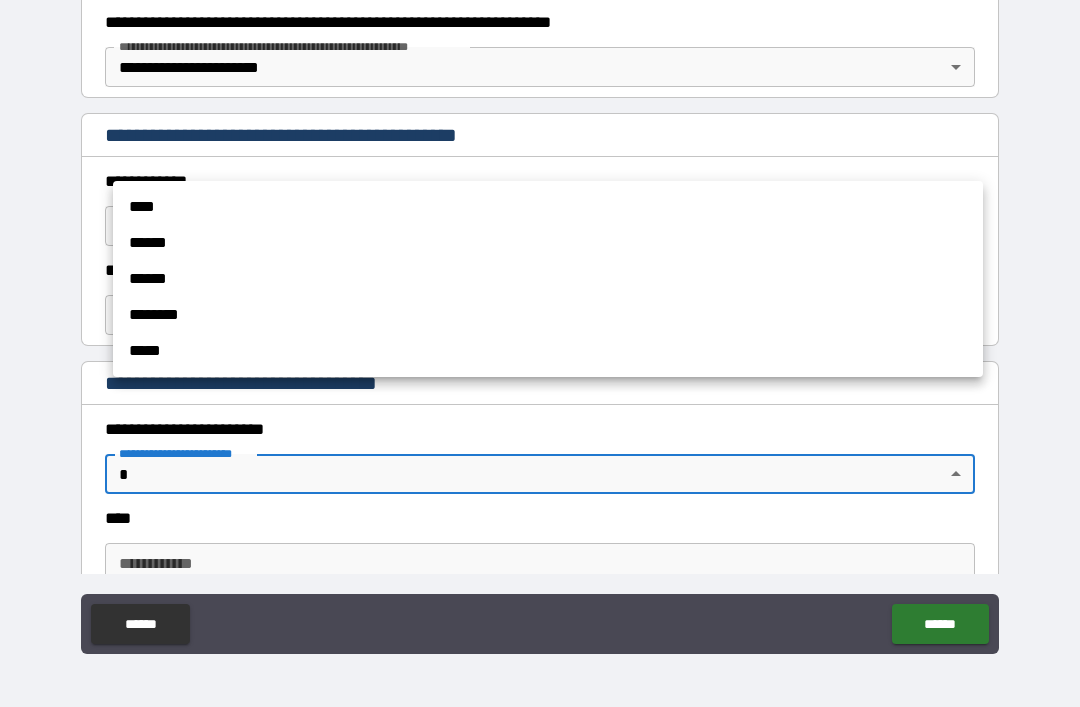 click on "****" at bounding box center (548, 207) 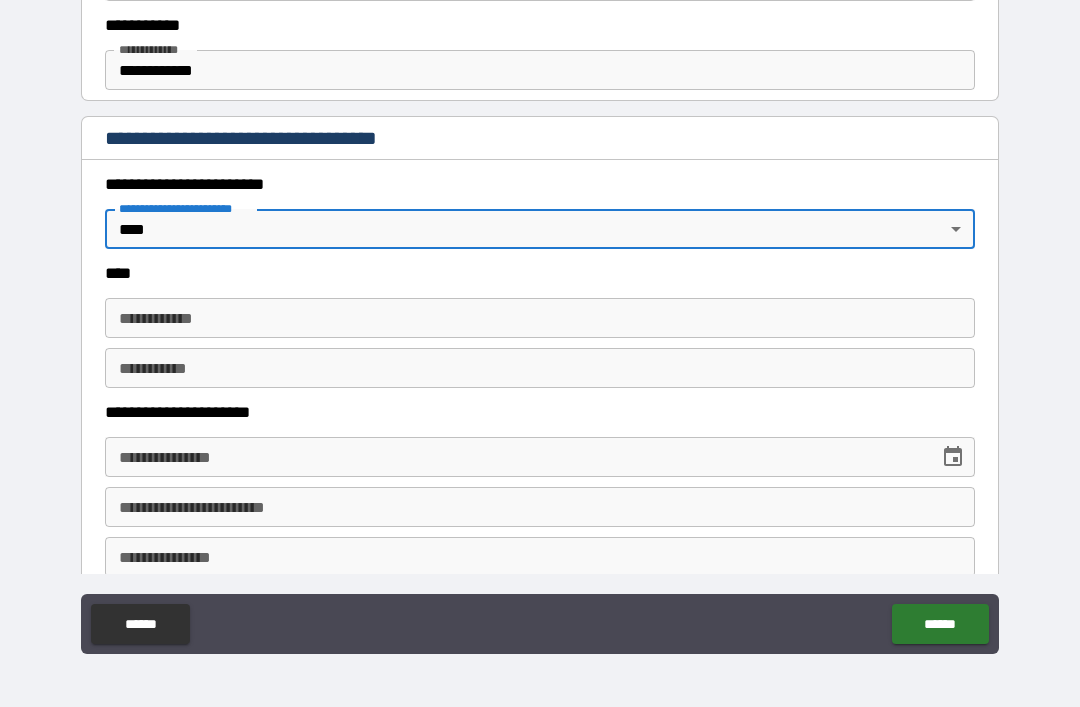 scroll, scrollTop: 611, scrollLeft: 0, axis: vertical 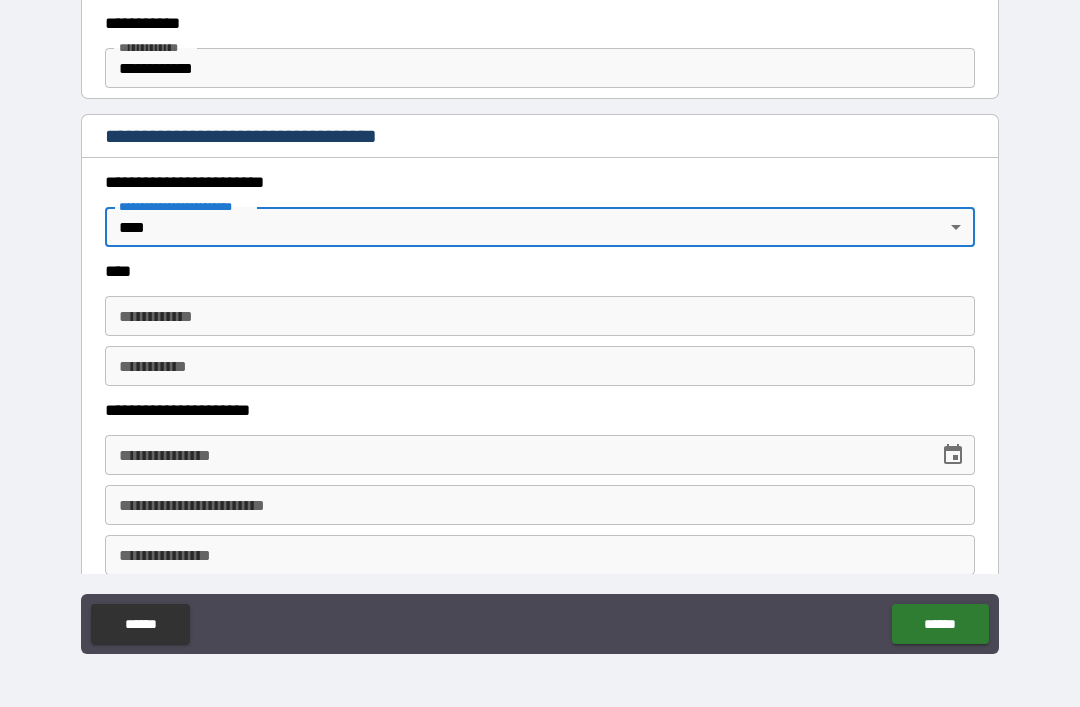 click on "**********" at bounding box center [540, 316] 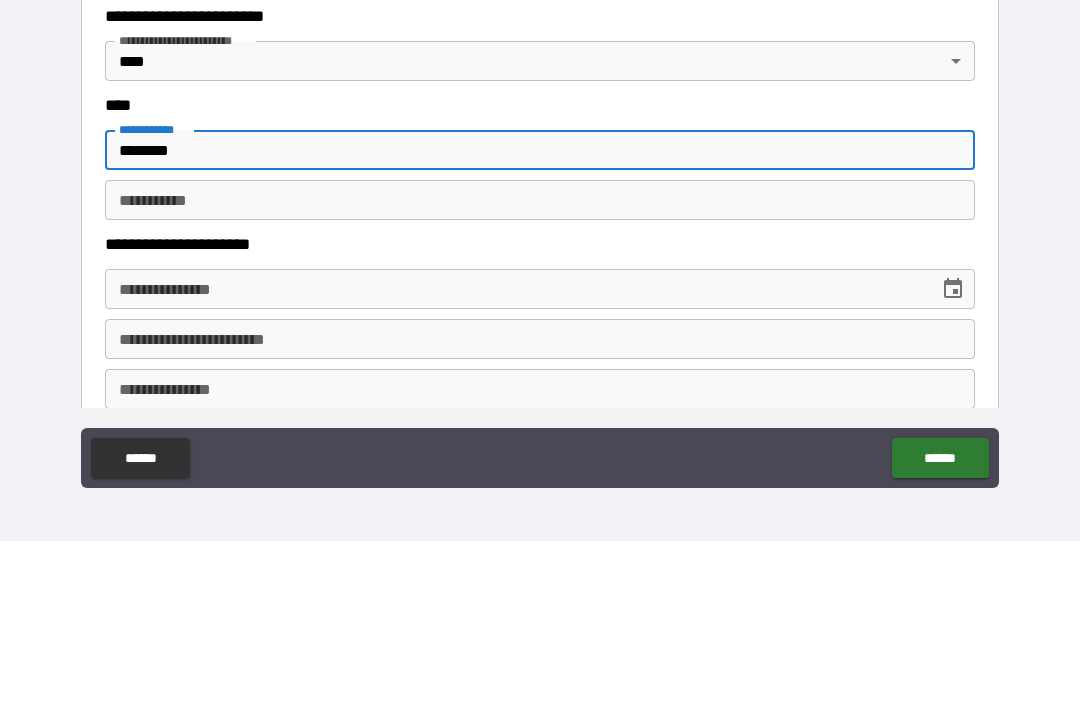 type on "*******" 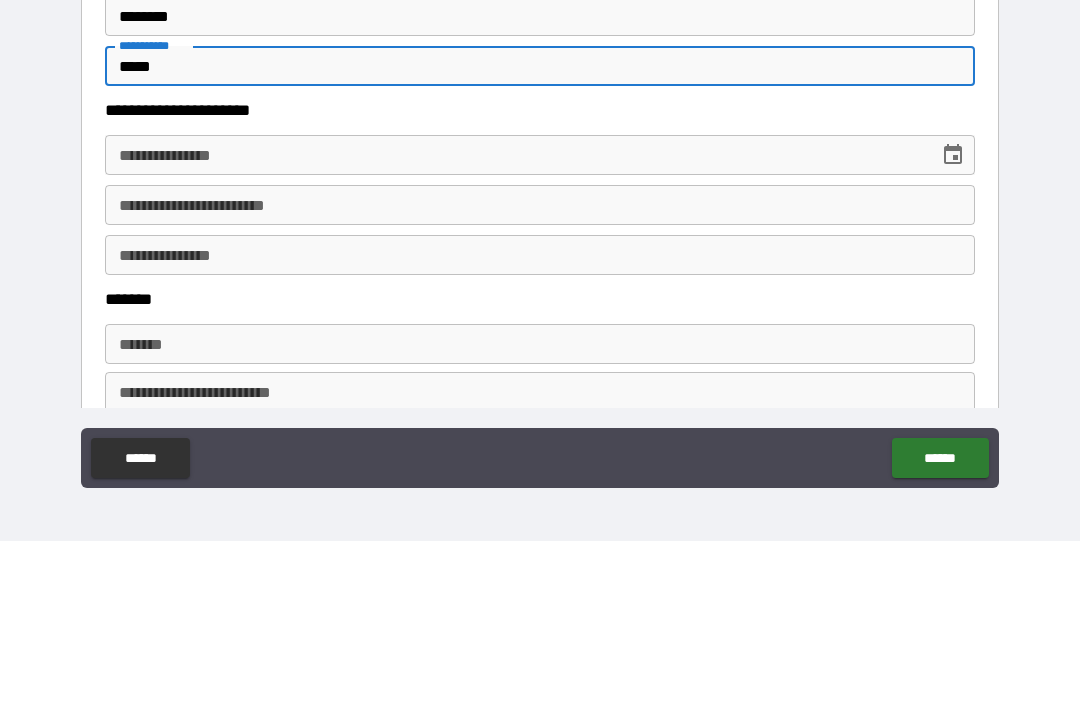 scroll, scrollTop: 743, scrollLeft: 0, axis: vertical 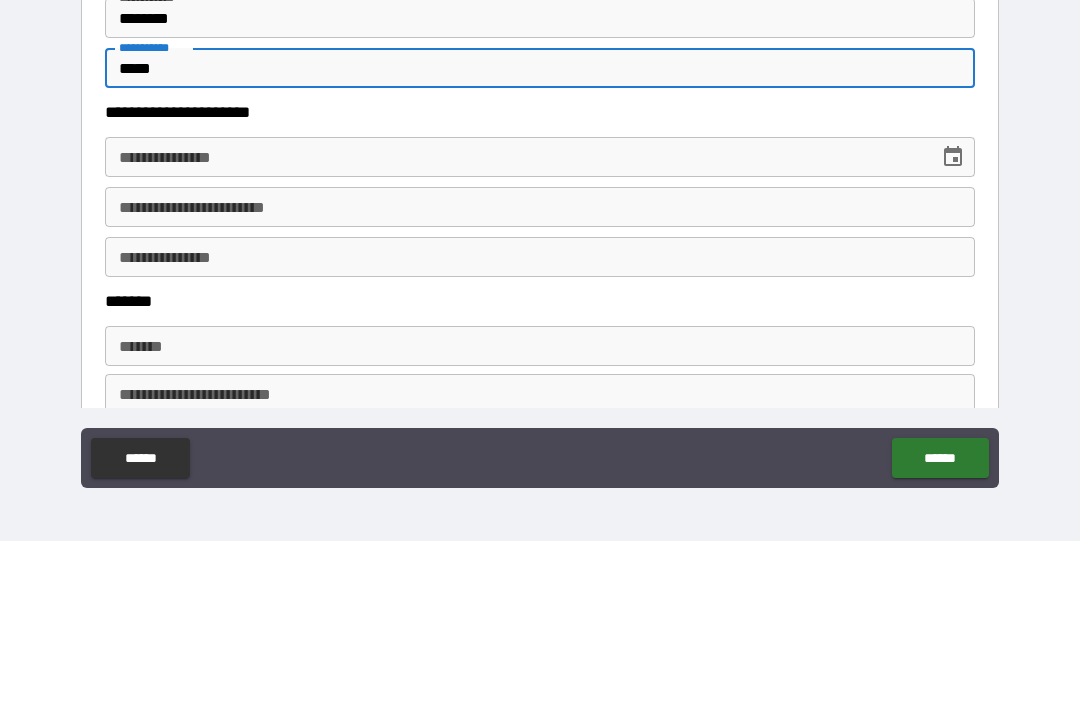 type on "*****" 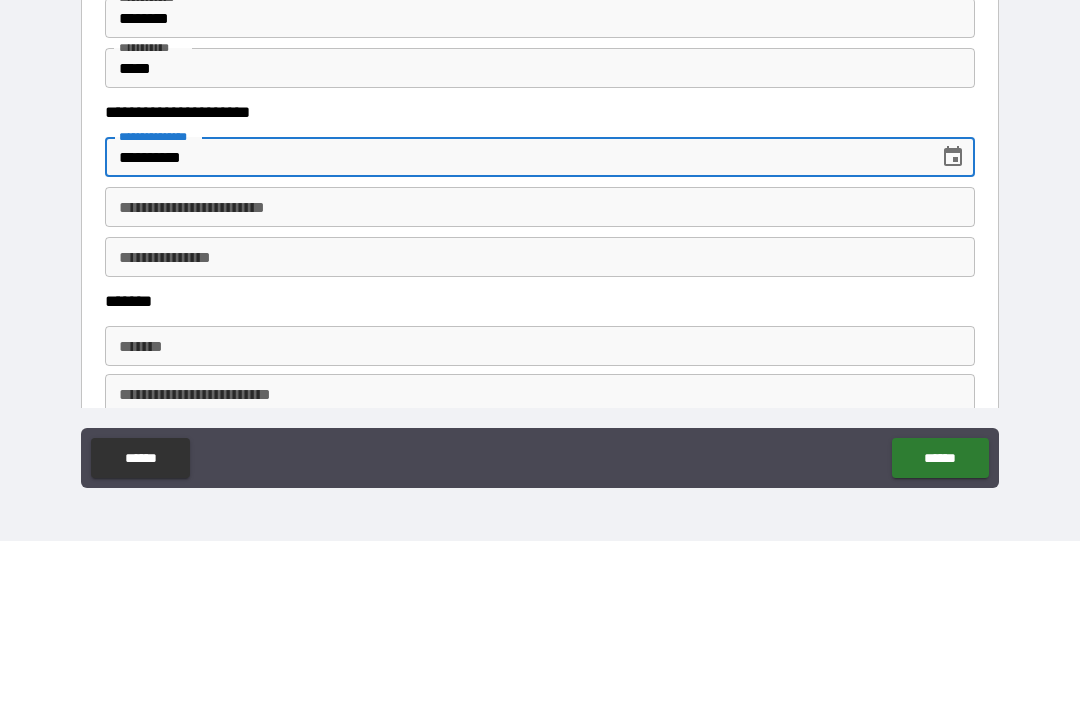 type on "**********" 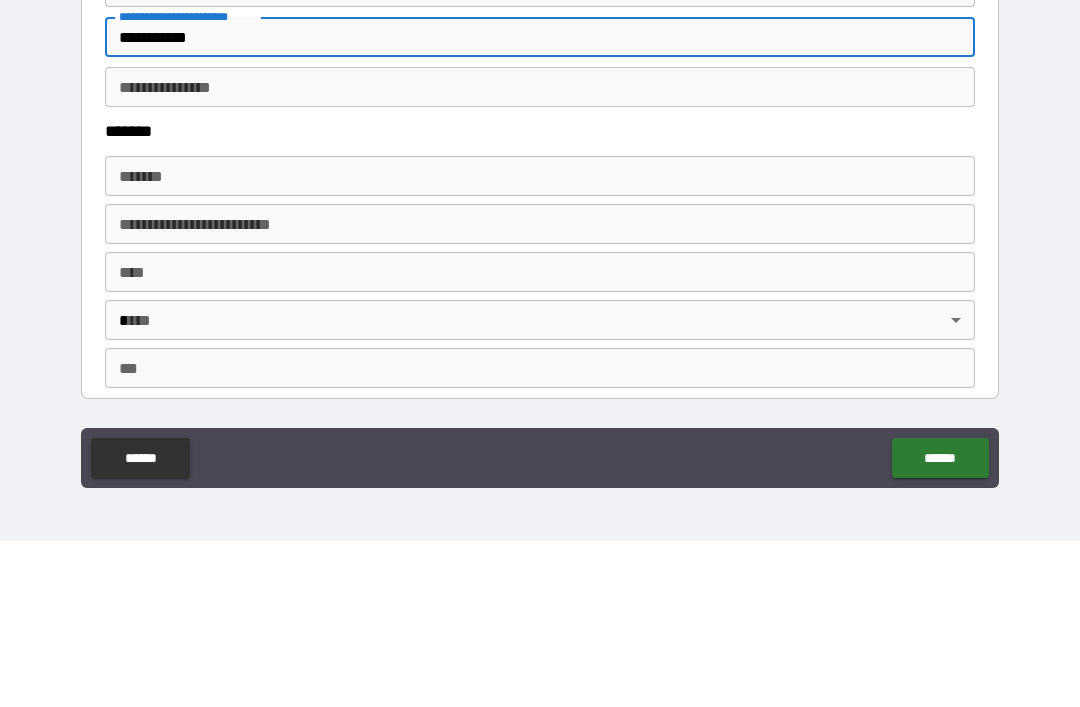 scroll, scrollTop: 916, scrollLeft: 0, axis: vertical 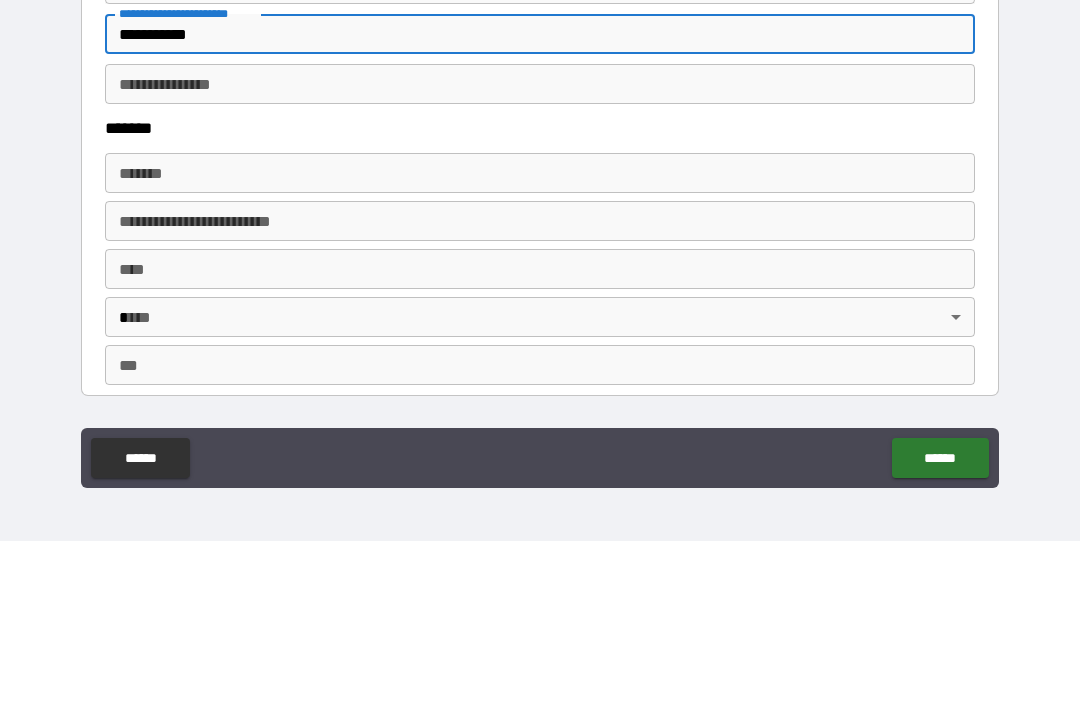 type on "**********" 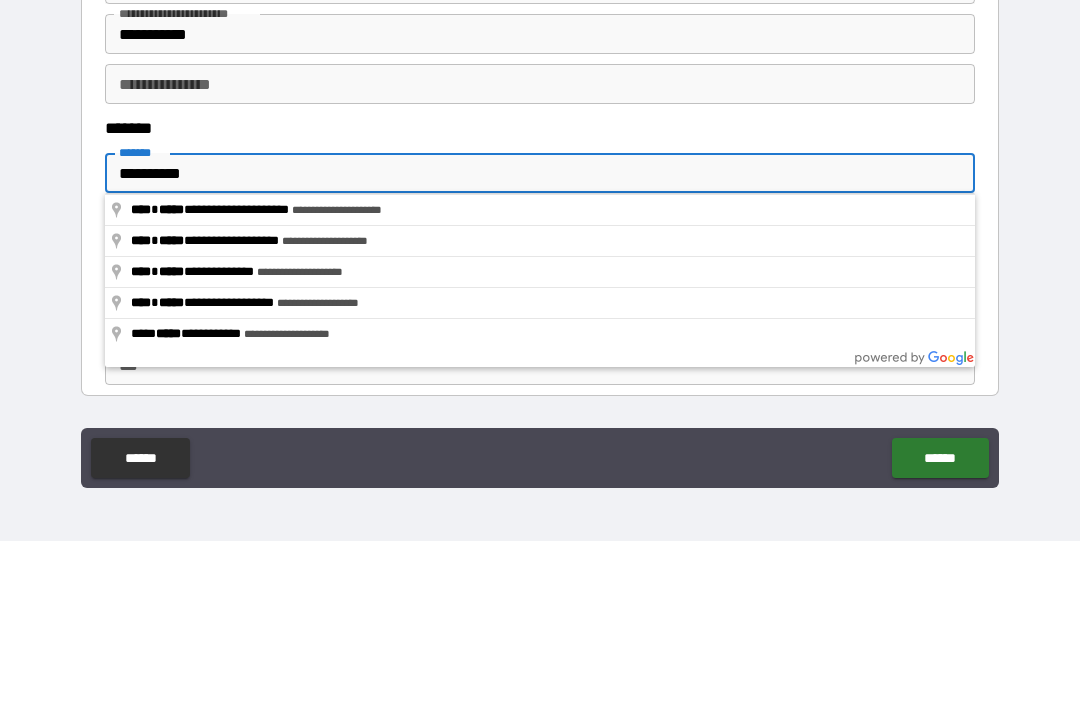 type on "**********" 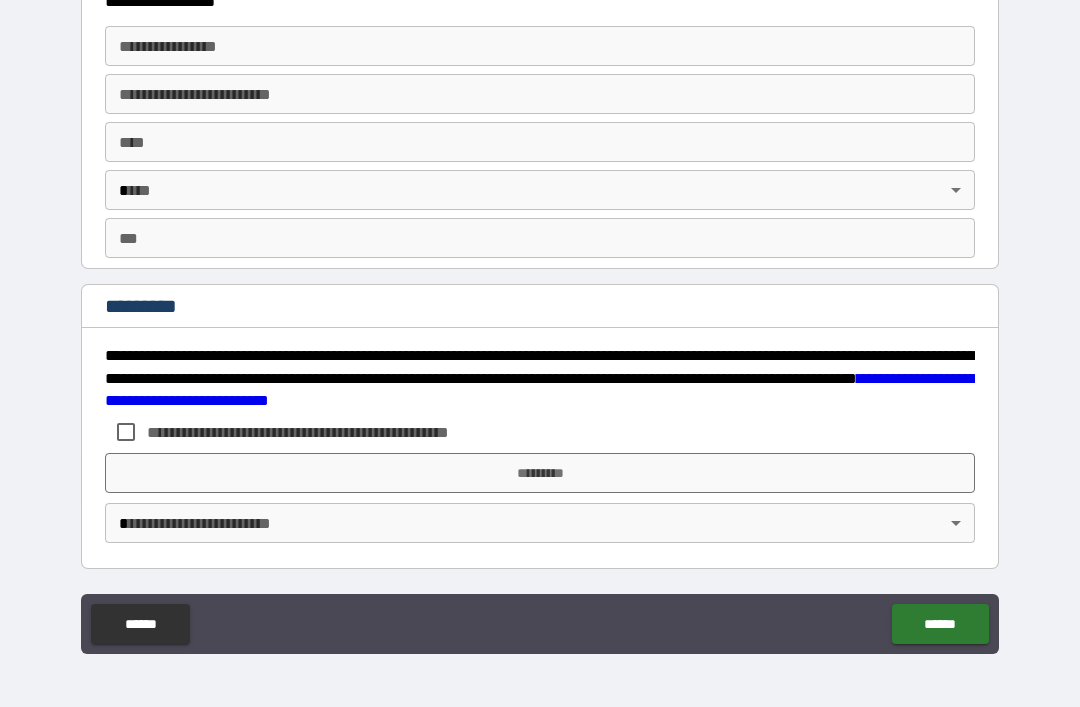 scroll, scrollTop: 3550, scrollLeft: 0, axis: vertical 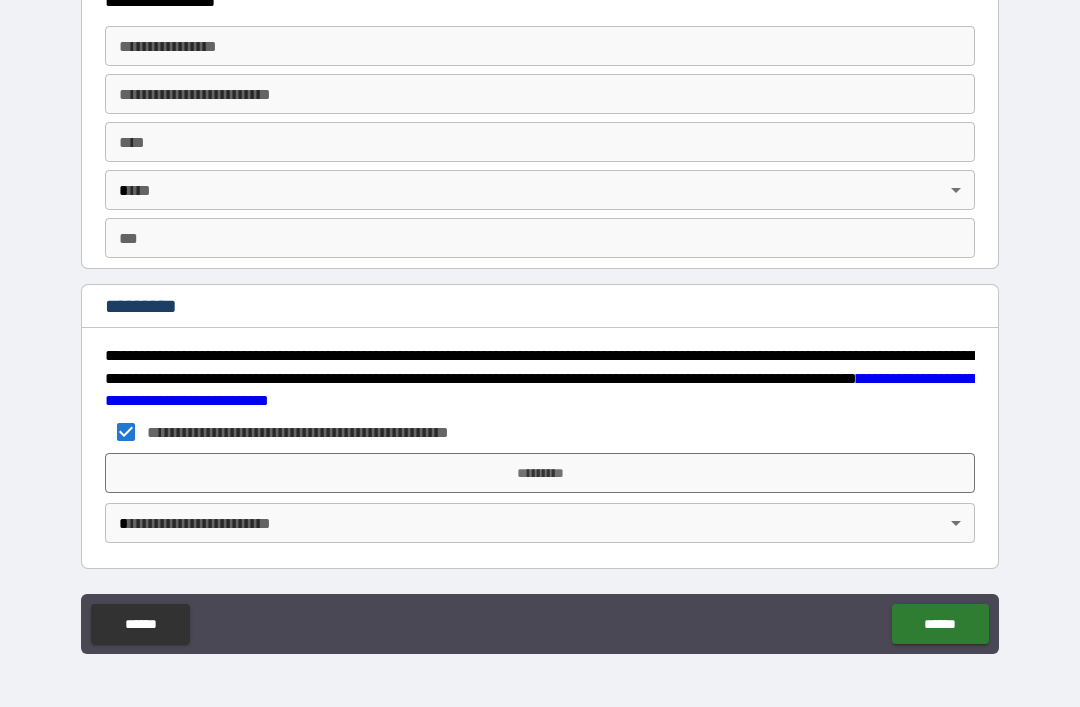 click on "*********" at bounding box center (540, 473) 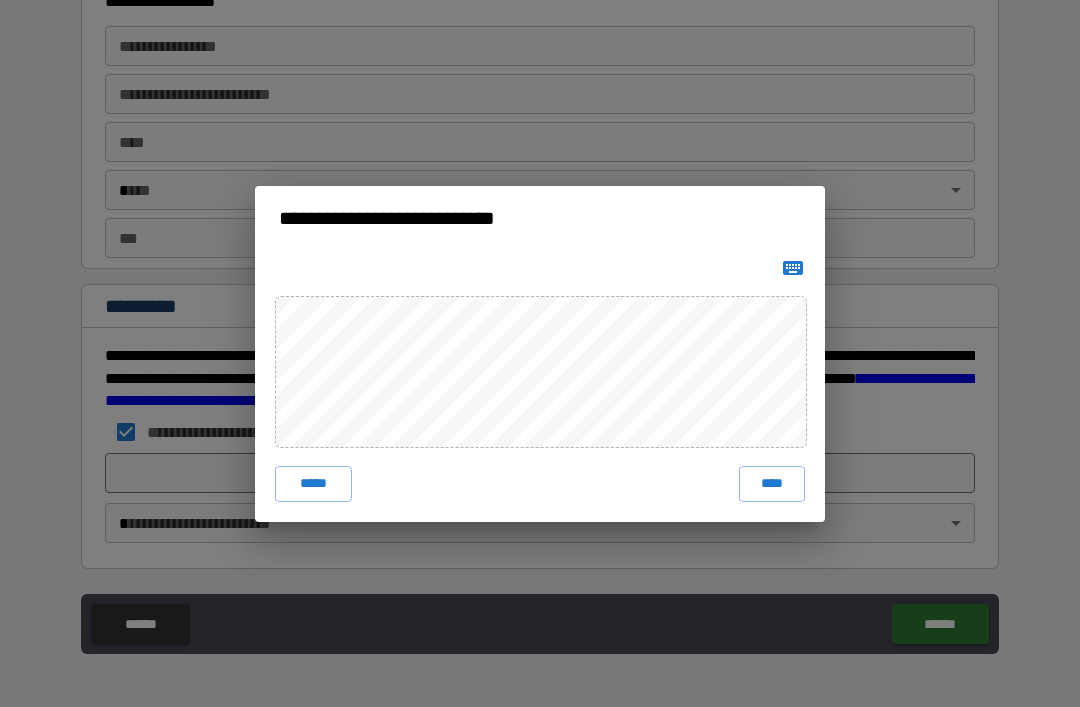 click on "****" at bounding box center [772, 484] 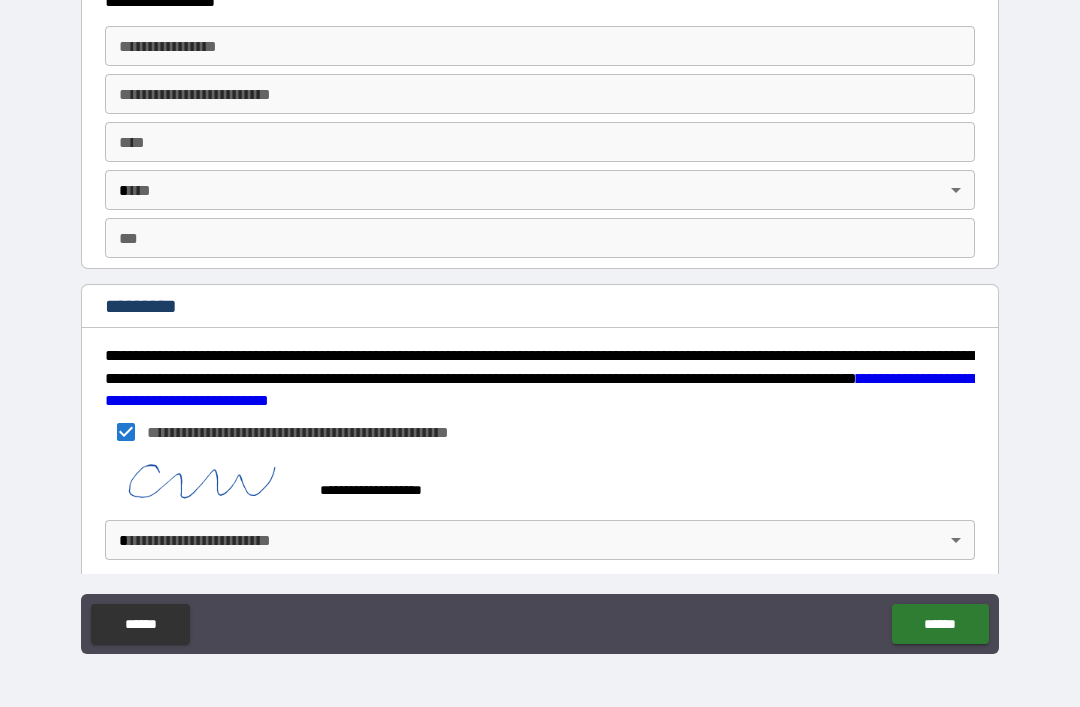 scroll, scrollTop: 3540, scrollLeft: 0, axis: vertical 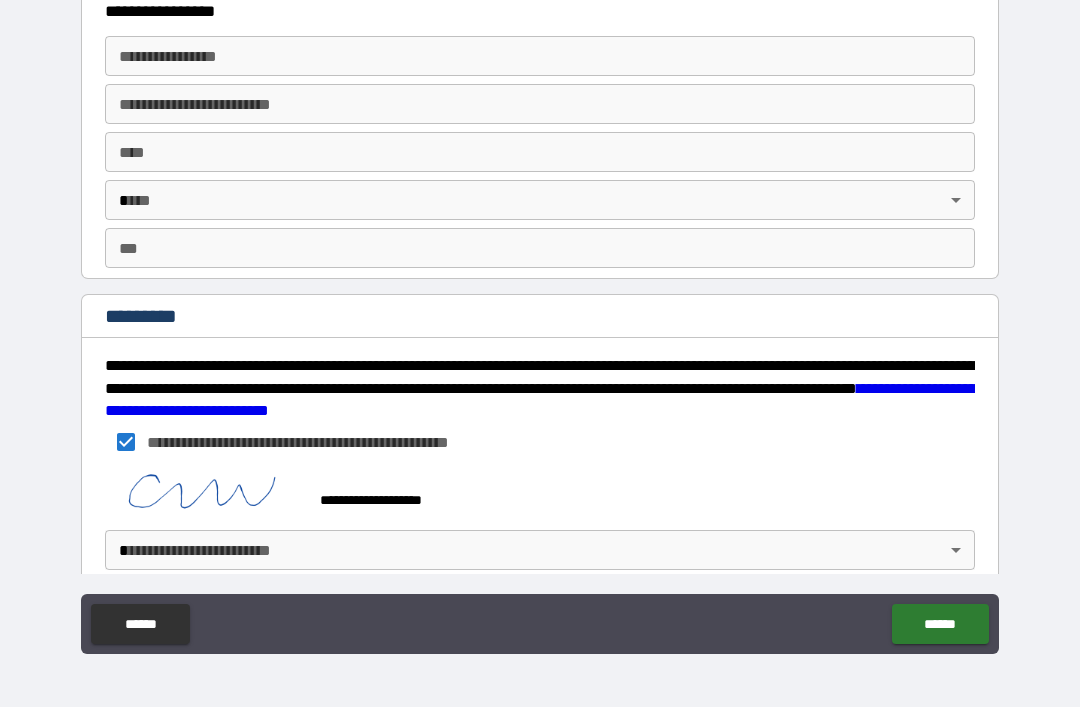click on "**********" at bounding box center (540, 321) 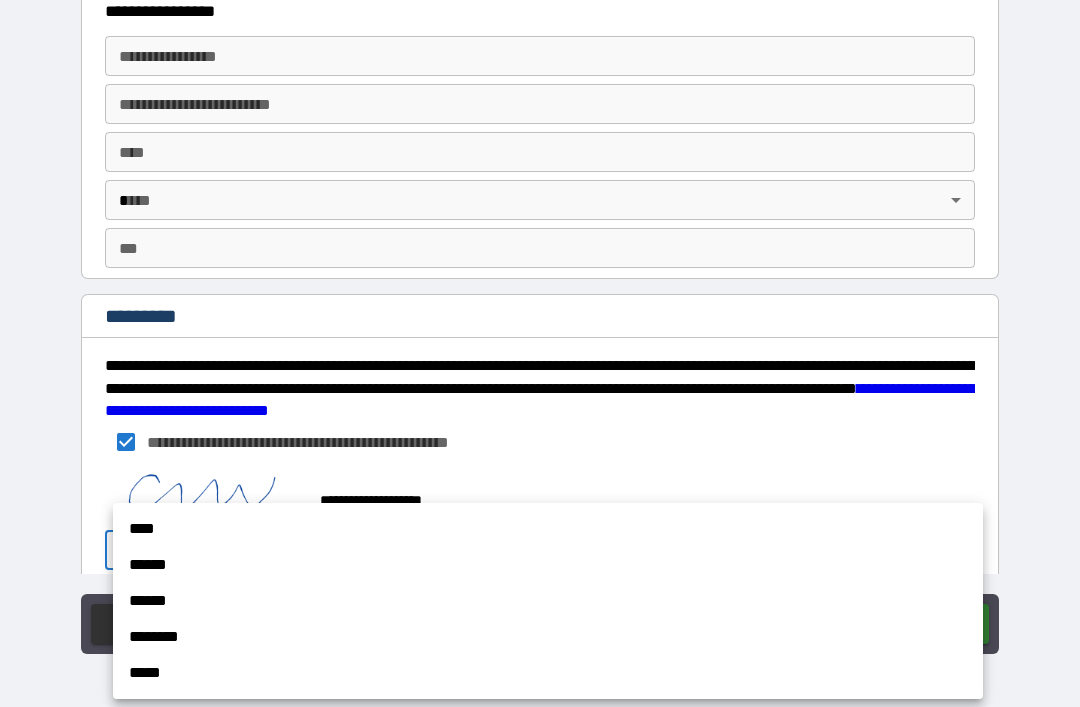 click on "******" at bounding box center (548, 565) 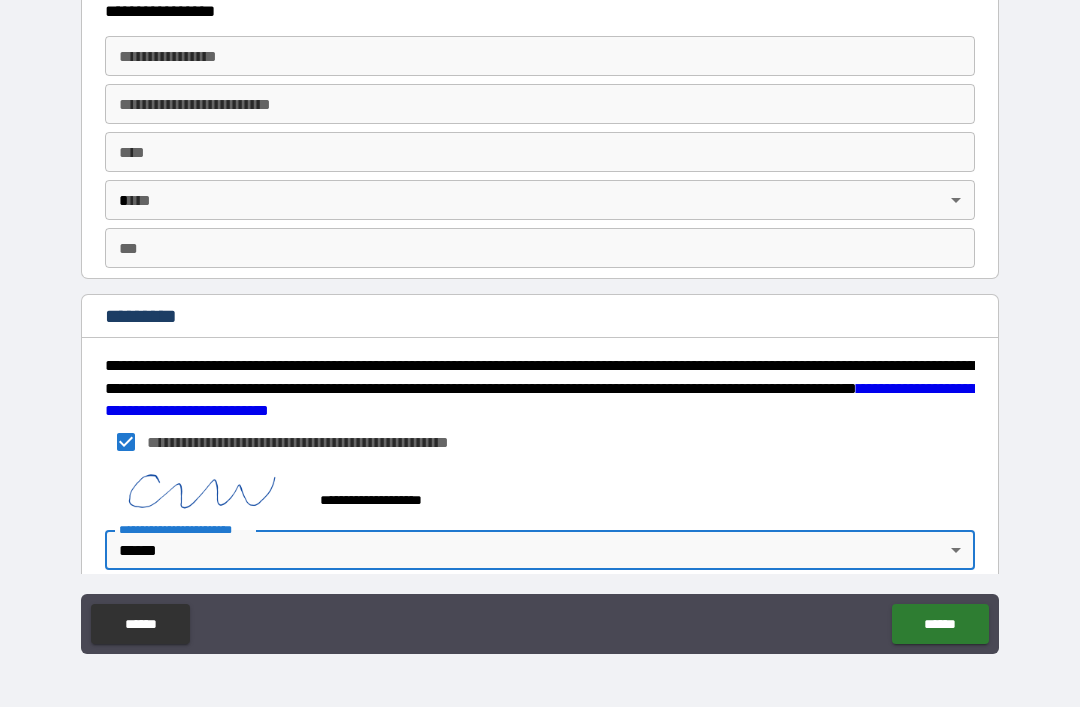 click on "******" at bounding box center [940, 624] 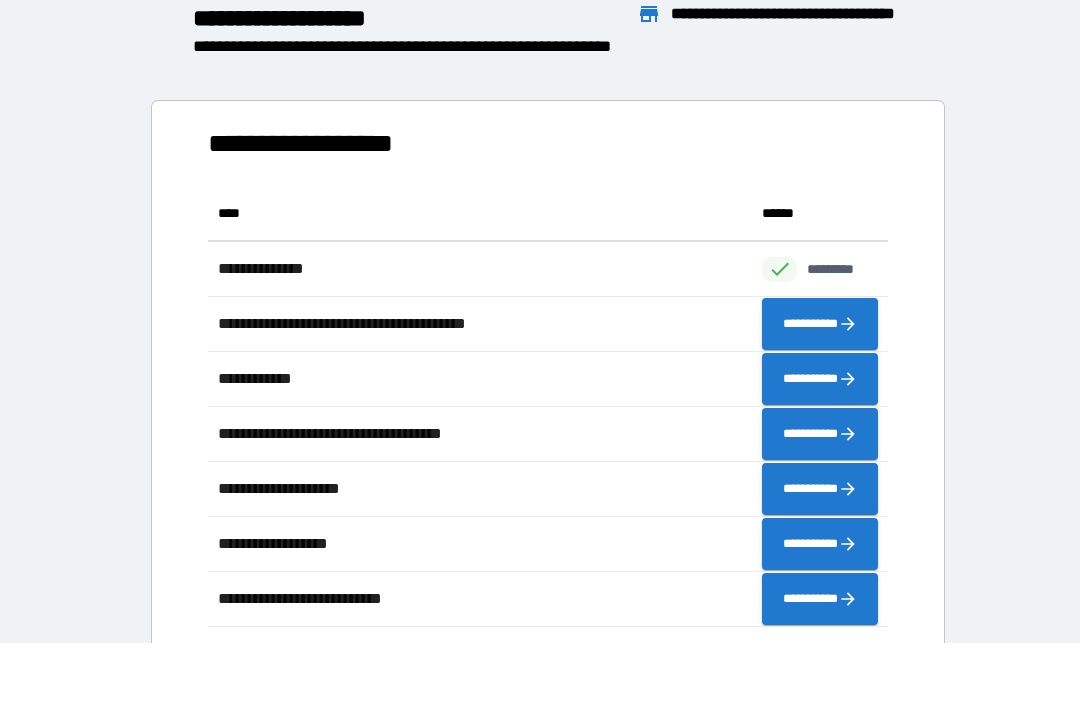 scroll, scrollTop: 441, scrollLeft: 680, axis: both 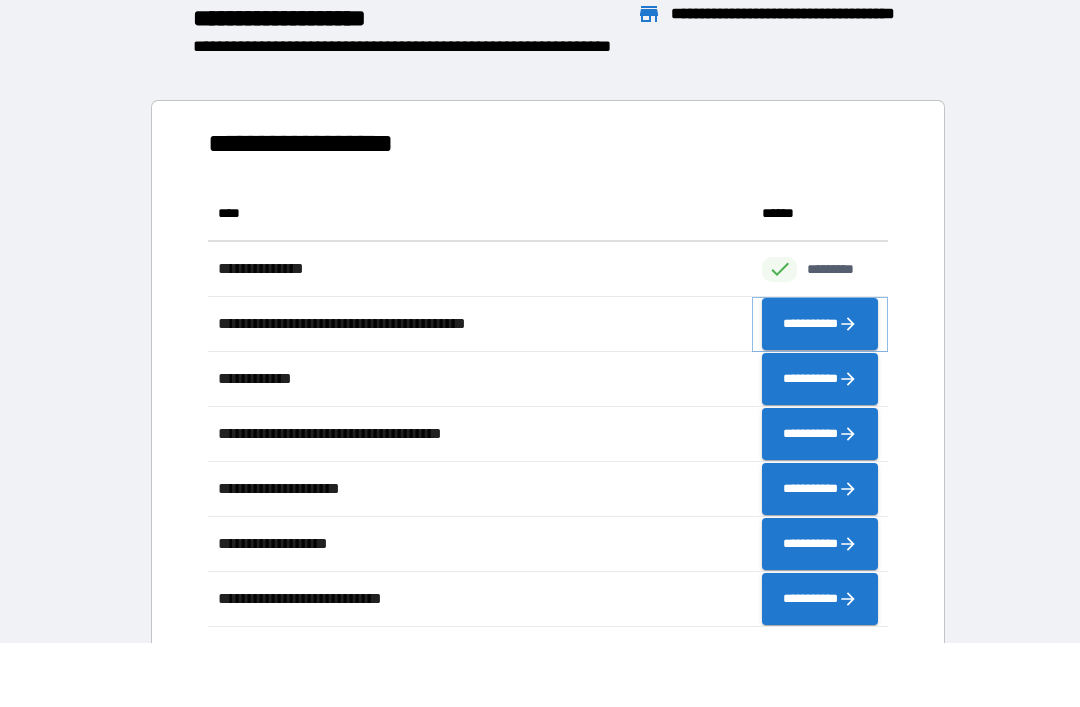 click on "**********" at bounding box center (820, 324) 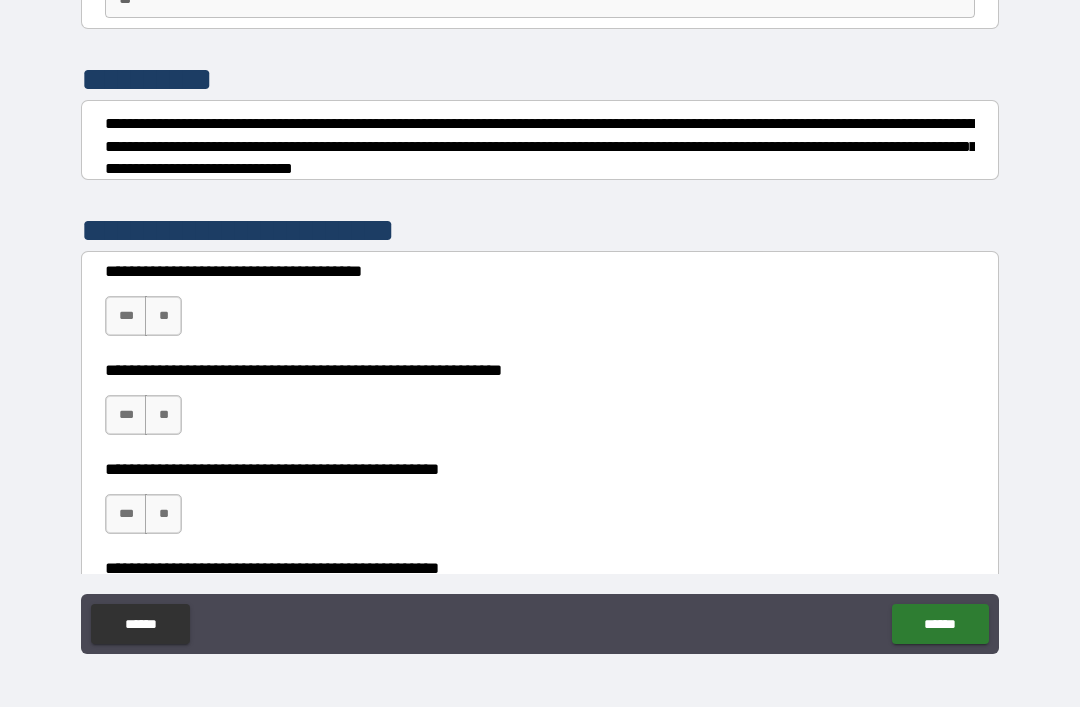 scroll, scrollTop: 211, scrollLeft: 0, axis: vertical 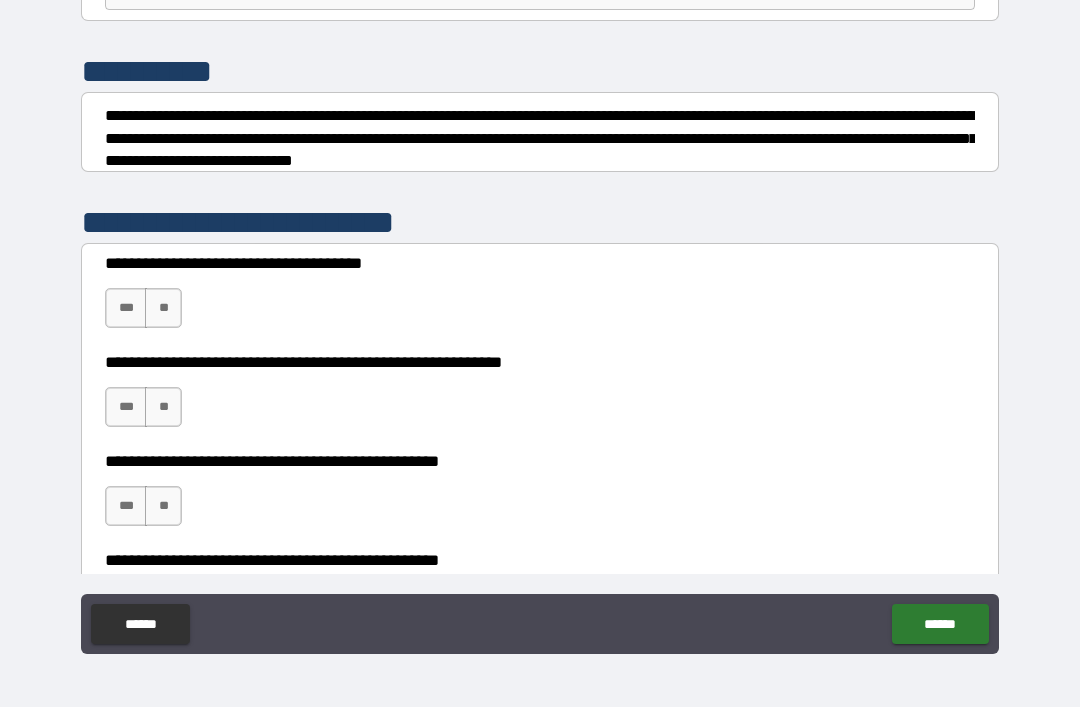 click on "***" at bounding box center (126, 308) 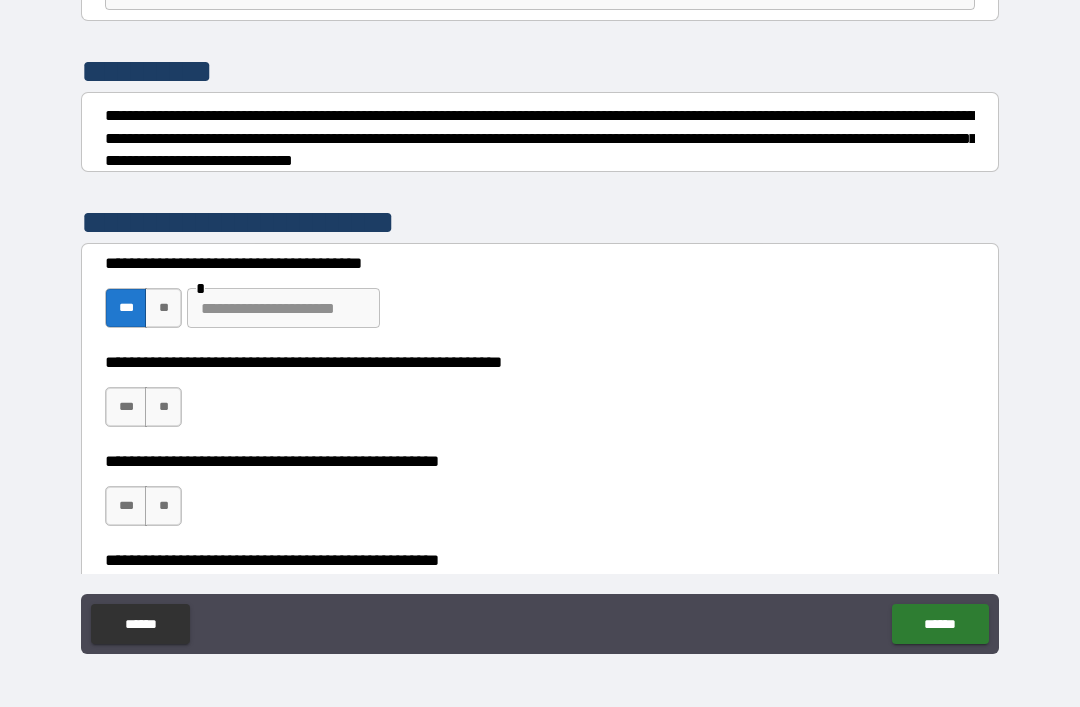 click on "**" at bounding box center (163, 407) 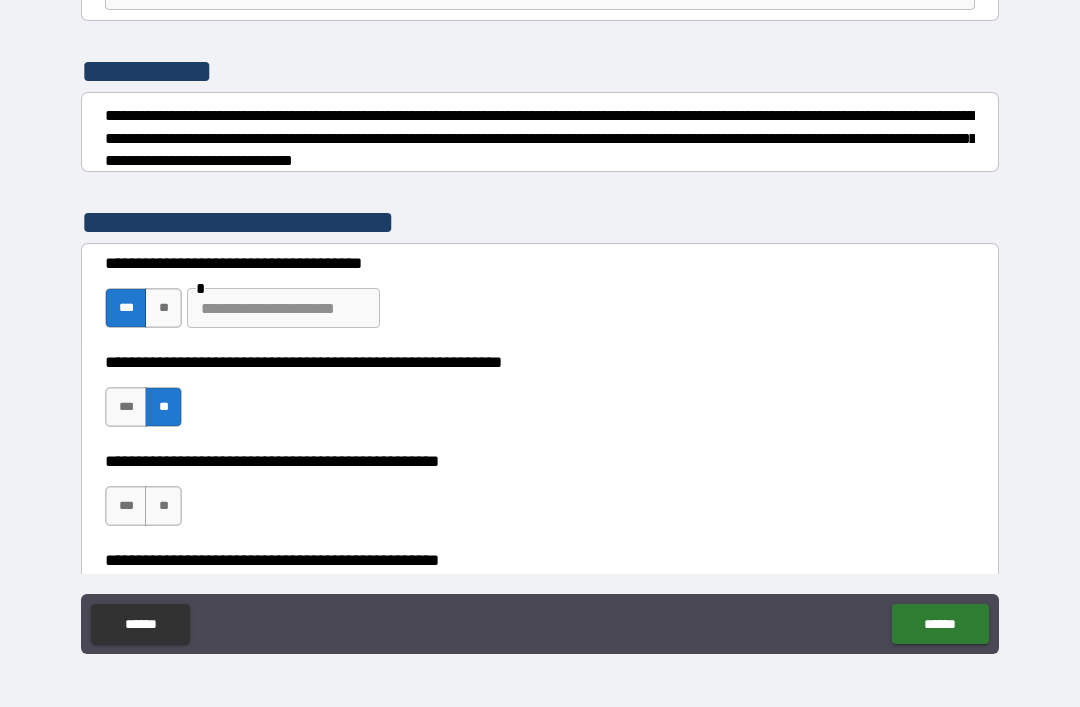 click on "**" at bounding box center (163, 506) 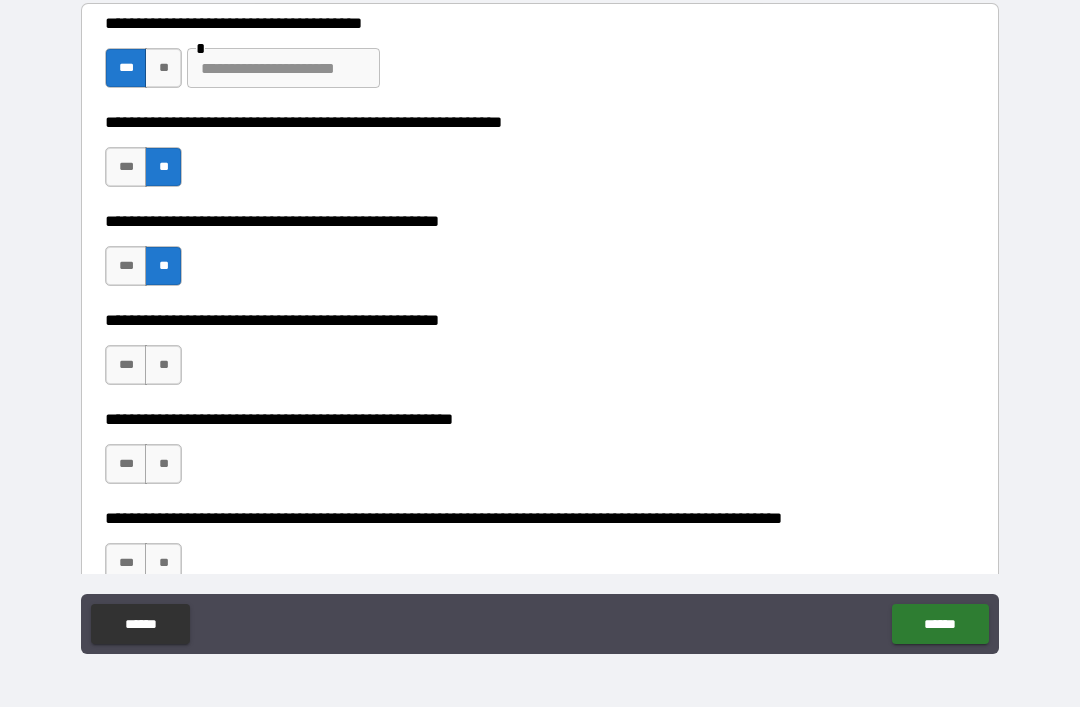 scroll, scrollTop: 472, scrollLeft: 0, axis: vertical 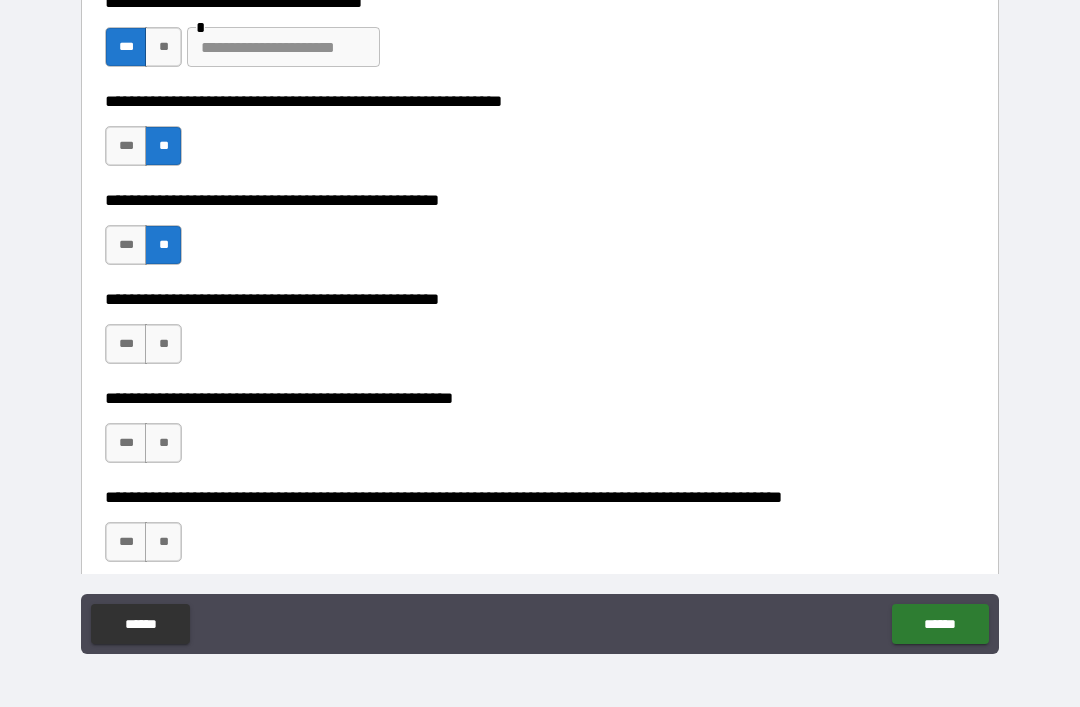 click on "**" at bounding box center (163, 344) 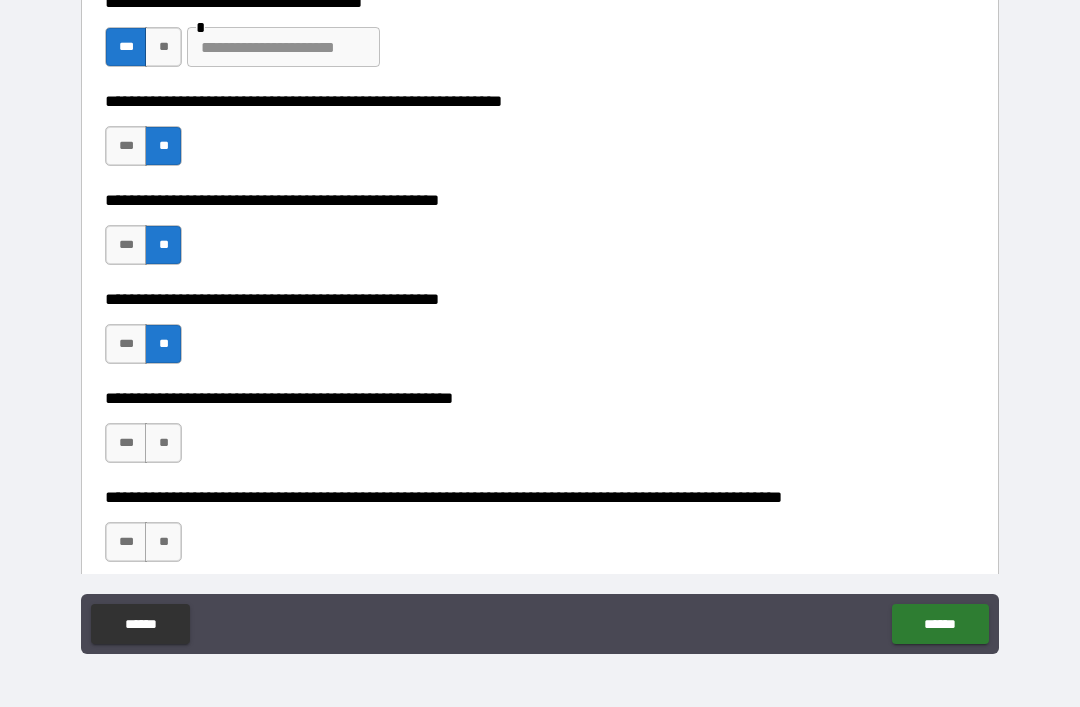 click on "**" at bounding box center (163, 443) 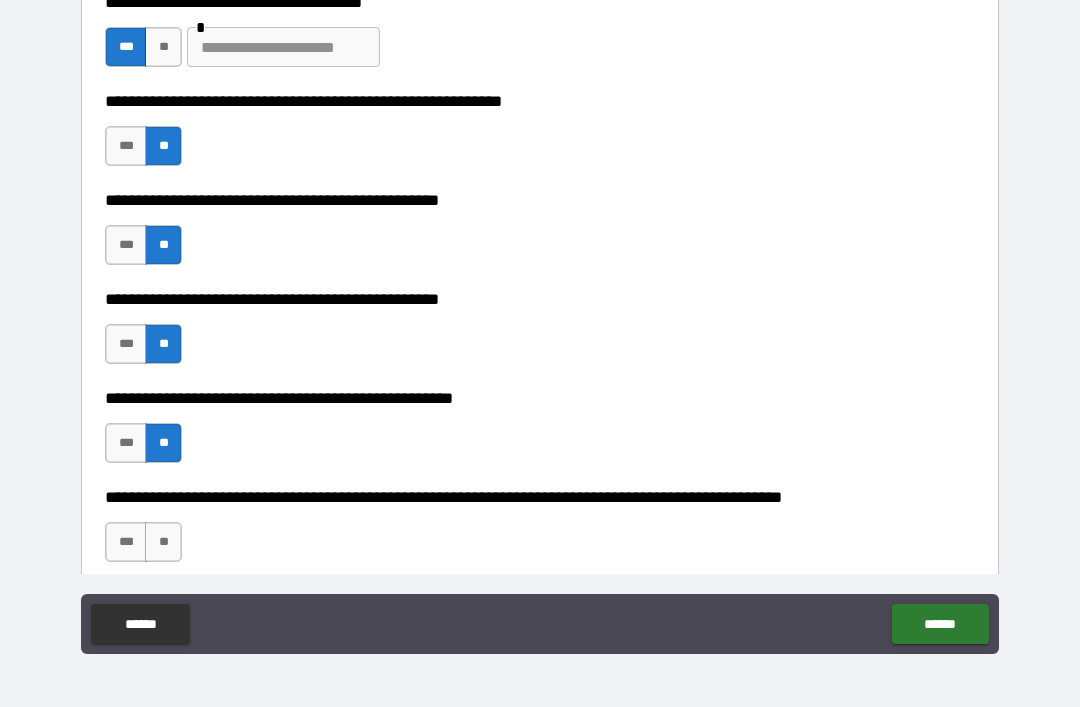 click on "***" at bounding box center (126, 344) 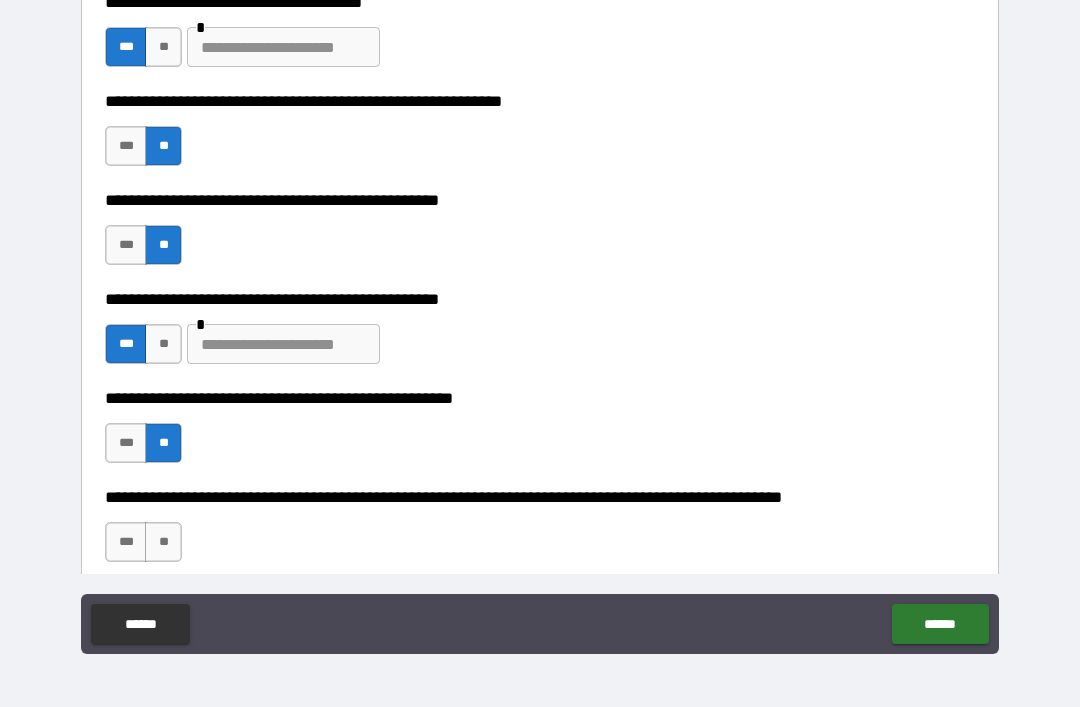 click at bounding box center (283, 344) 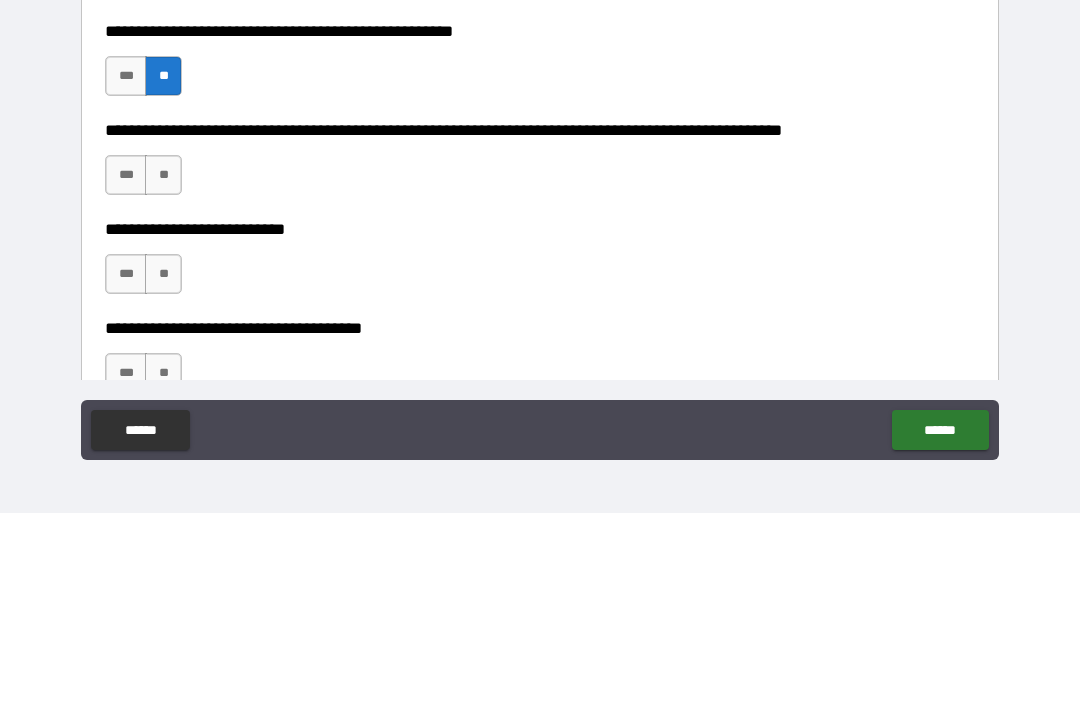 scroll, scrollTop: 646, scrollLeft: 0, axis: vertical 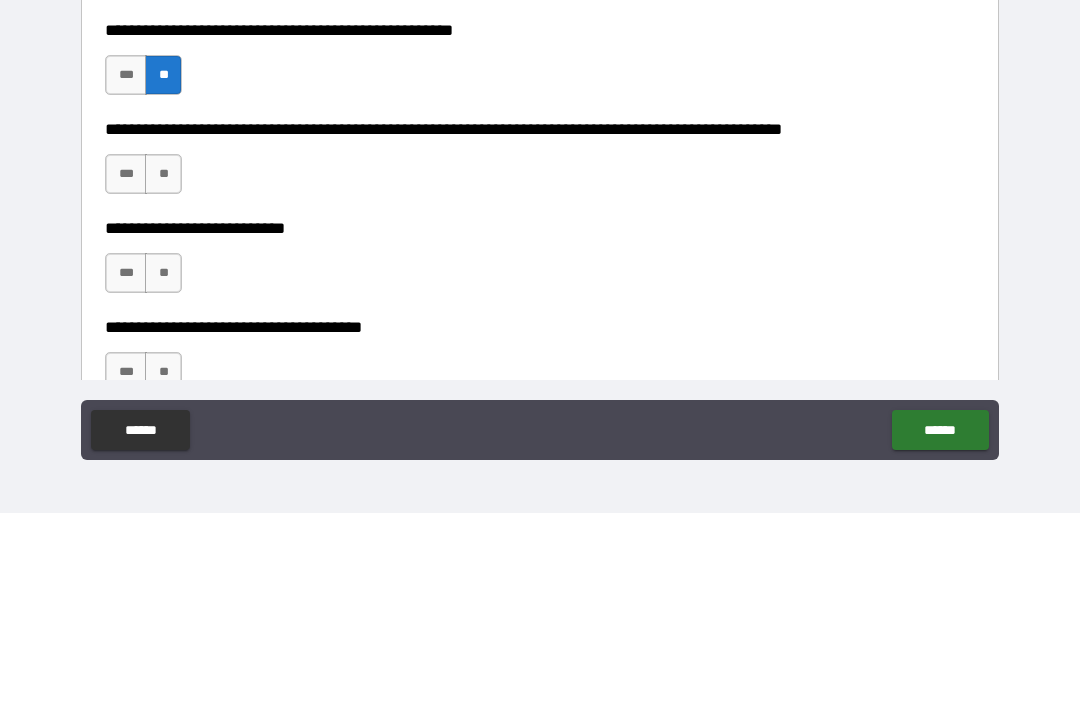 type on "**********" 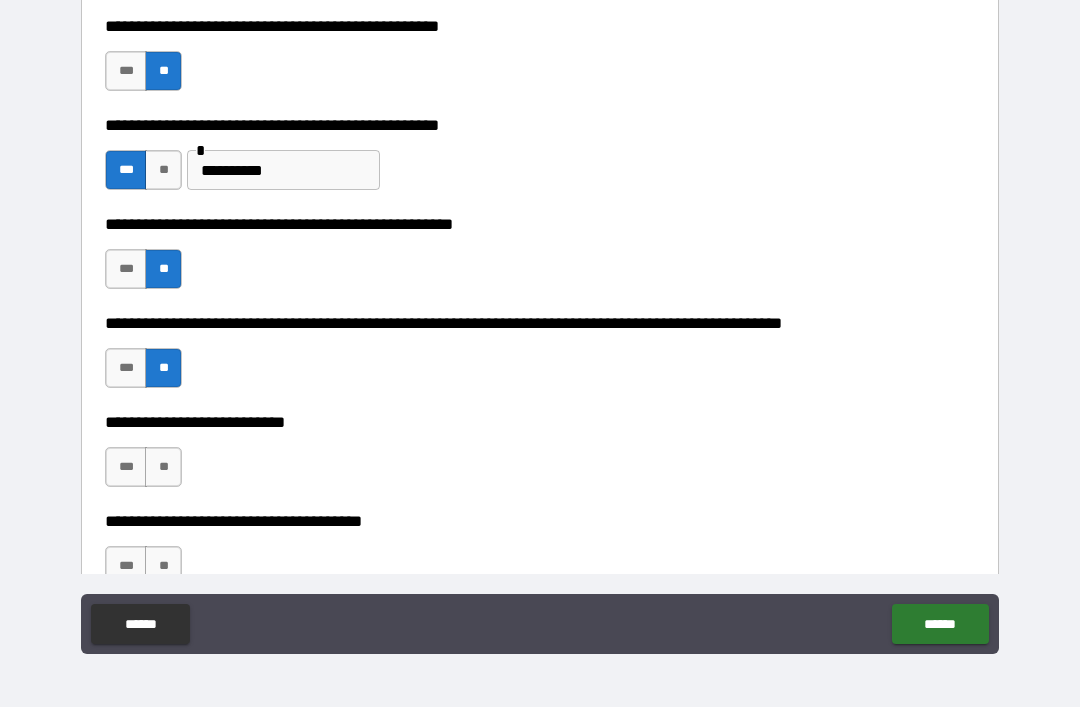 click on "**" at bounding box center (163, 467) 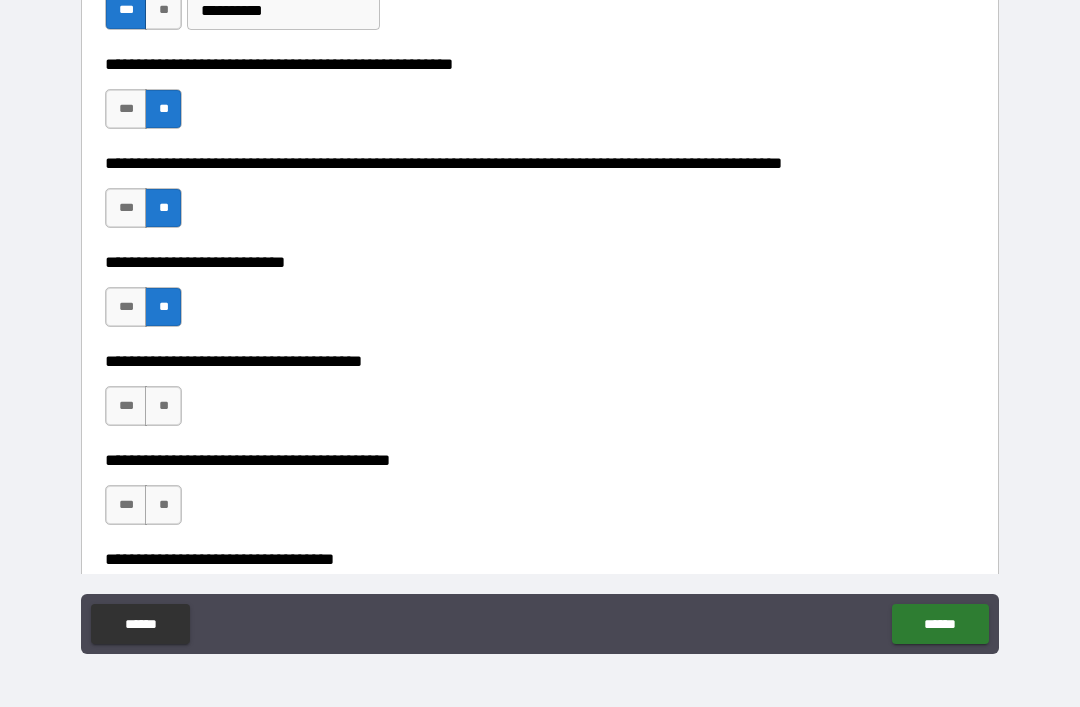 scroll, scrollTop: 808, scrollLeft: 0, axis: vertical 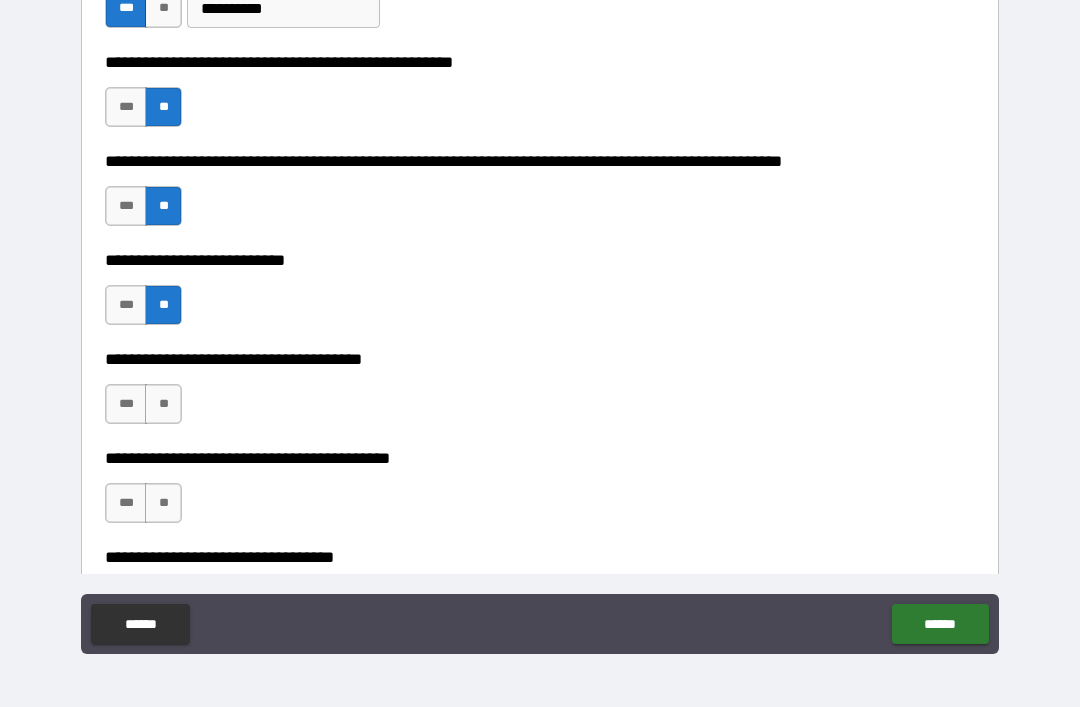 click on "**" at bounding box center (163, 404) 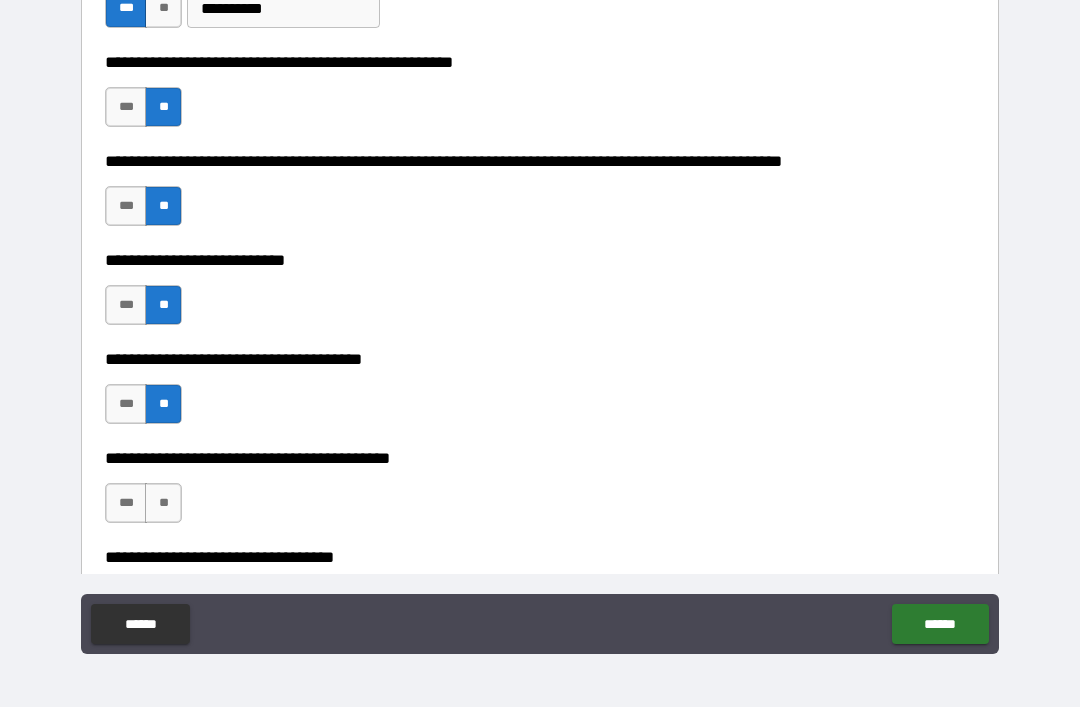 click on "**" at bounding box center (163, 503) 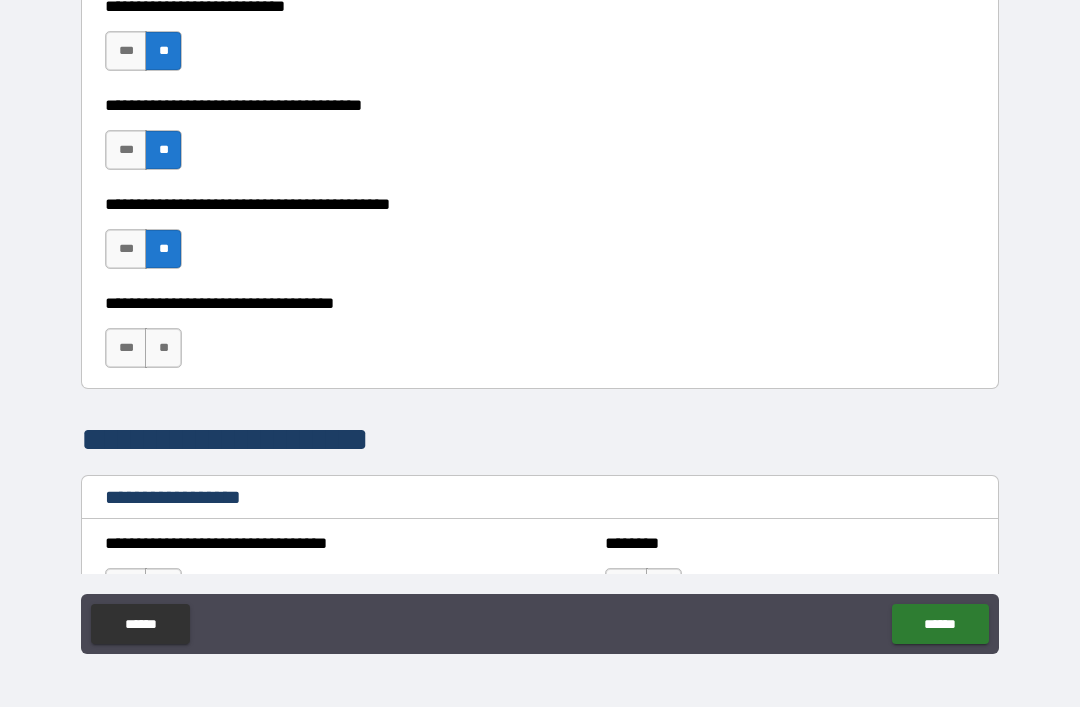 scroll, scrollTop: 1061, scrollLeft: 0, axis: vertical 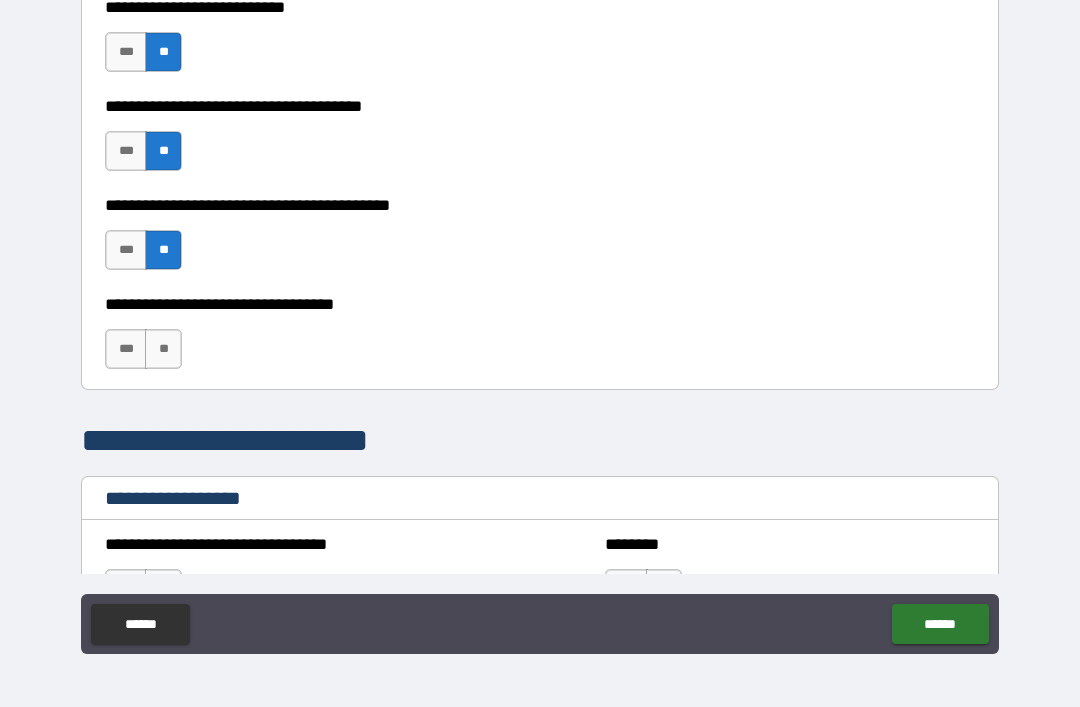 click on "**" at bounding box center [163, 349] 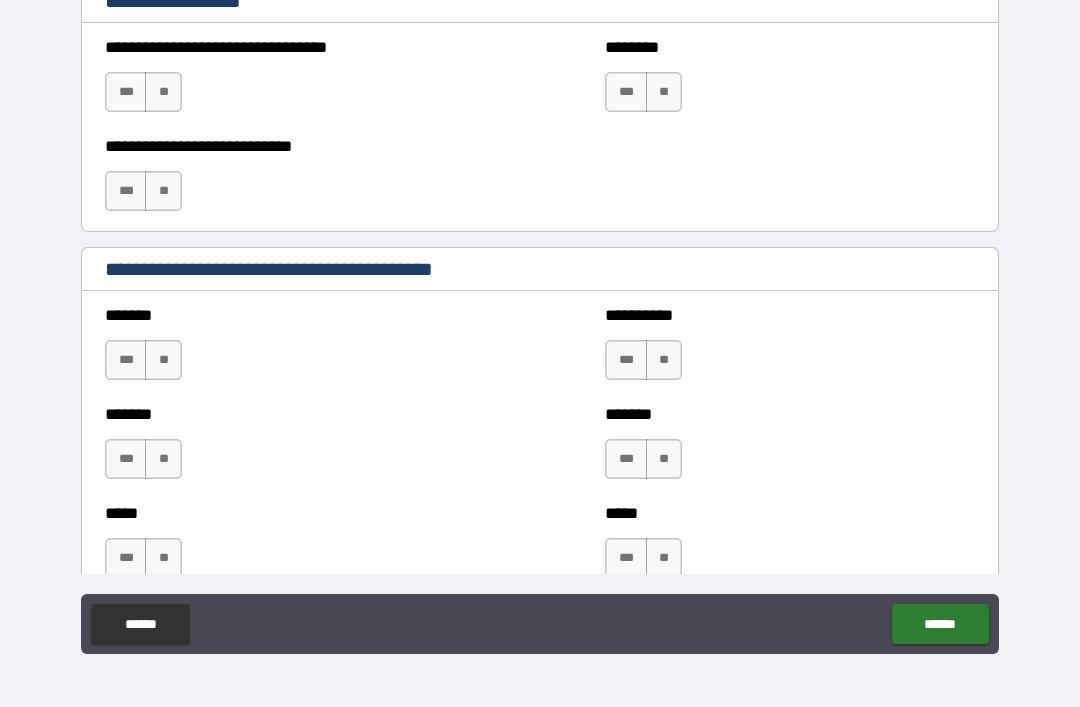 scroll, scrollTop: 1560, scrollLeft: 0, axis: vertical 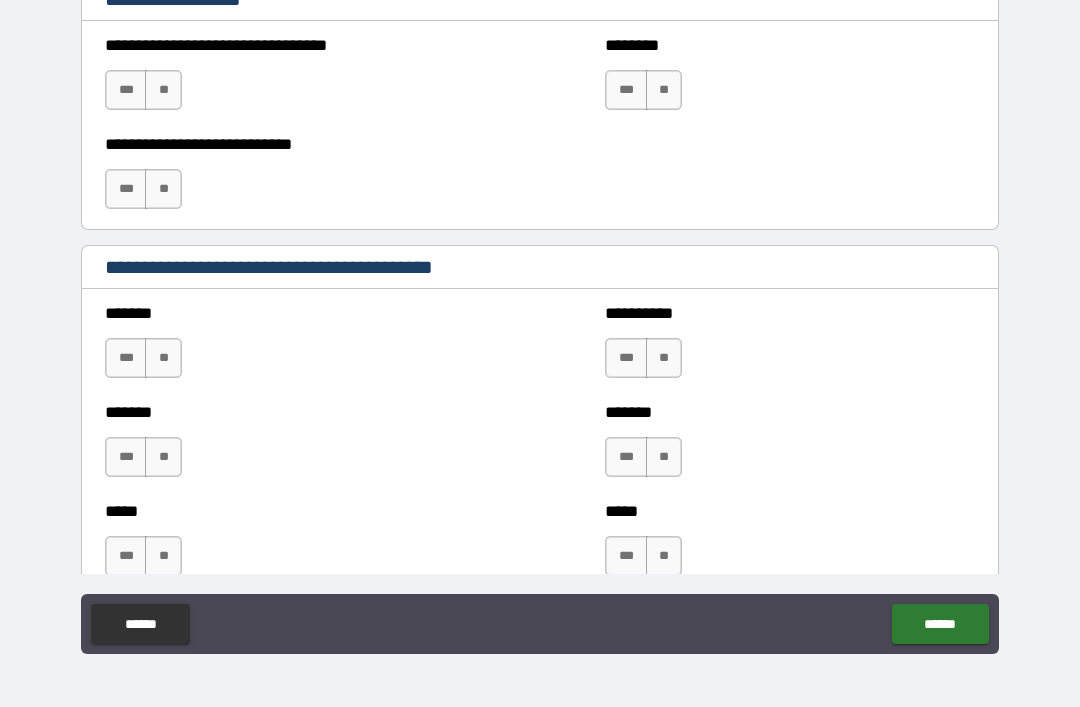 click on "**" at bounding box center [163, 358] 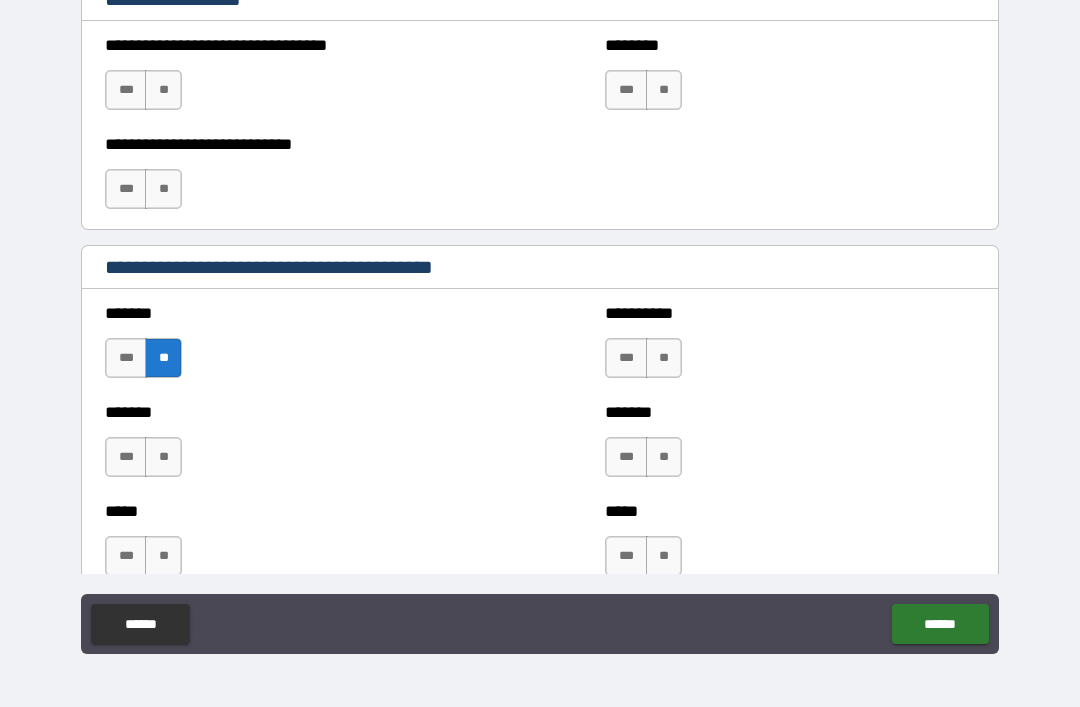 click on "**" at bounding box center [163, 457] 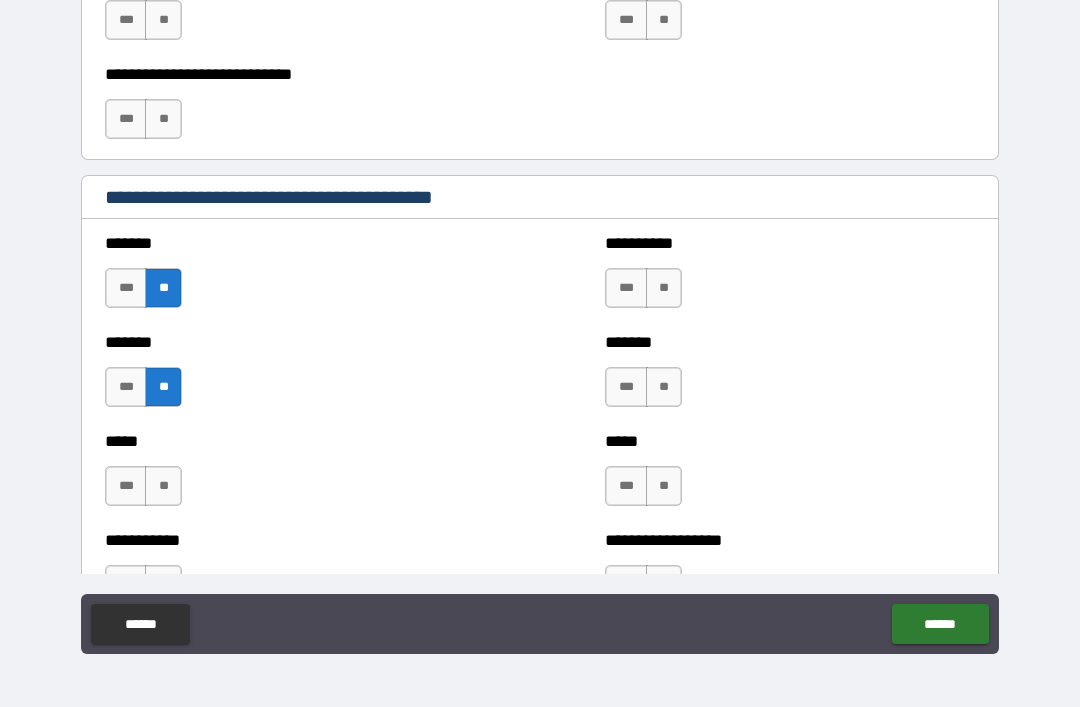 scroll, scrollTop: 1738, scrollLeft: 0, axis: vertical 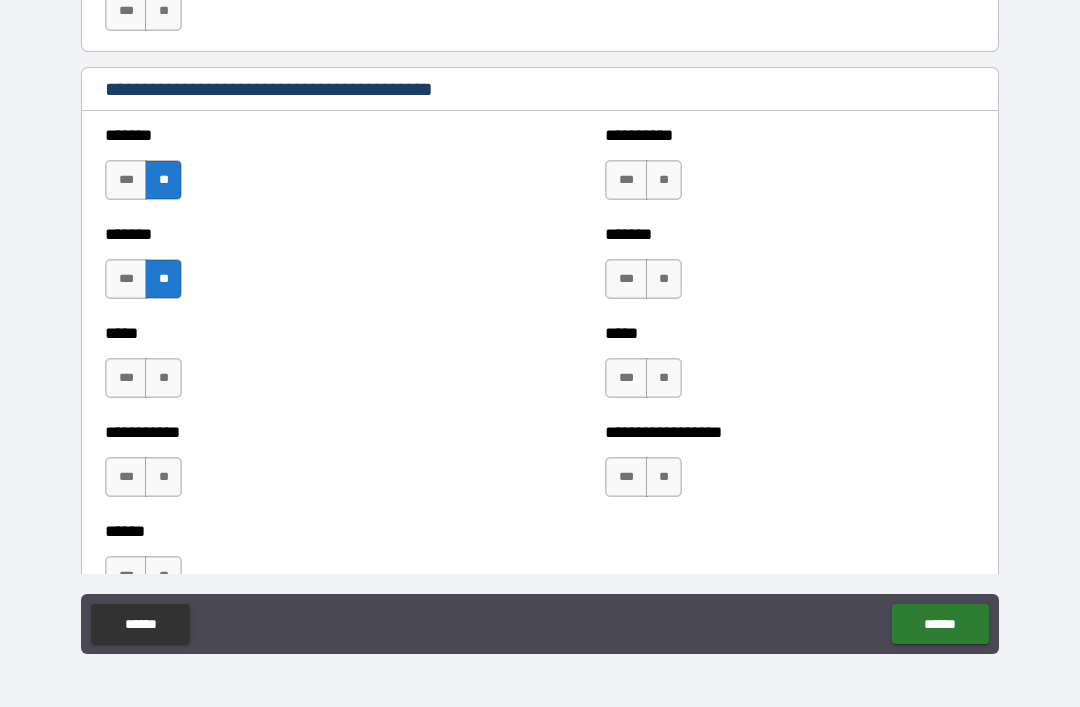 click on "**" at bounding box center [163, 378] 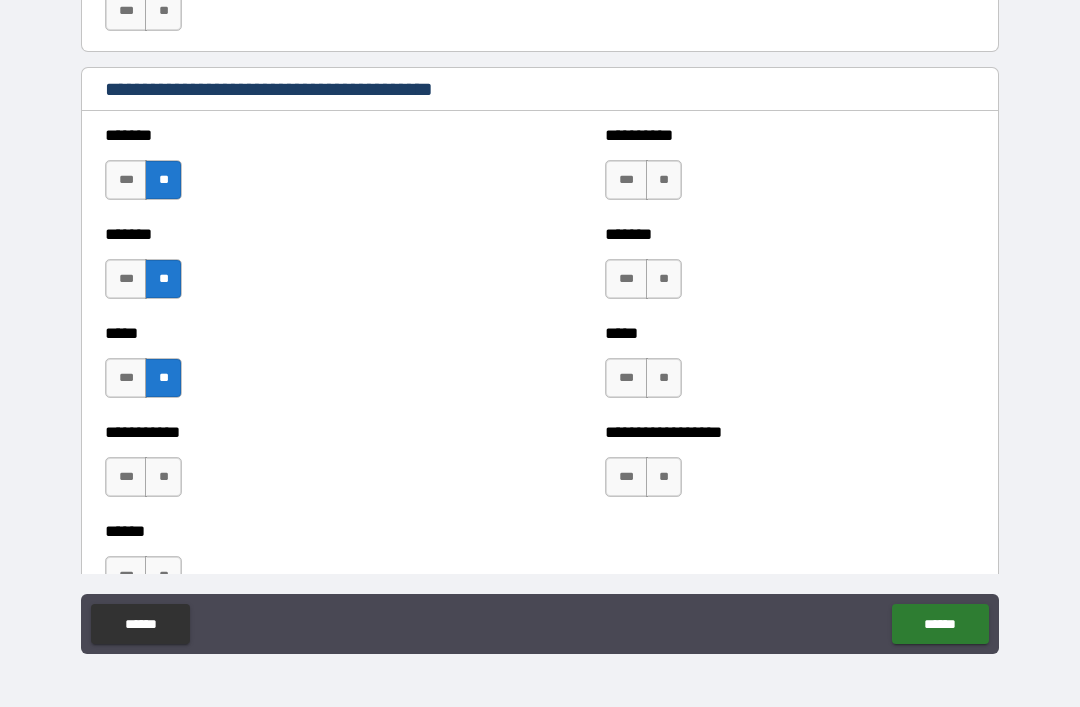 click on "**" at bounding box center (163, 477) 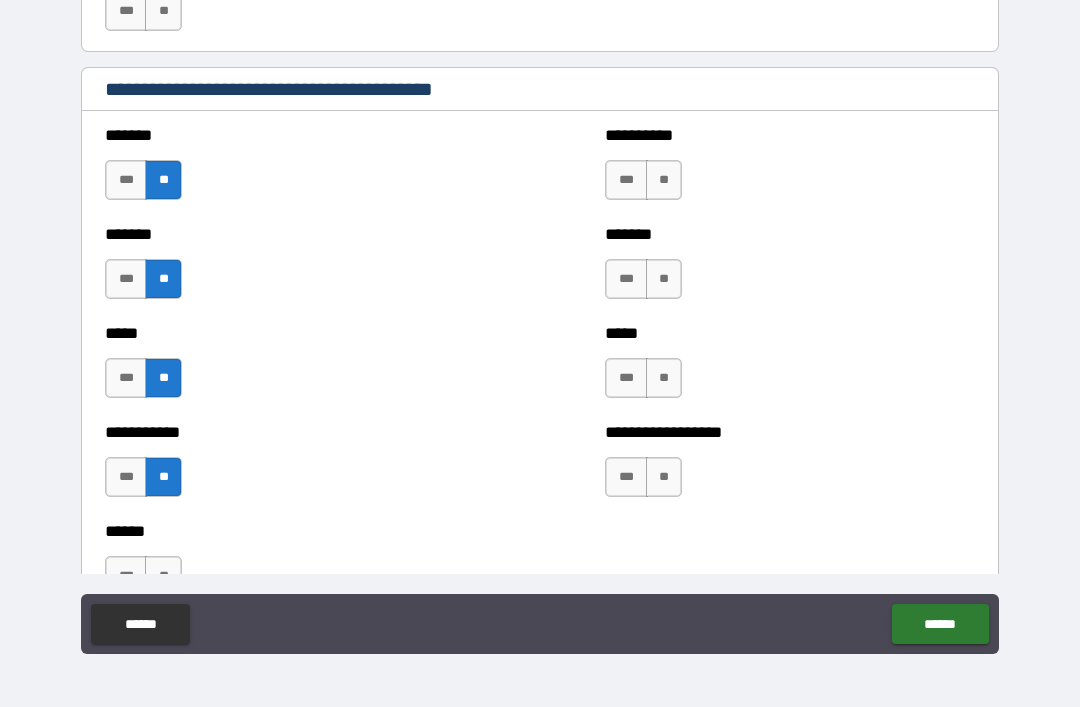 click on "**" at bounding box center (664, 180) 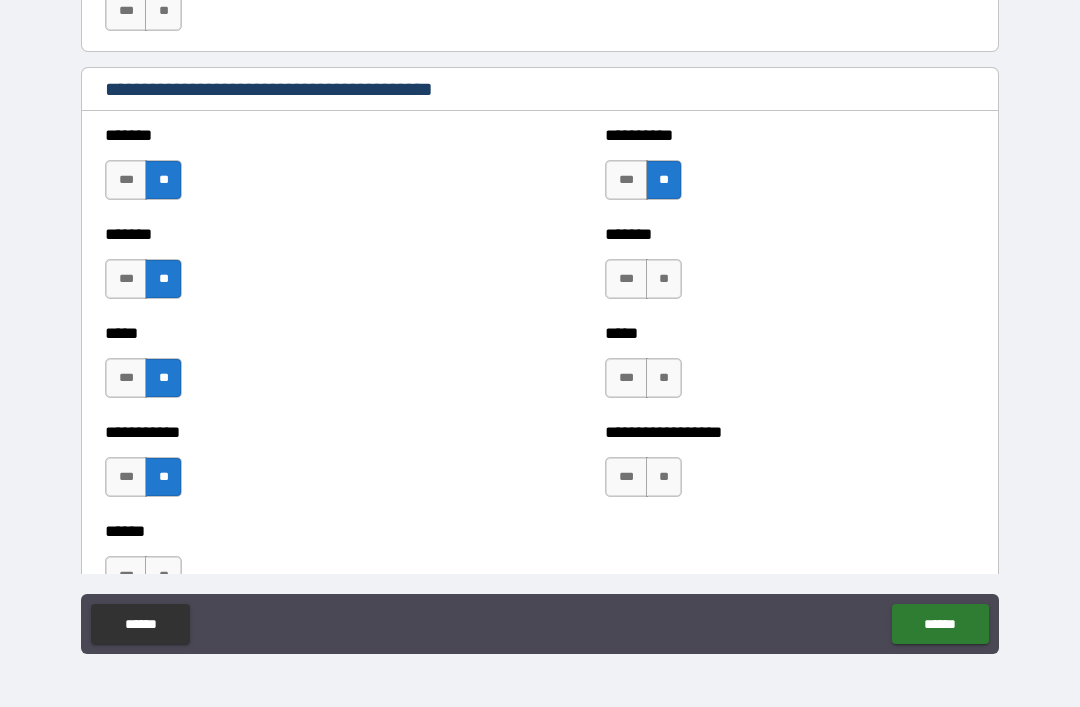 click on "**" at bounding box center [664, 279] 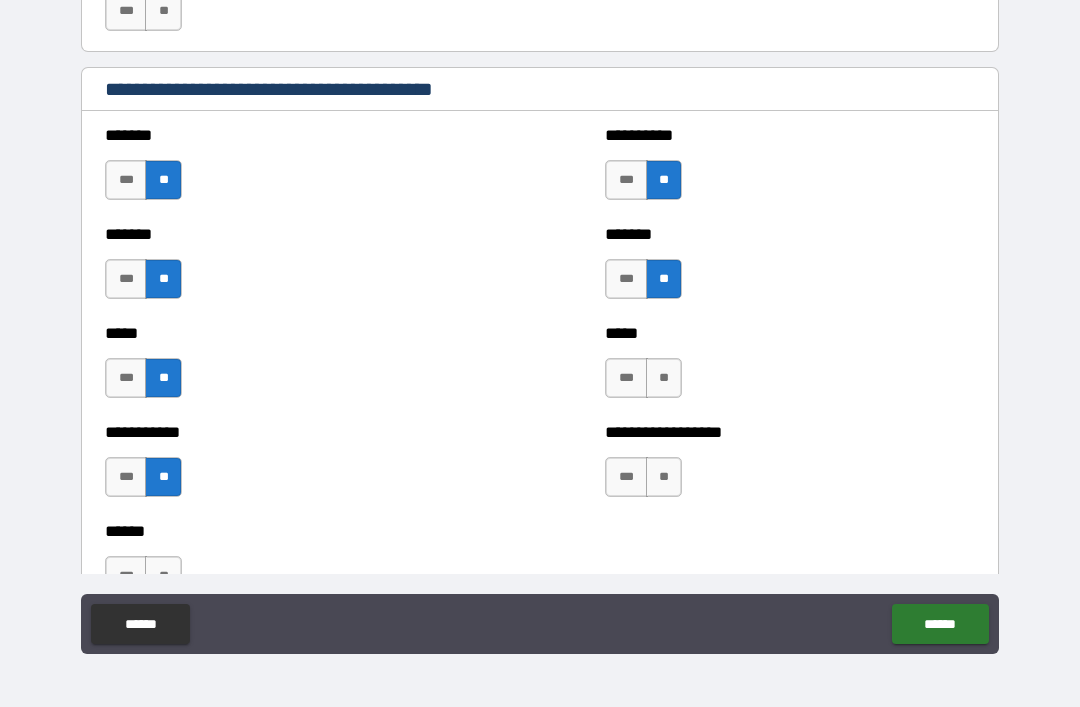 click on "**" at bounding box center (664, 378) 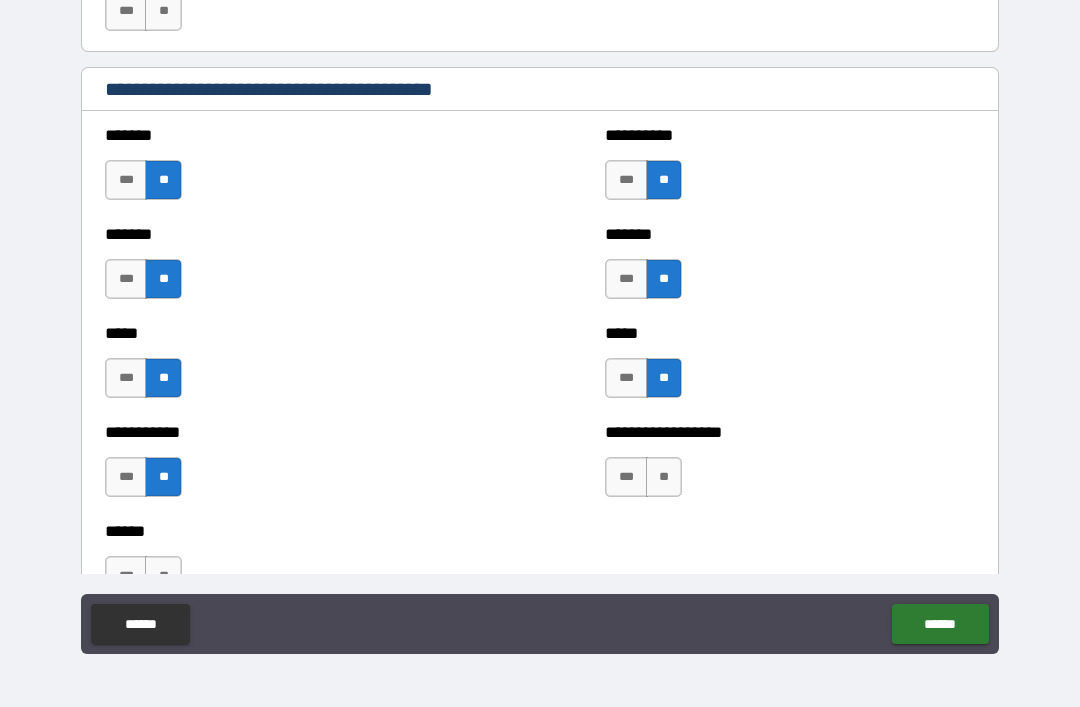 click on "**" at bounding box center [664, 477] 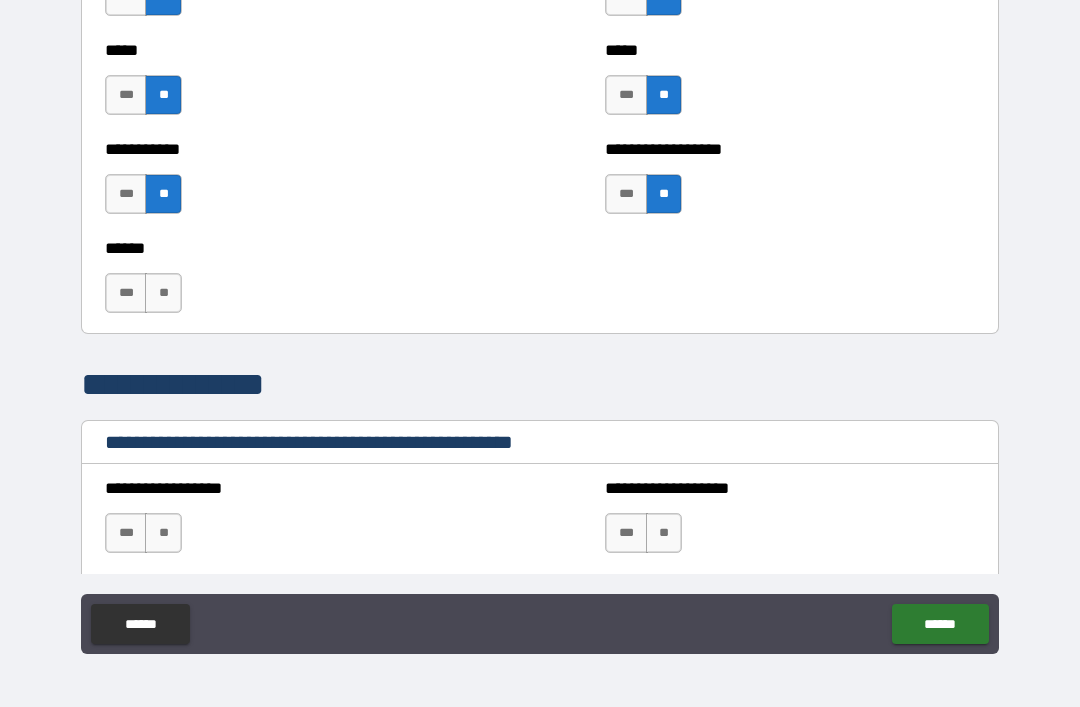 scroll, scrollTop: 2020, scrollLeft: 0, axis: vertical 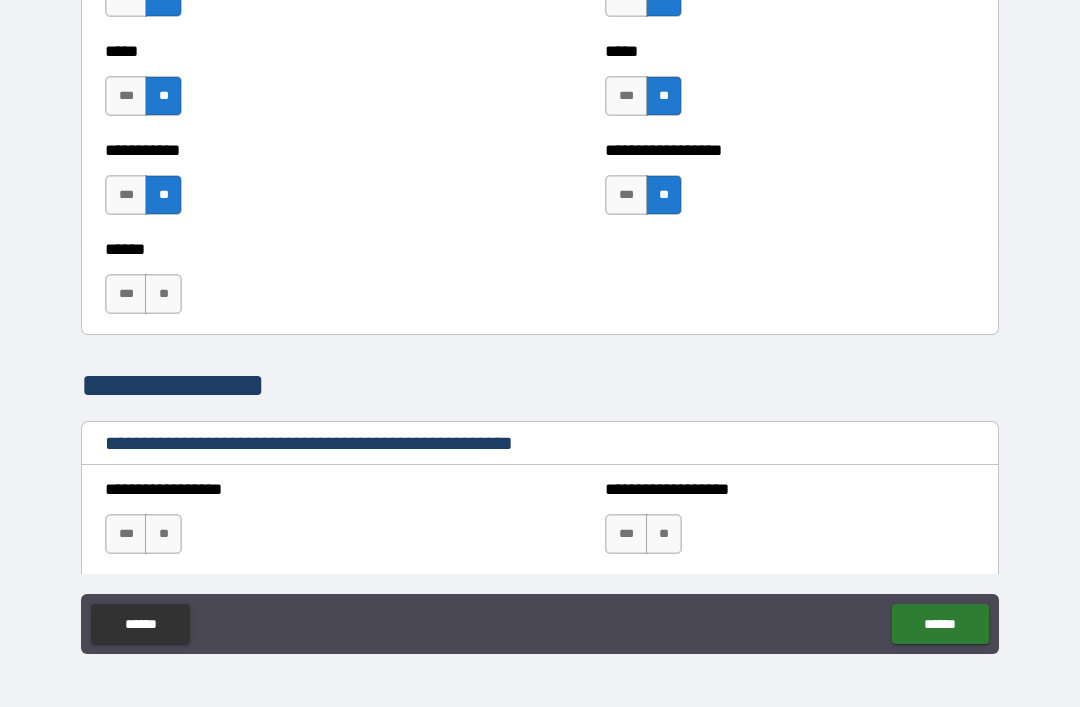 click on "**" at bounding box center (163, 294) 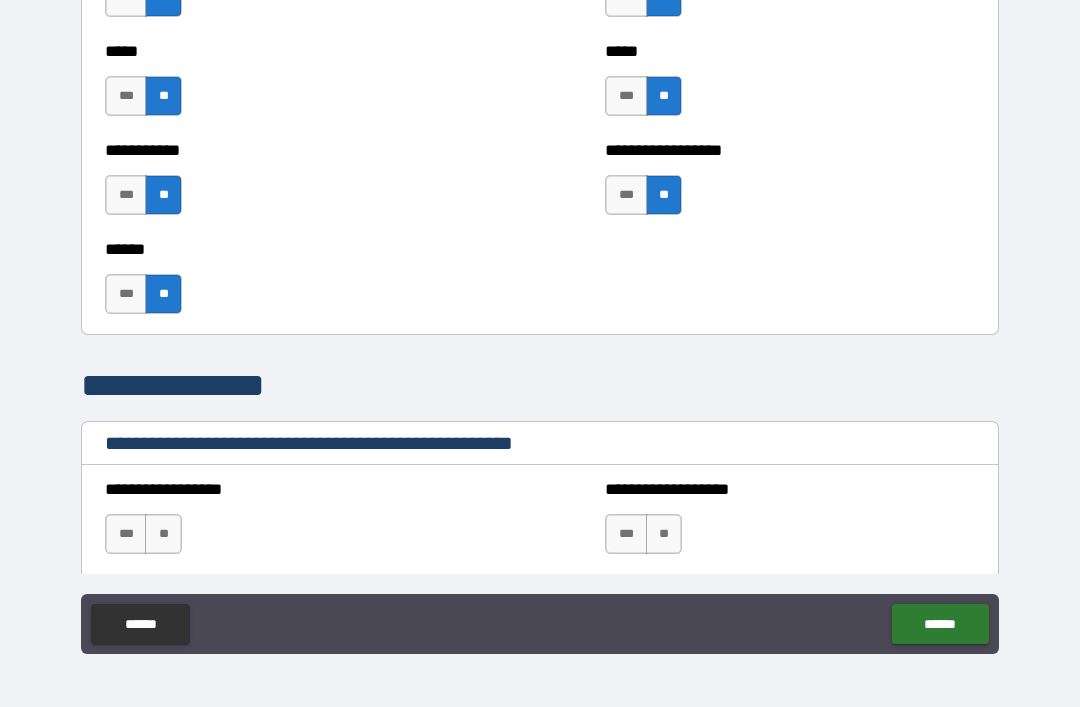 click on "**" at bounding box center (163, 534) 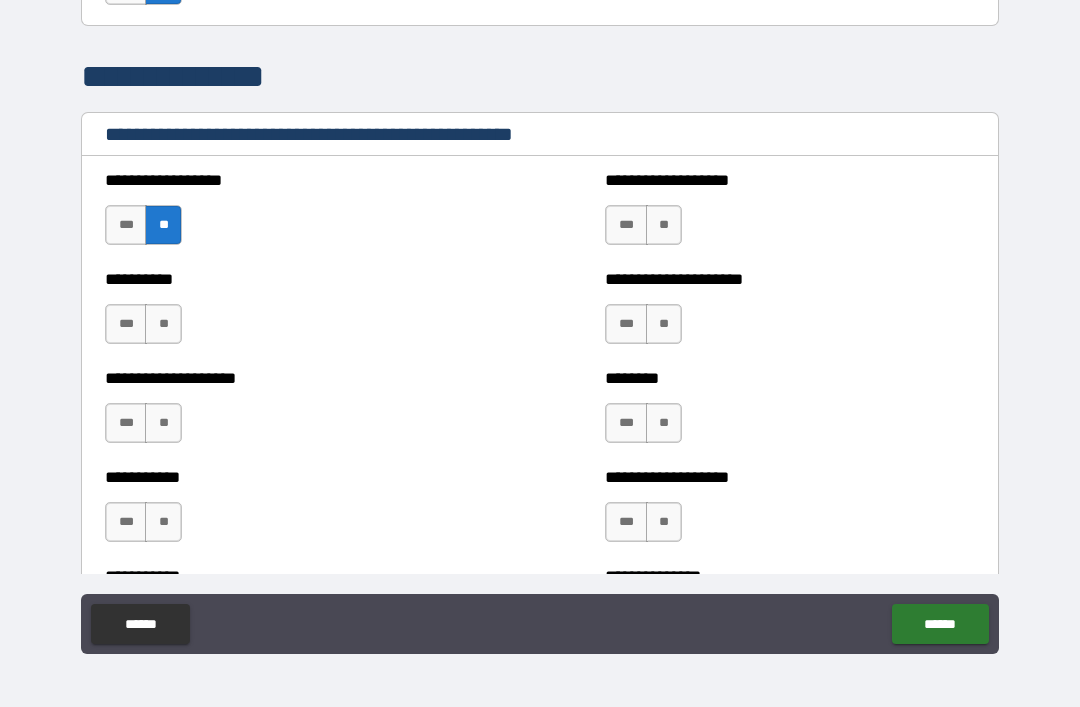 scroll, scrollTop: 2368, scrollLeft: 0, axis: vertical 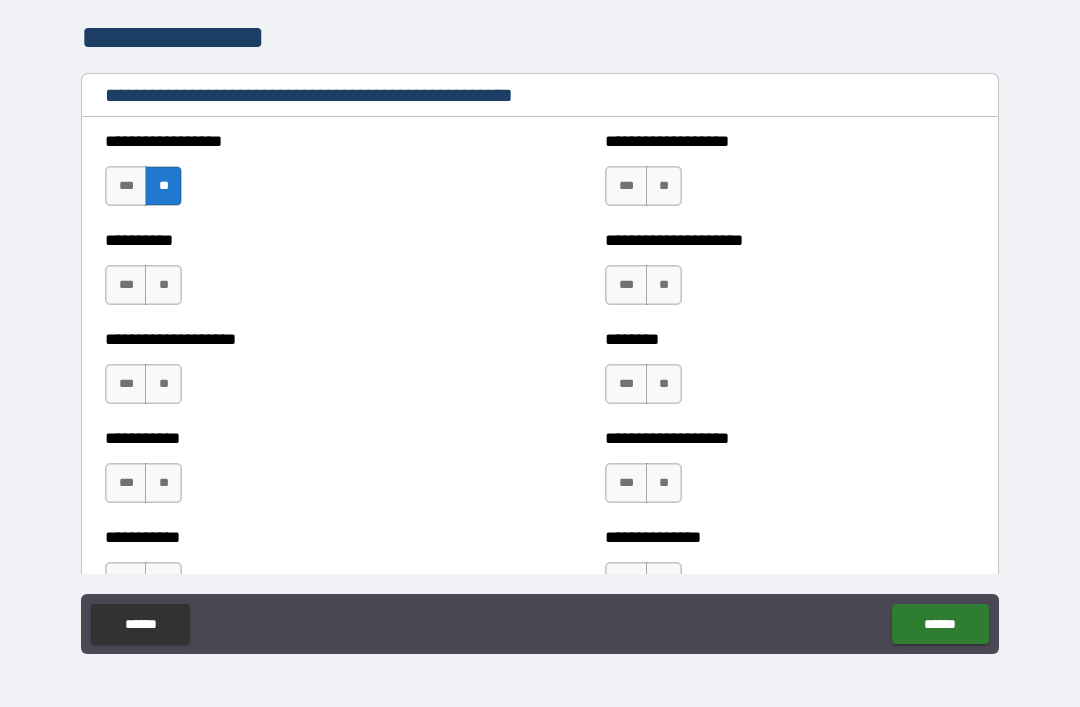 click on "**" at bounding box center (664, 186) 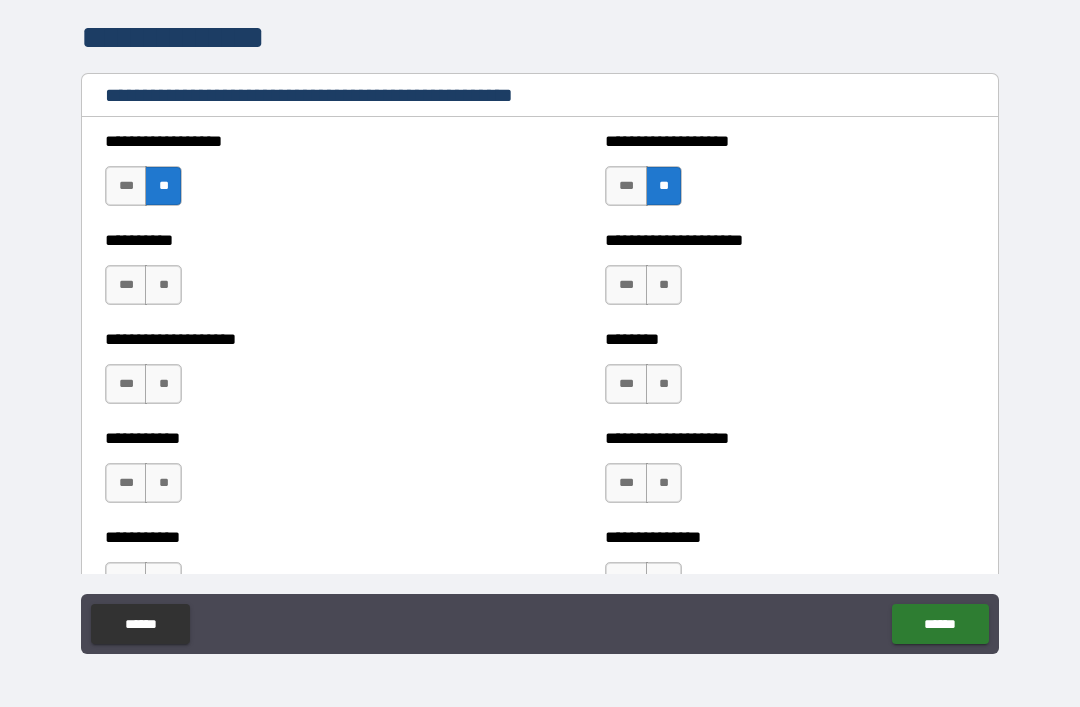 click on "**" at bounding box center [664, 285] 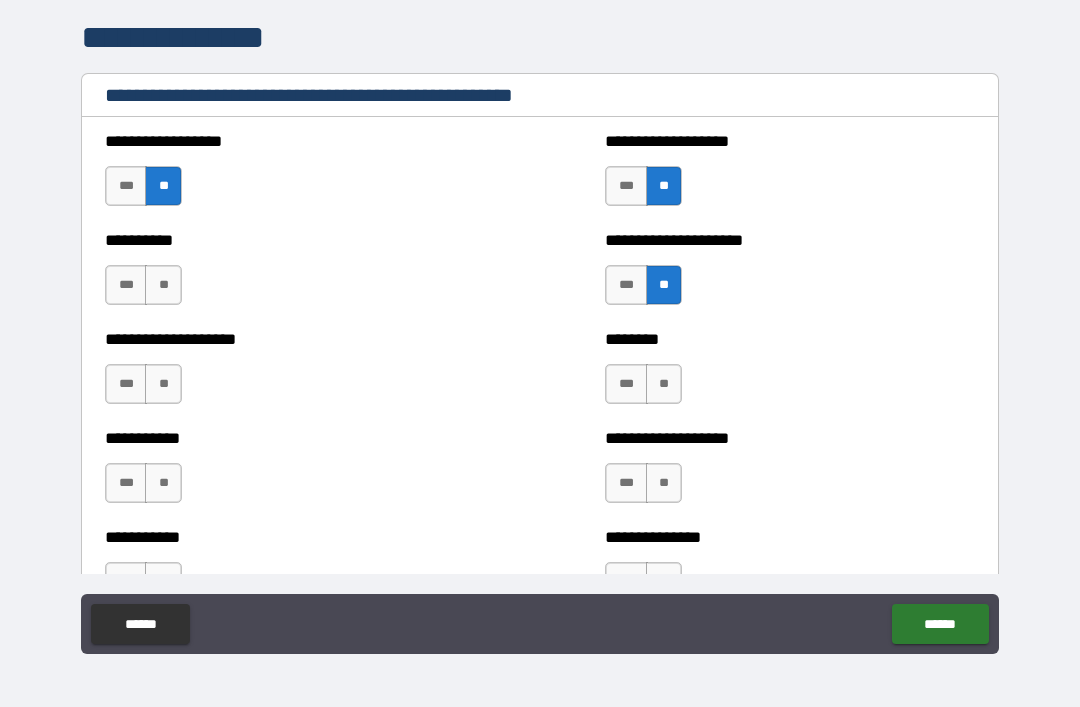 click on "**" at bounding box center [163, 285] 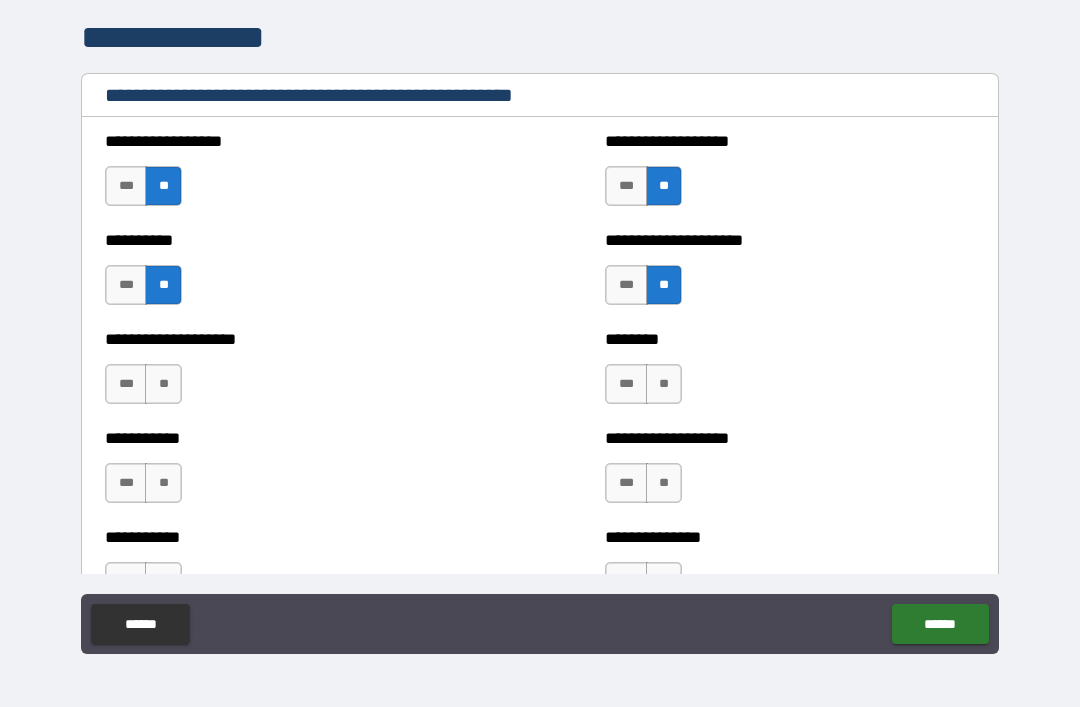 click on "**" at bounding box center [163, 384] 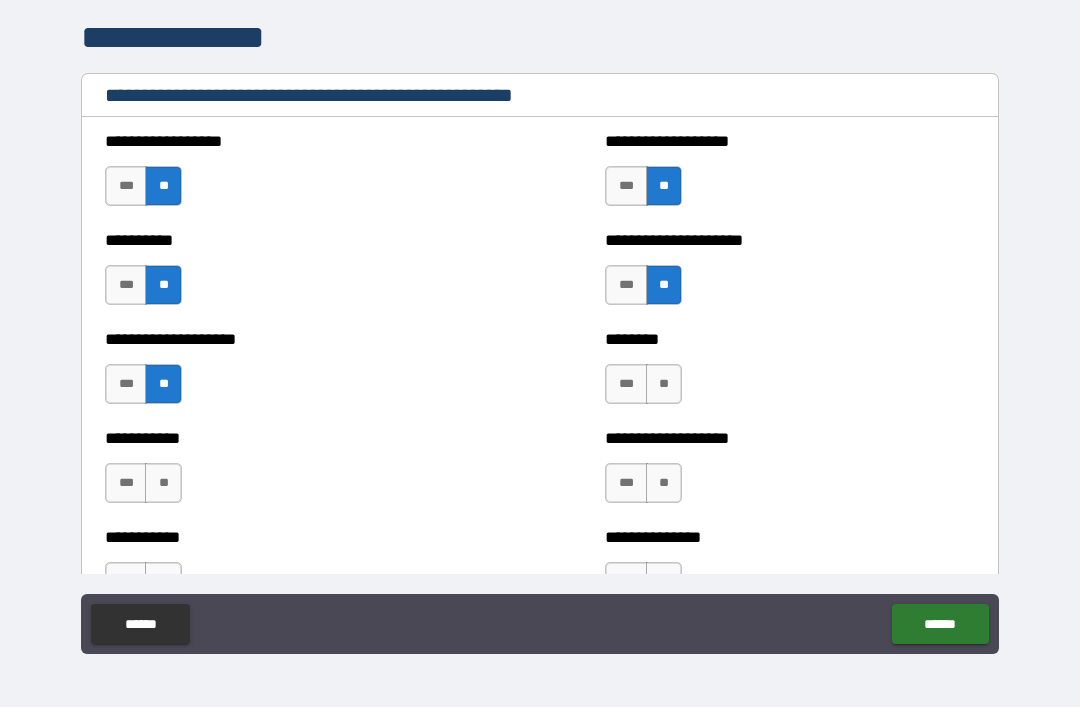 click on "**" at bounding box center (163, 483) 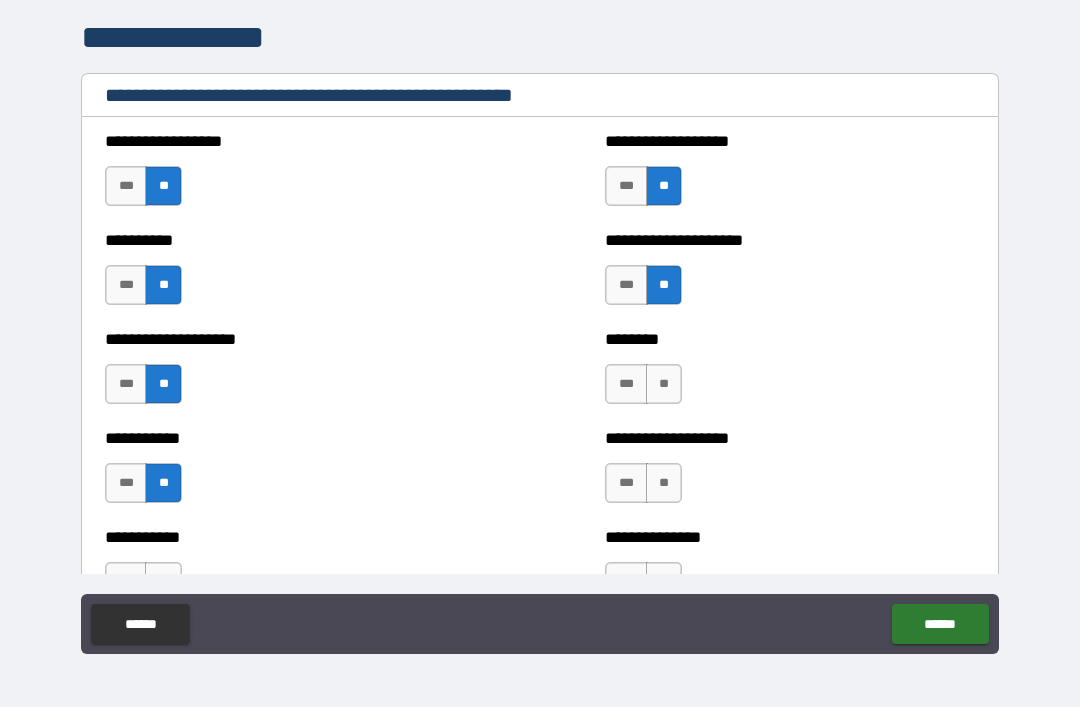 click on "**" at bounding box center [664, 384] 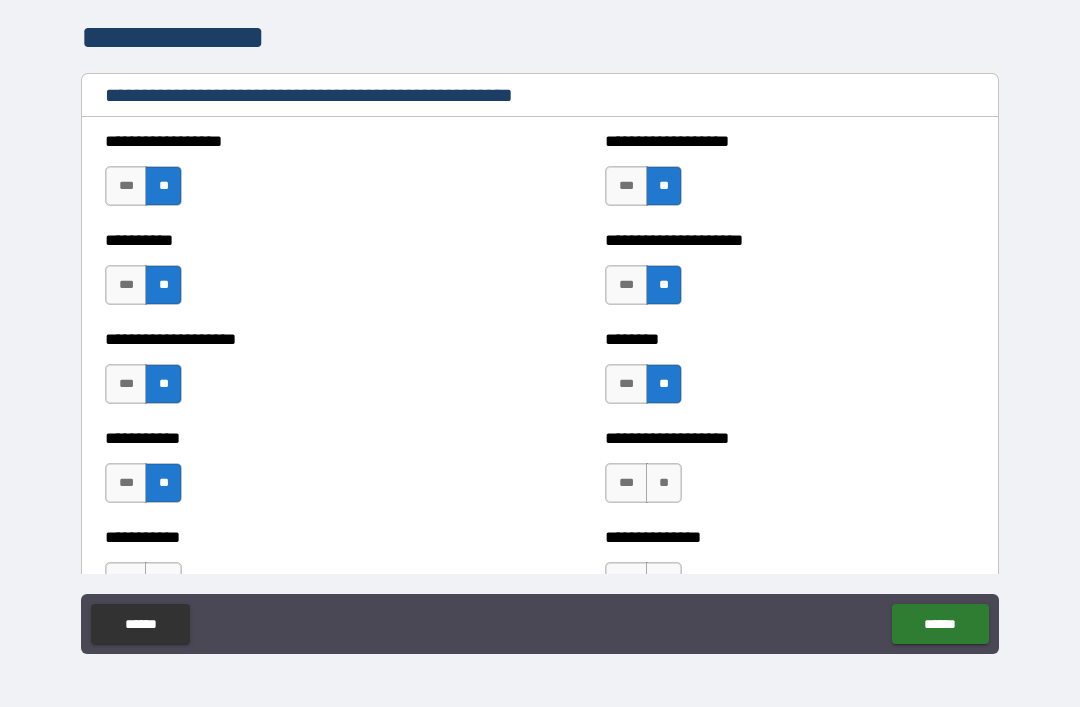 click on "**" at bounding box center [664, 483] 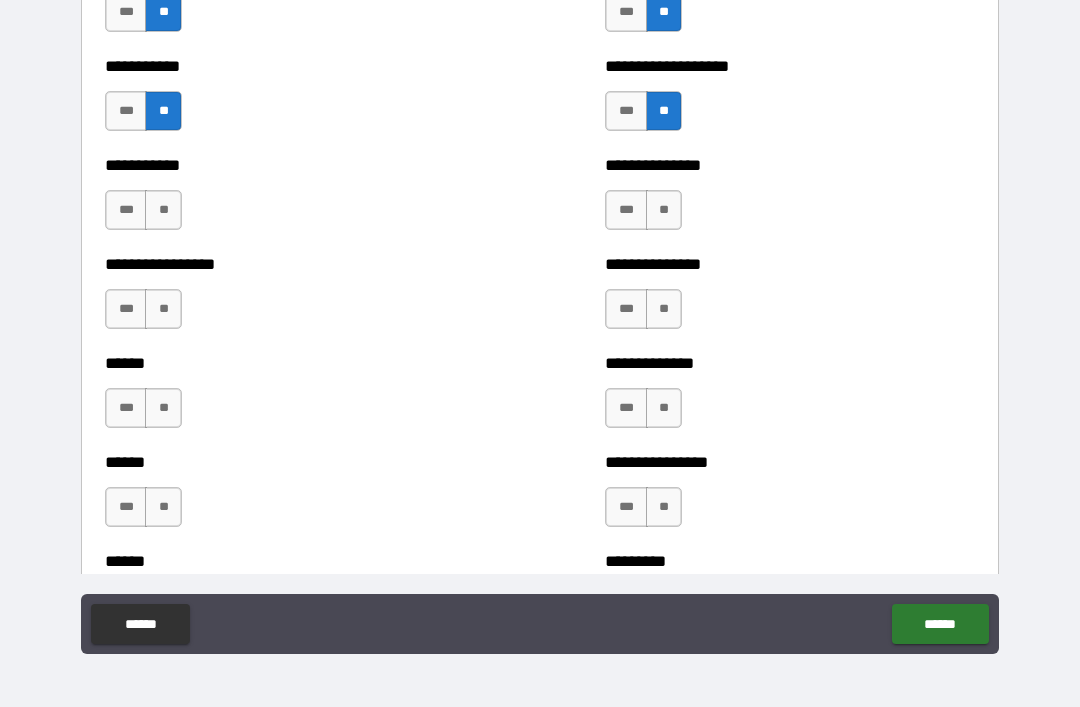 scroll, scrollTop: 2737, scrollLeft: 0, axis: vertical 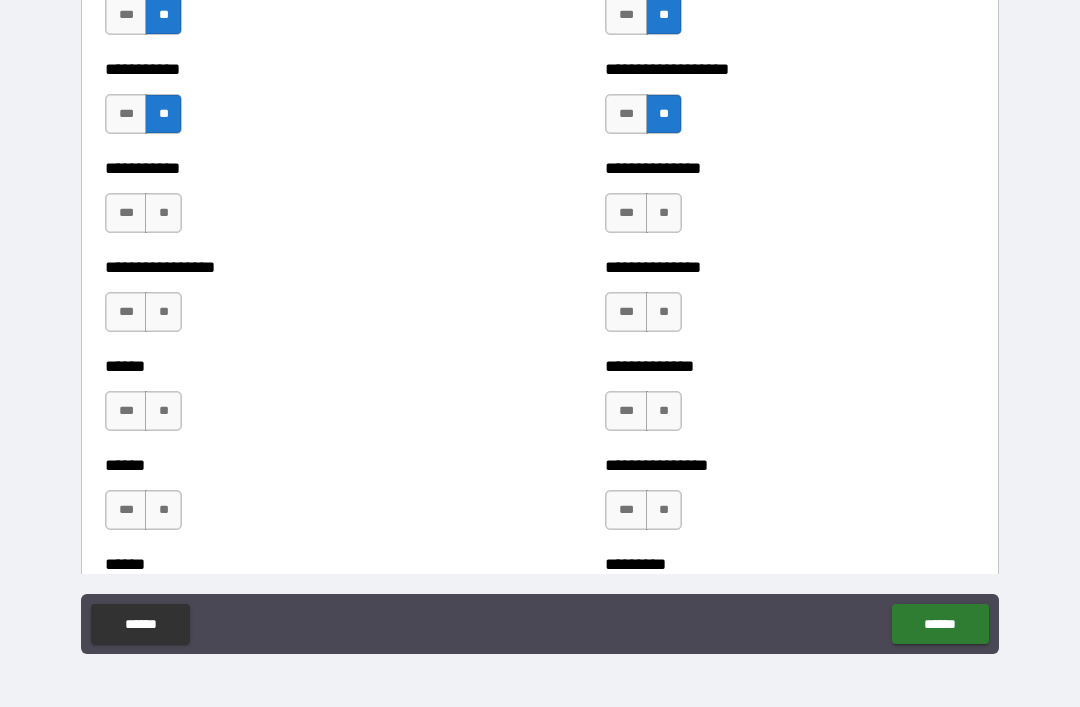 click on "**" at bounding box center (664, 213) 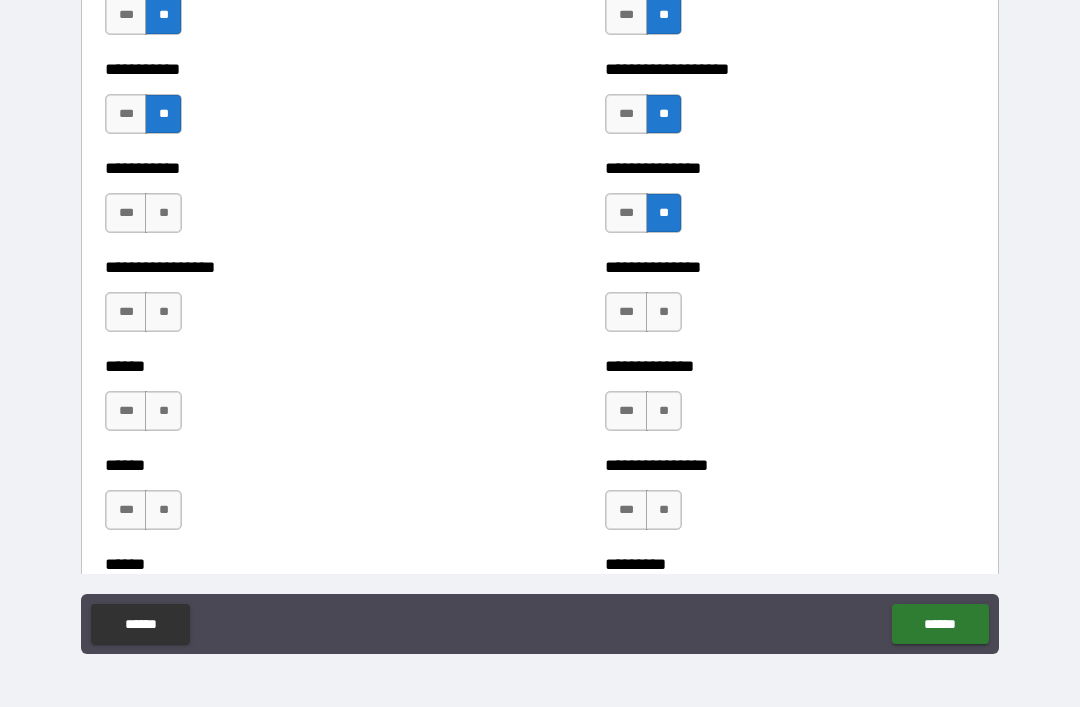 click on "**" at bounding box center (664, 312) 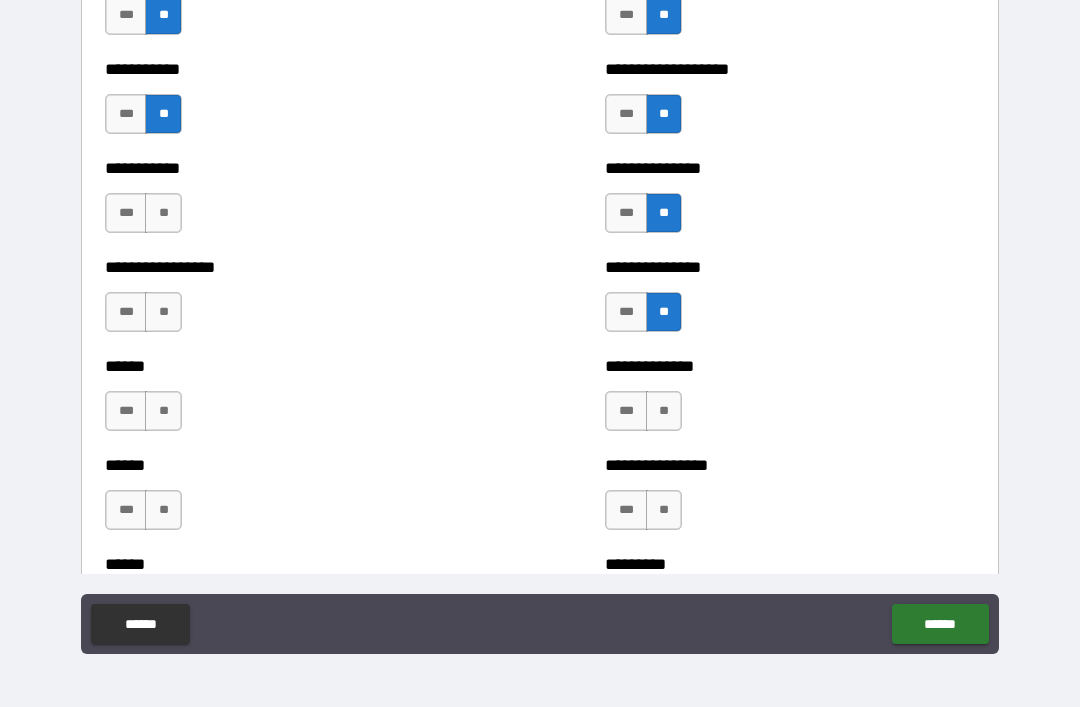 click on "**" at bounding box center (664, 411) 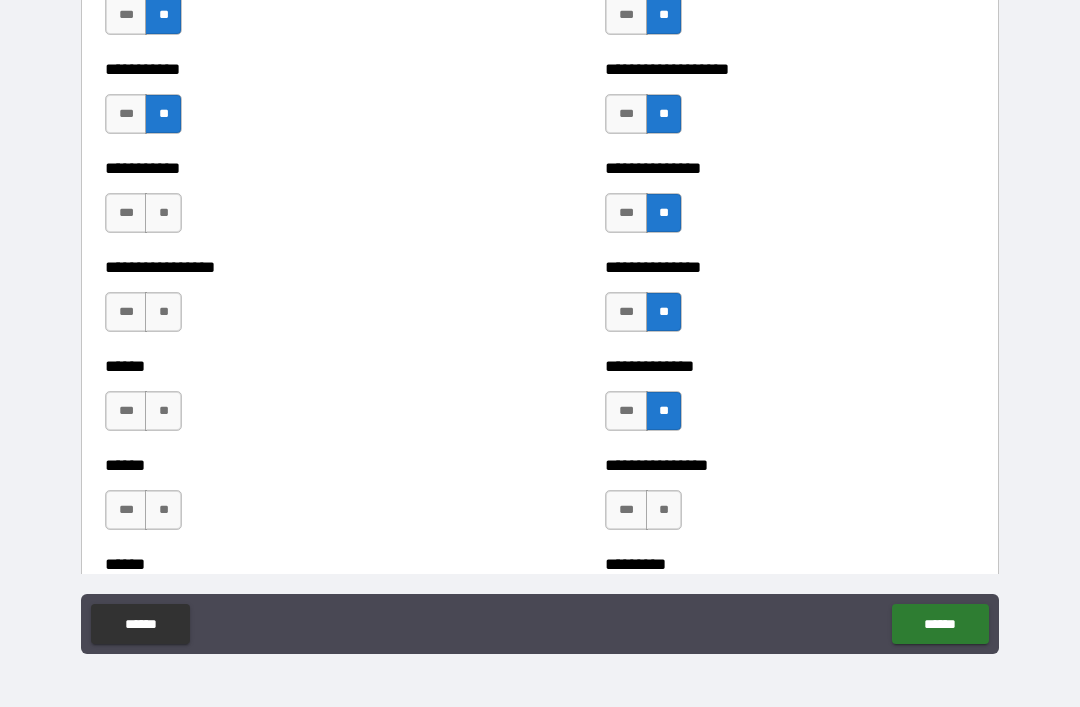 click on "**" at bounding box center (664, 510) 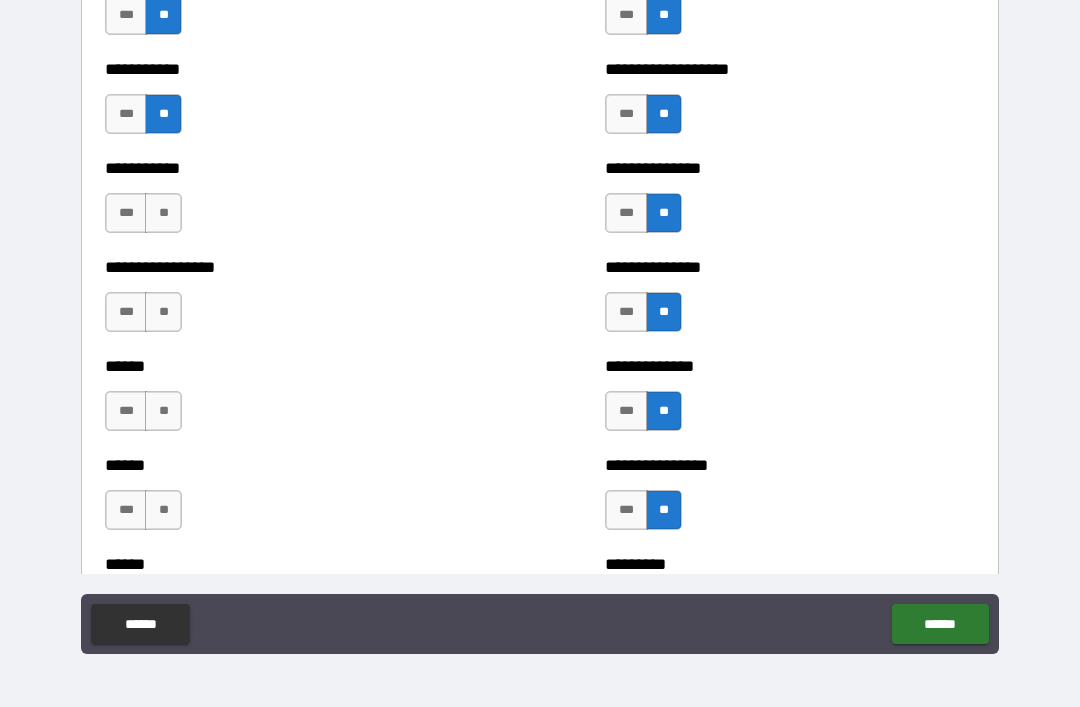 click on "**" at bounding box center (163, 510) 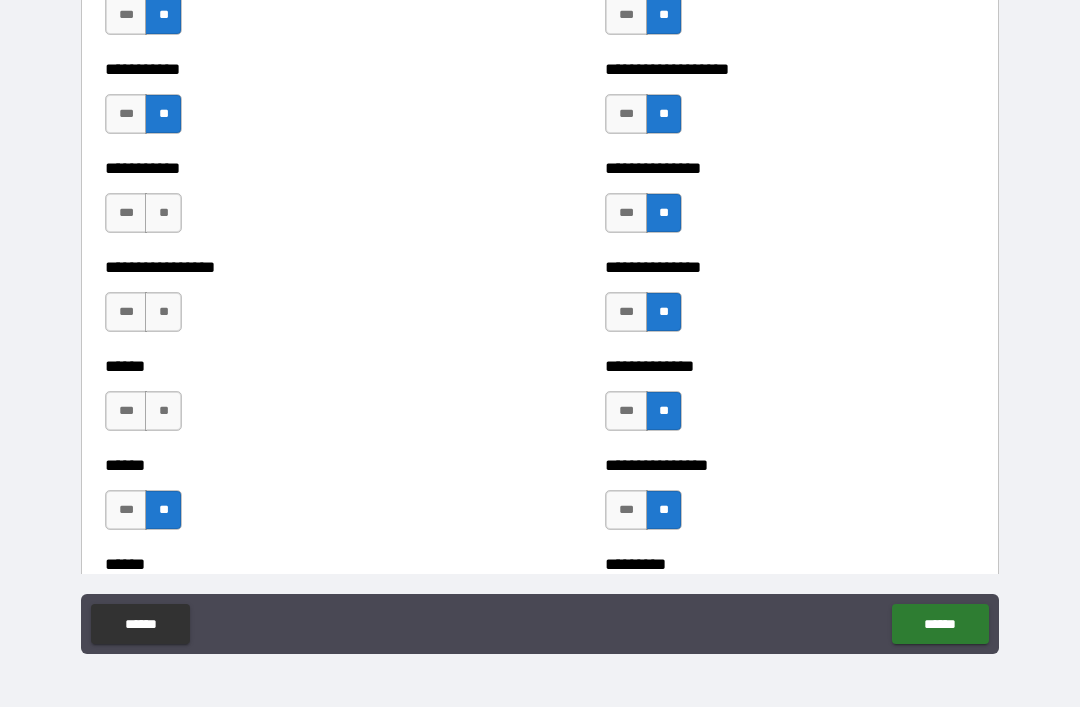 click on "**" at bounding box center [163, 411] 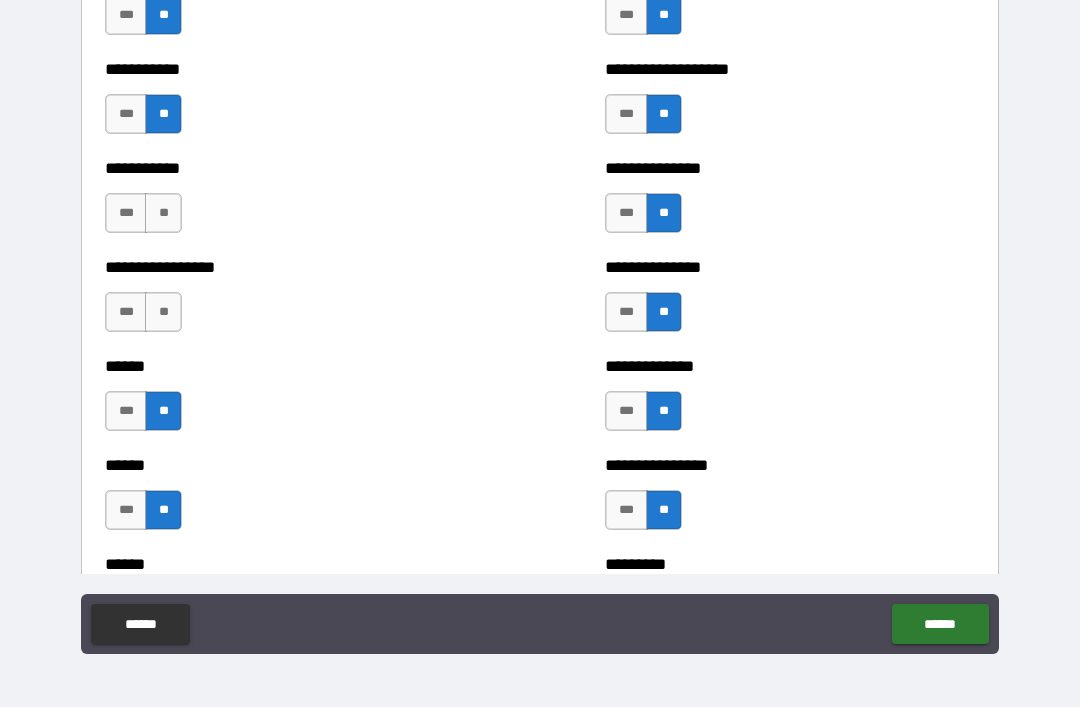 click on "**" at bounding box center (163, 312) 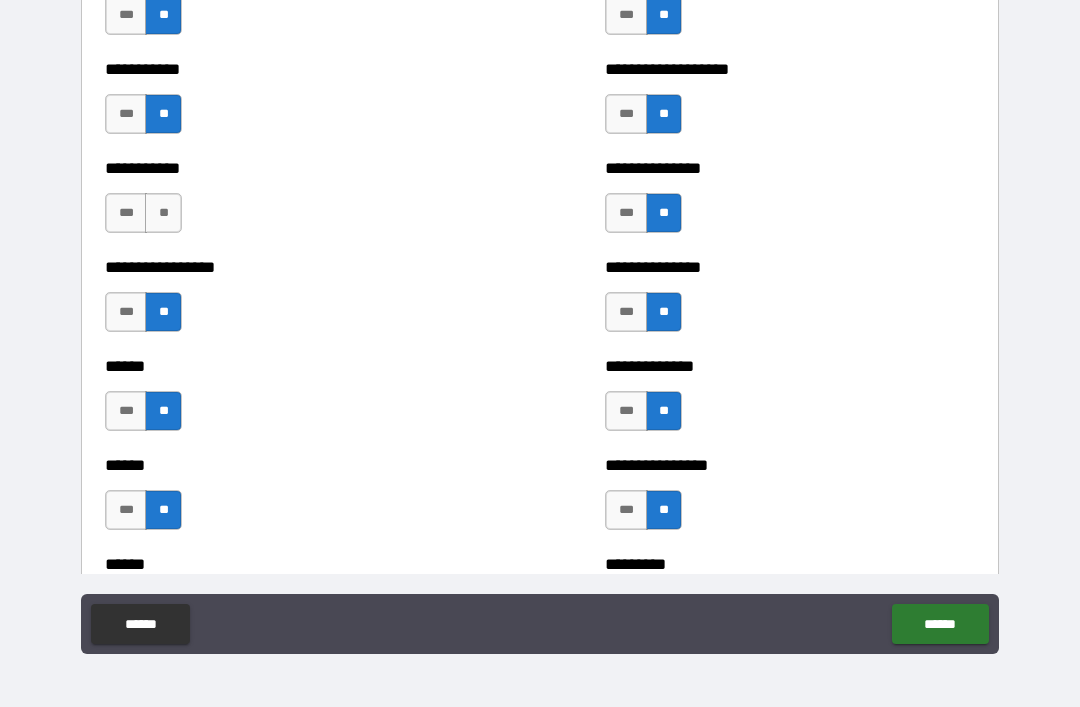 click on "**" at bounding box center [163, 213] 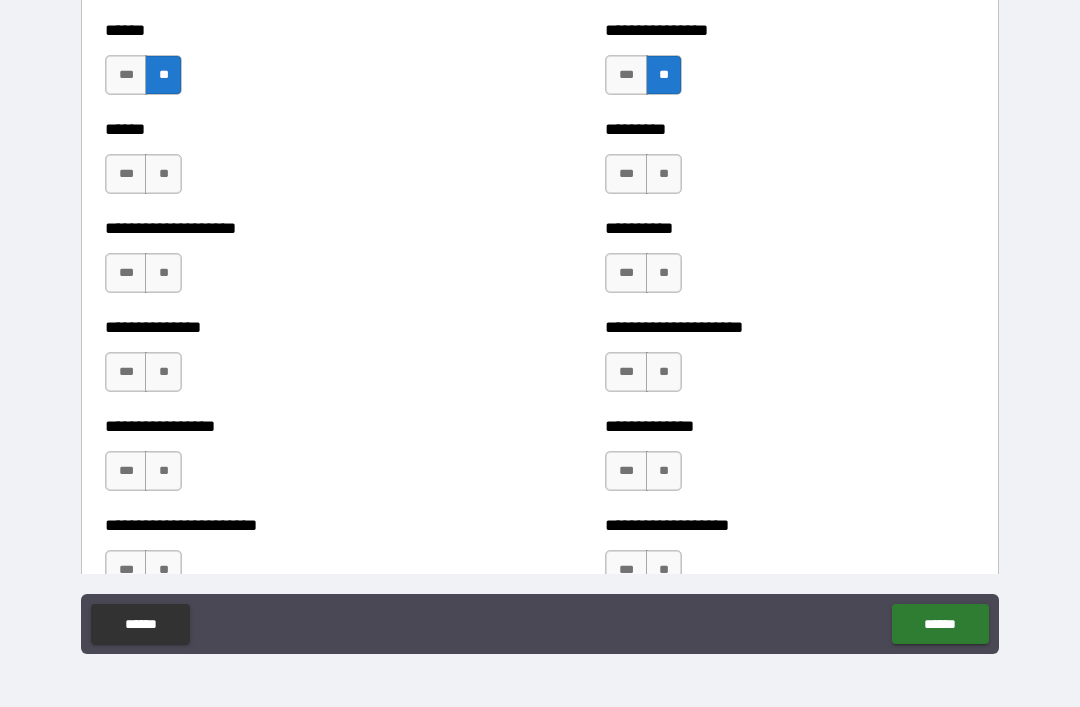 scroll, scrollTop: 3171, scrollLeft: 0, axis: vertical 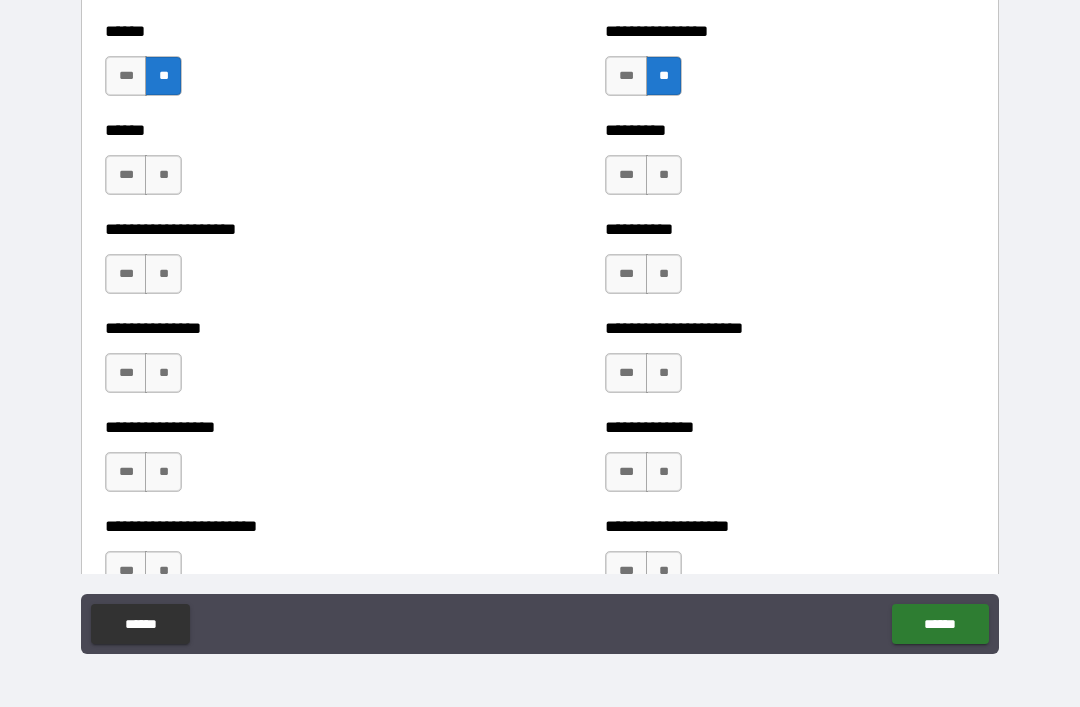 click on "**" at bounding box center [163, 472] 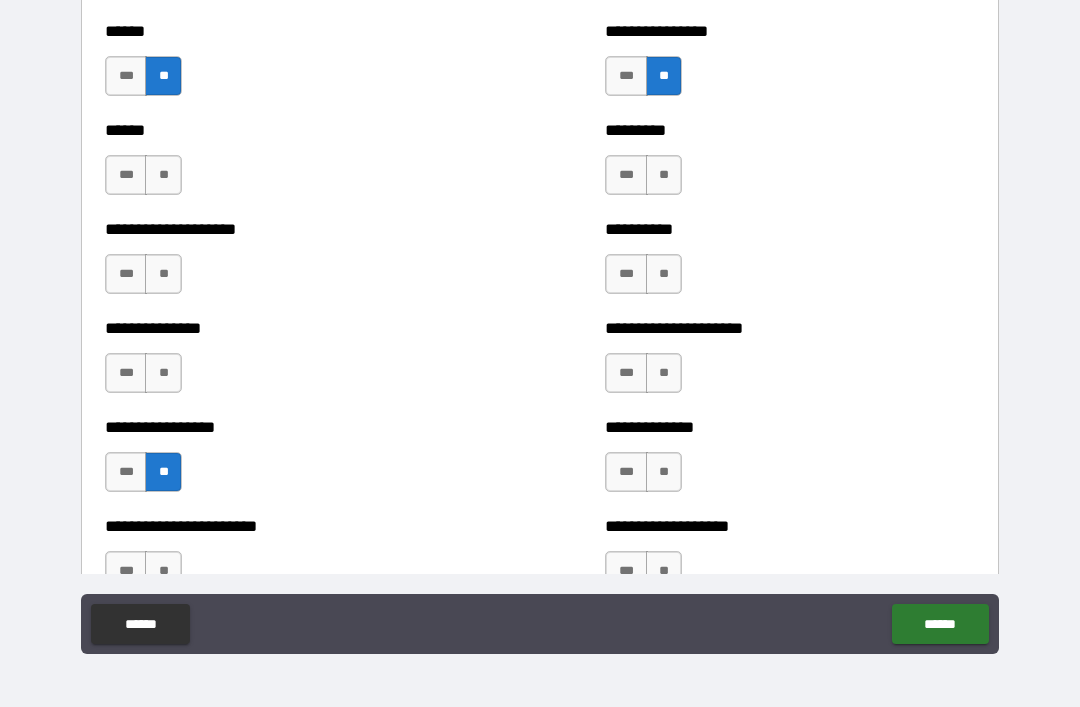 click on "**" at bounding box center (163, 373) 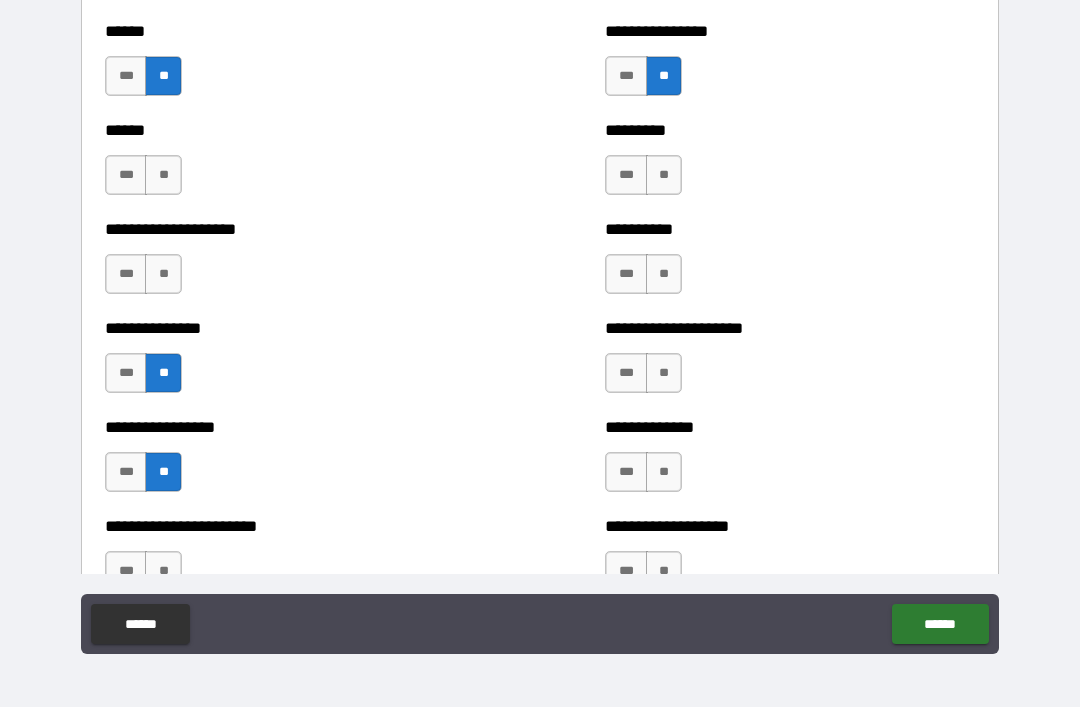 click on "**" at bounding box center (163, 274) 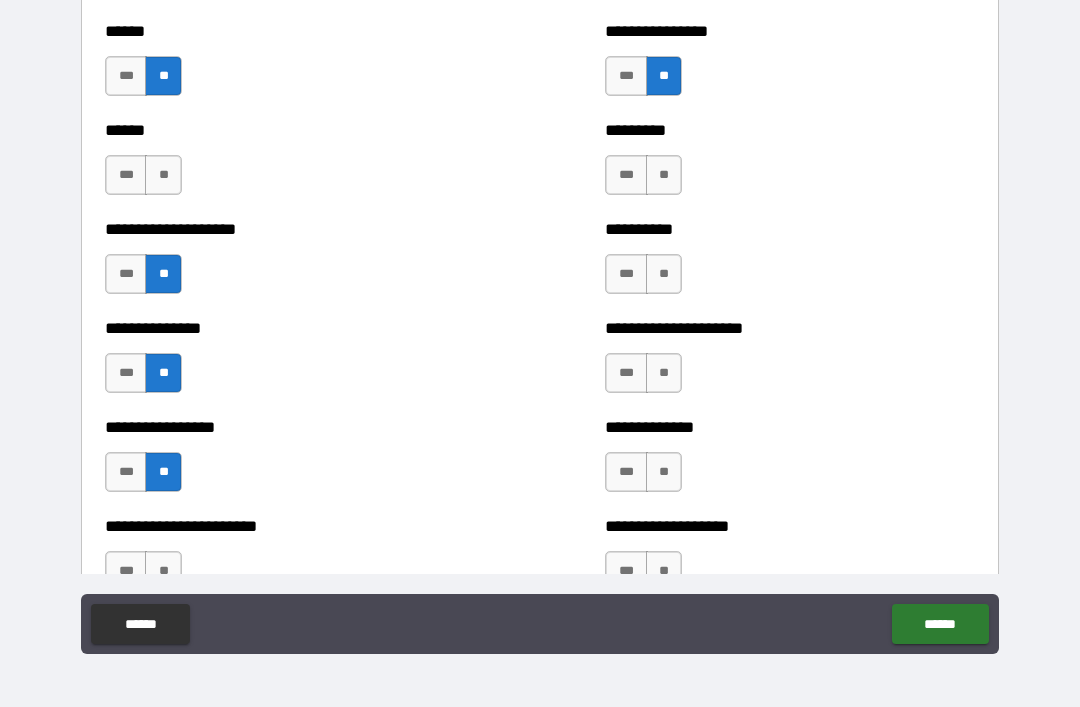 click on "**" at bounding box center [163, 175] 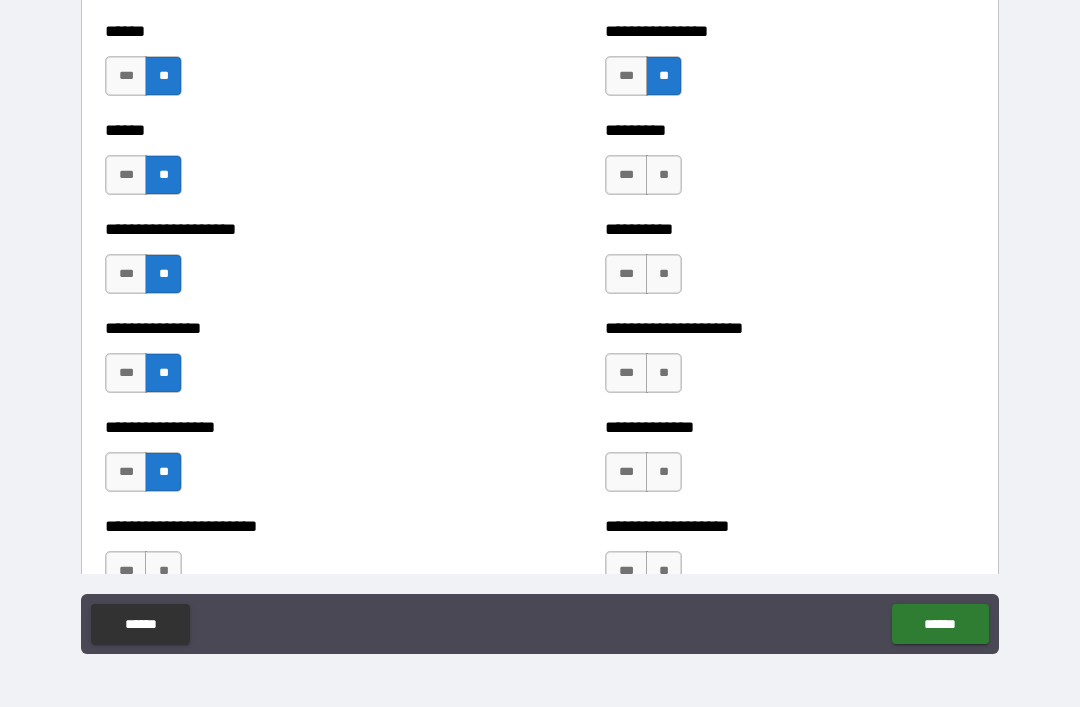 click on "**" at bounding box center (664, 472) 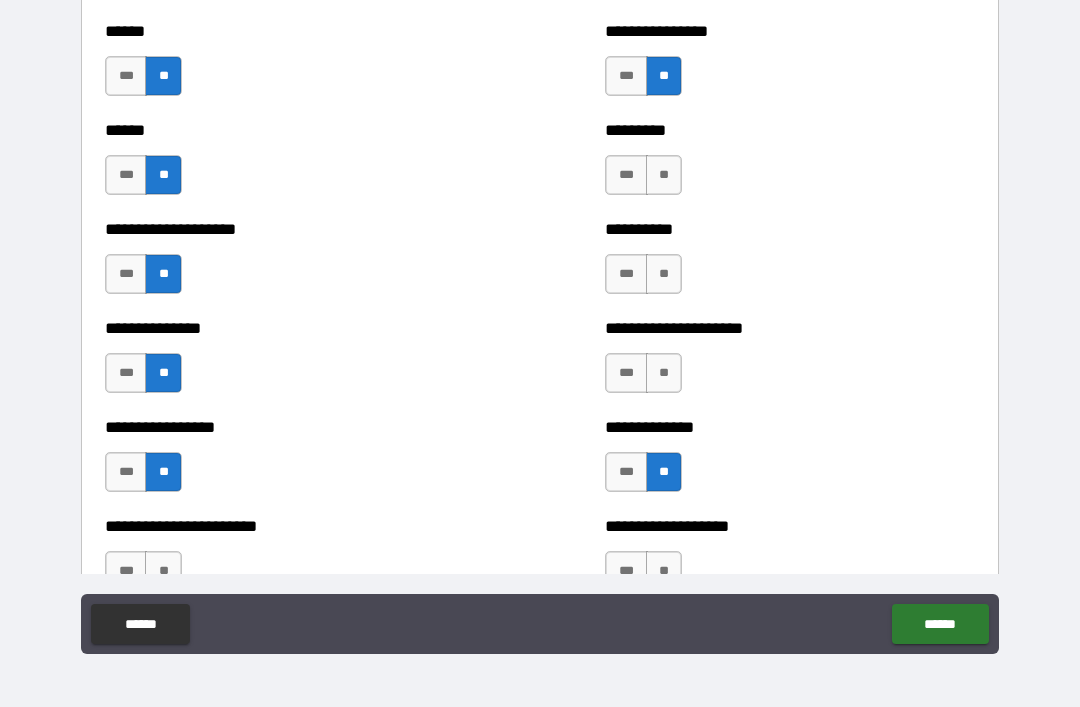click on "**" at bounding box center [664, 373] 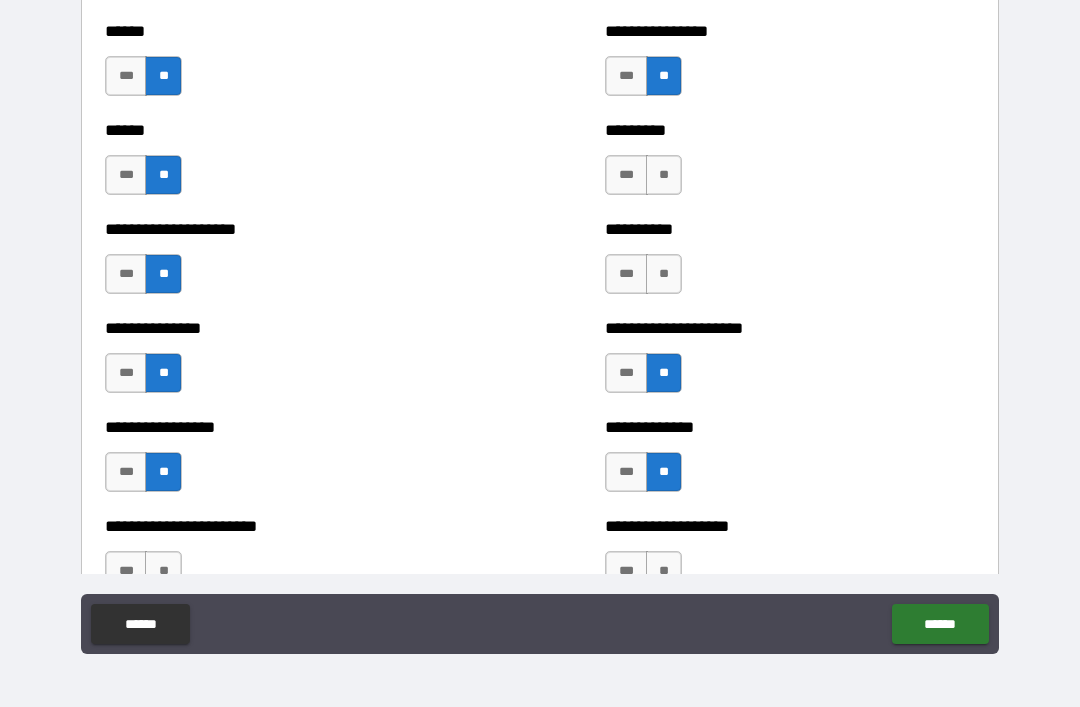 click on "**" at bounding box center (664, 274) 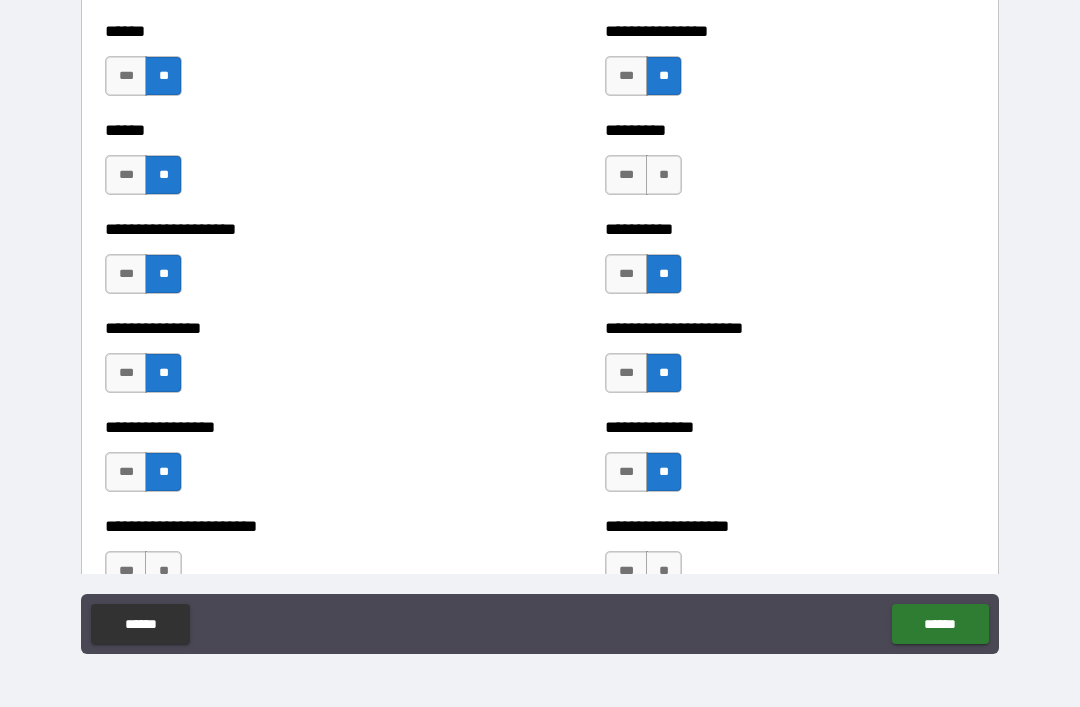 click on "**" at bounding box center [664, 175] 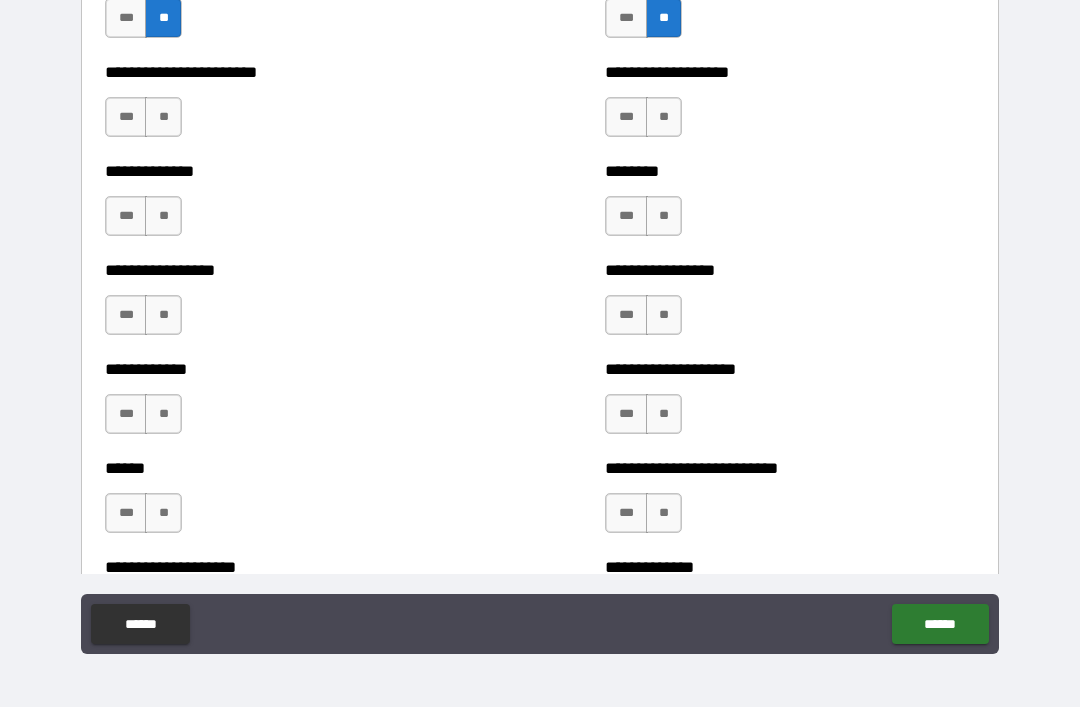 scroll, scrollTop: 3659, scrollLeft: 0, axis: vertical 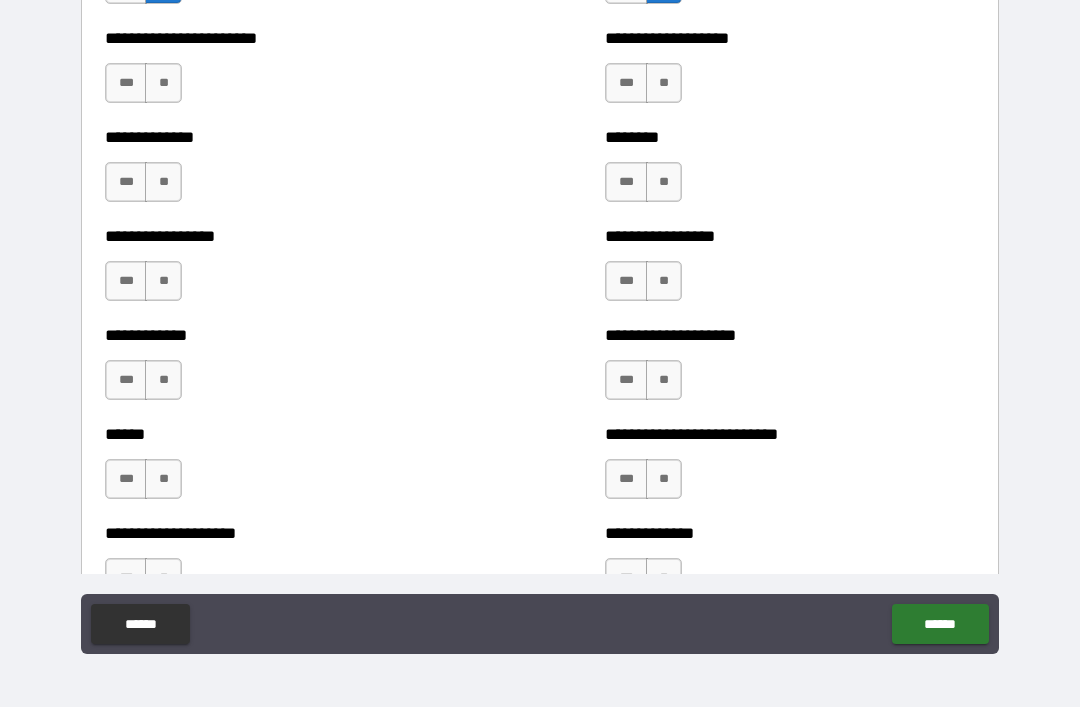 click on "**" at bounding box center (664, 479) 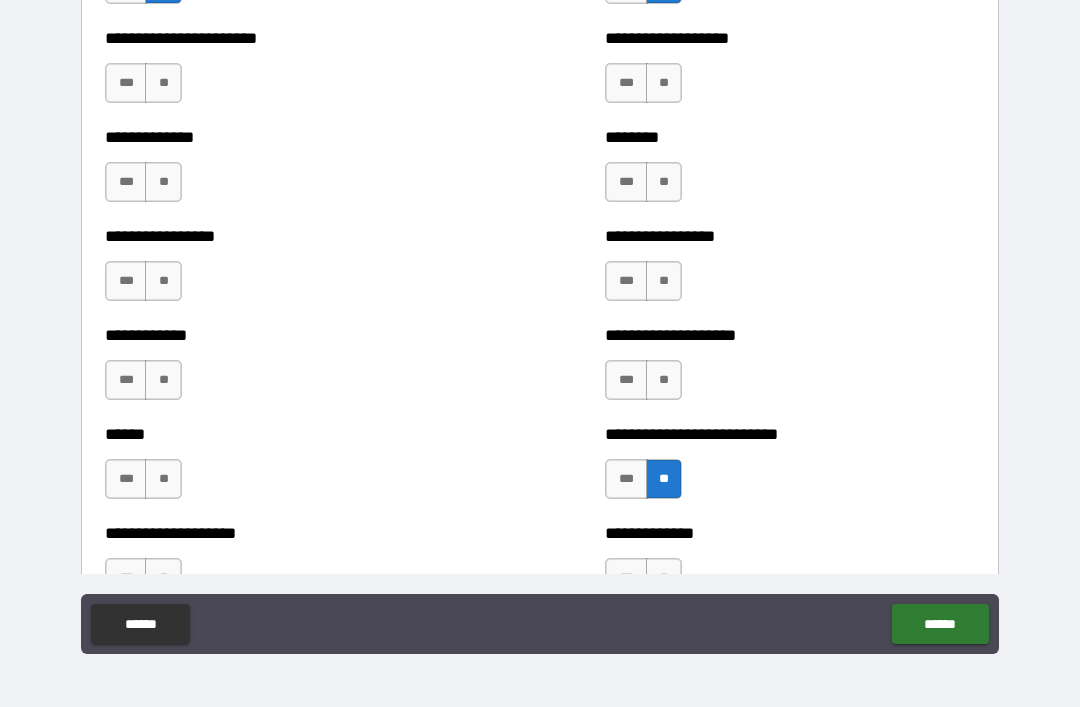 click on "**" at bounding box center [664, 380] 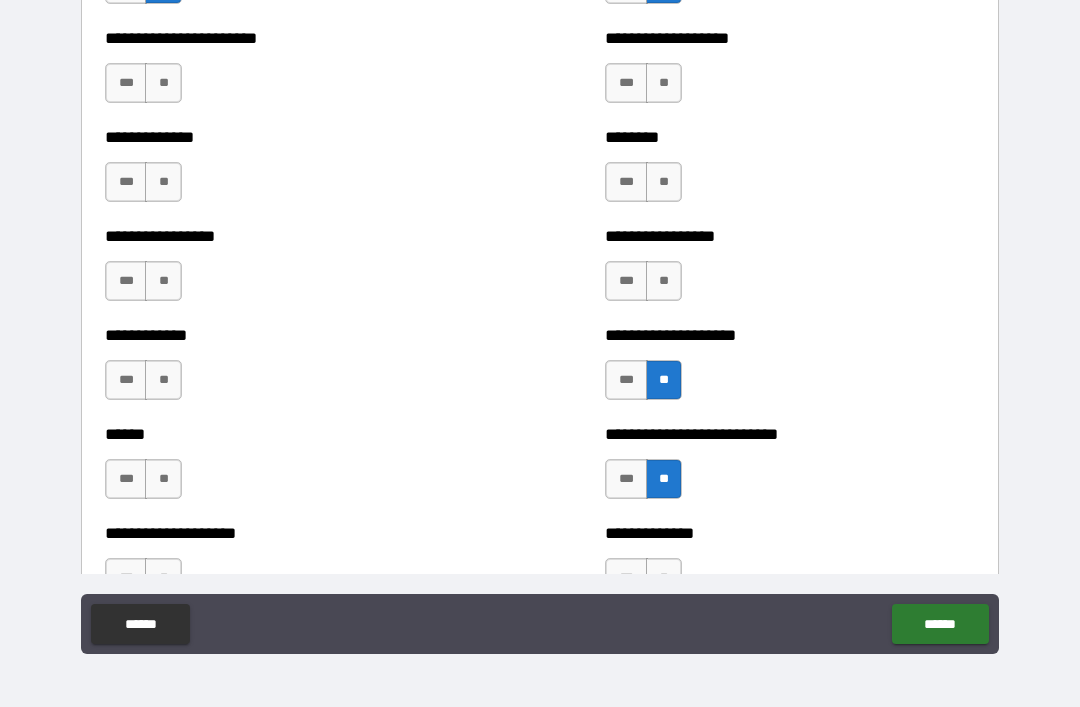 click on "**" at bounding box center (664, 281) 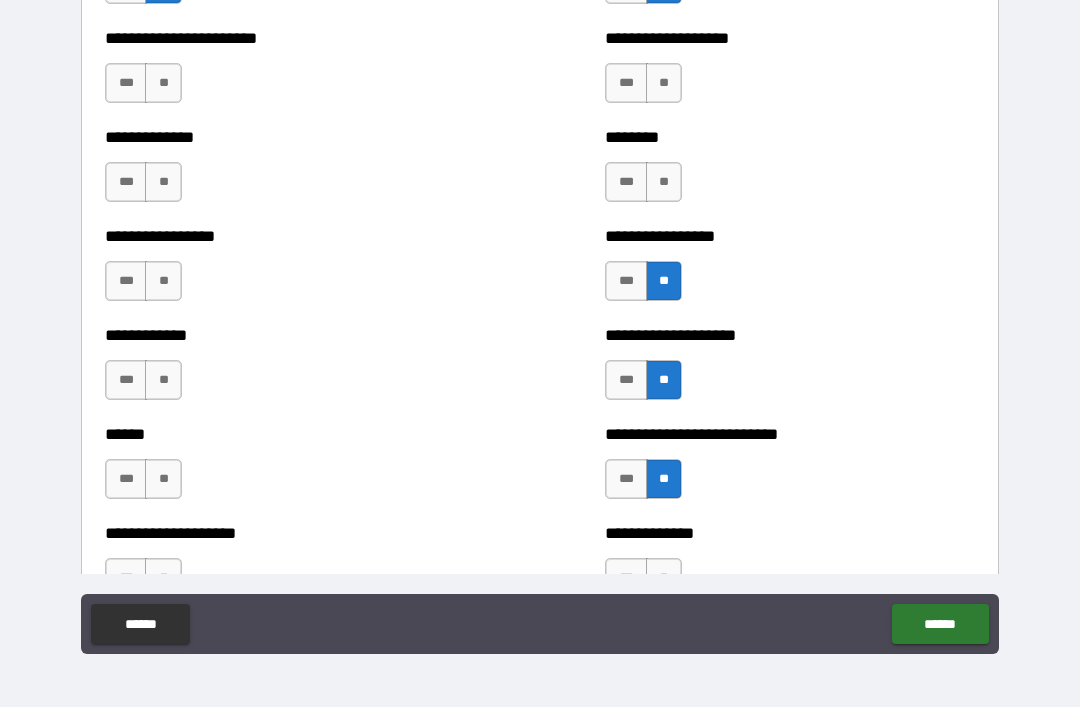 click on "**" at bounding box center [664, 182] 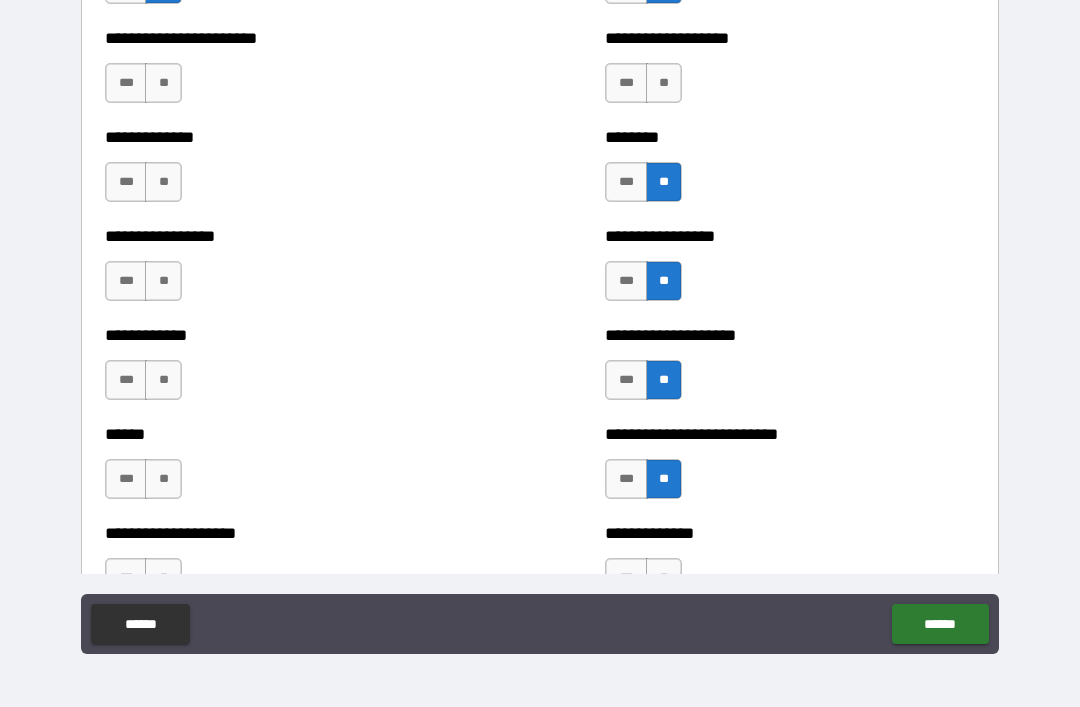 click on "**" at bounding box center (664, 83) 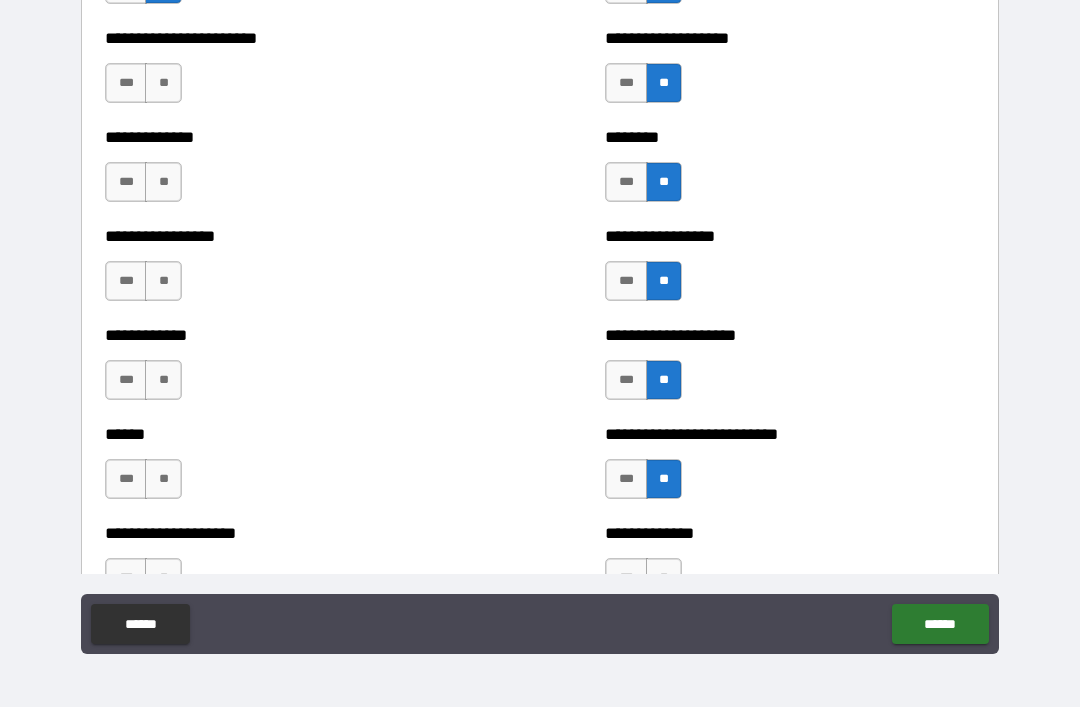 click on "**" at bounding box center (163, 479) 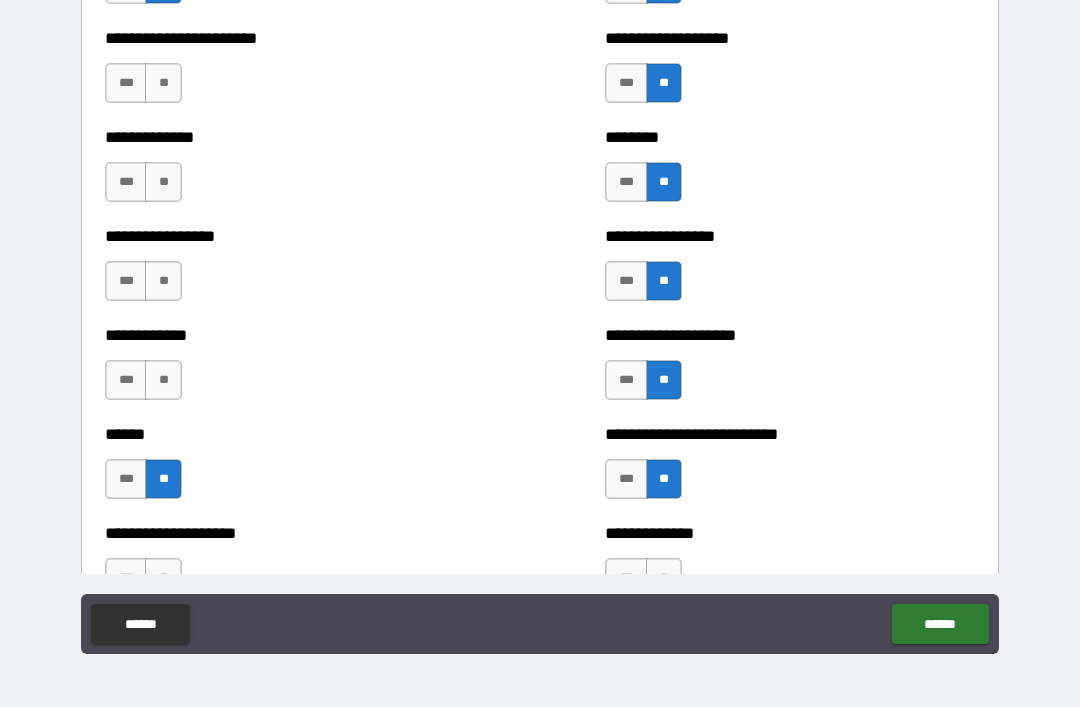 click on "**" at bounding box center (163, 380) 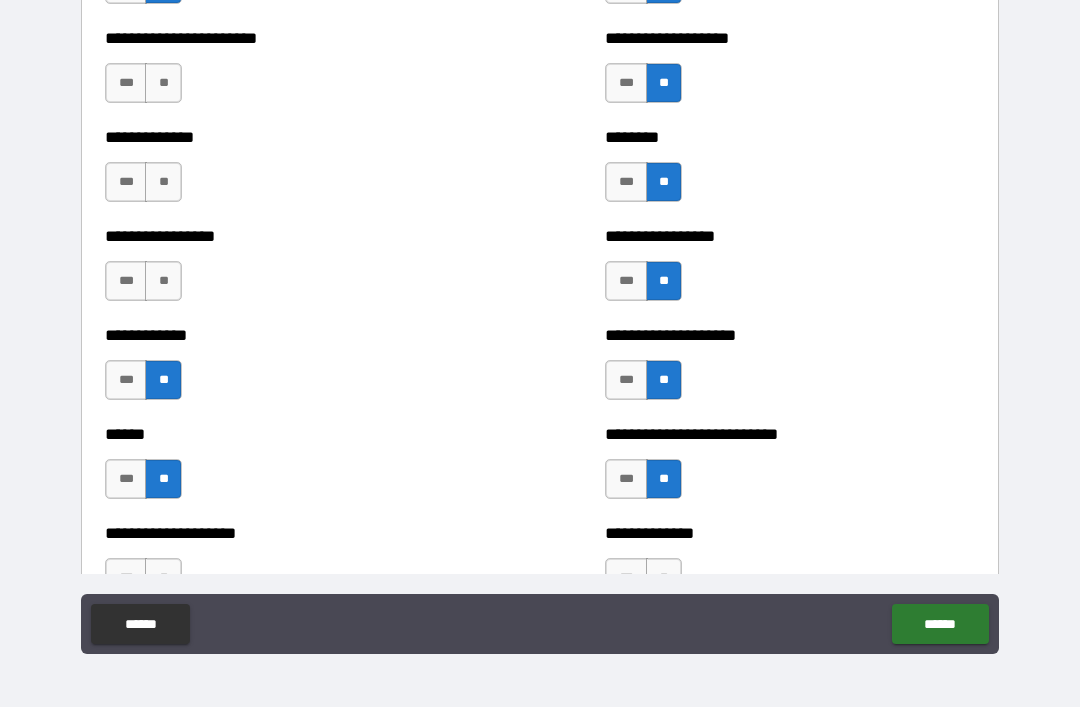 click on "**" at bounding box center [163, 281] 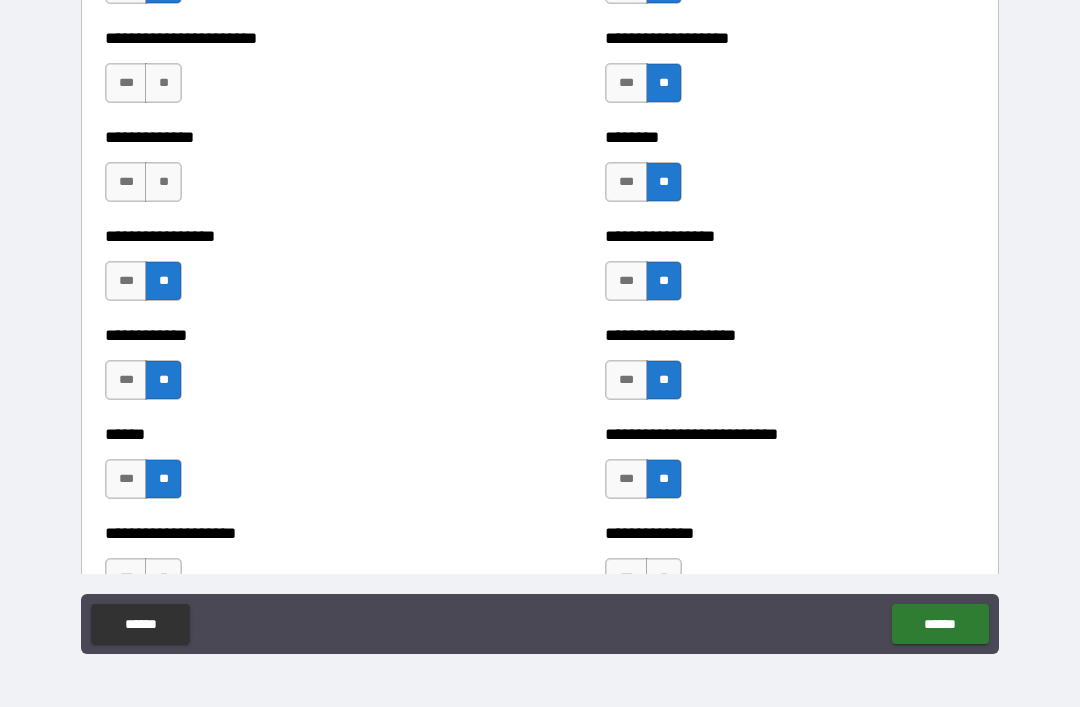 click on "**" at bounding box center [163, 182] 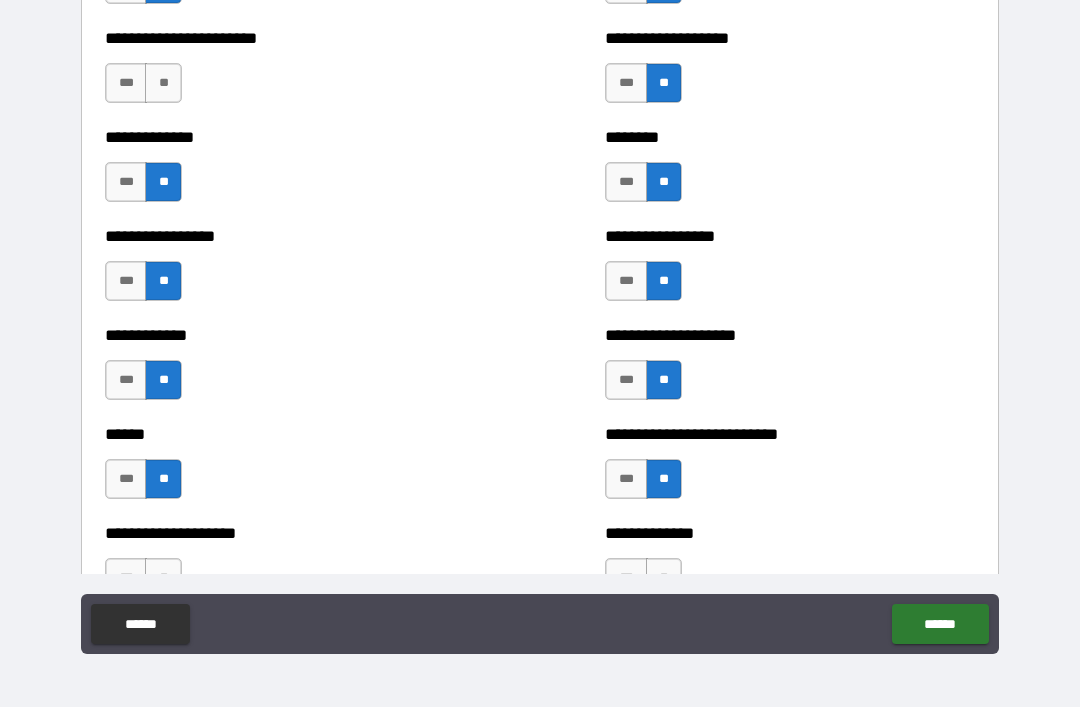 click on "**" at bounding box center (163, 83) 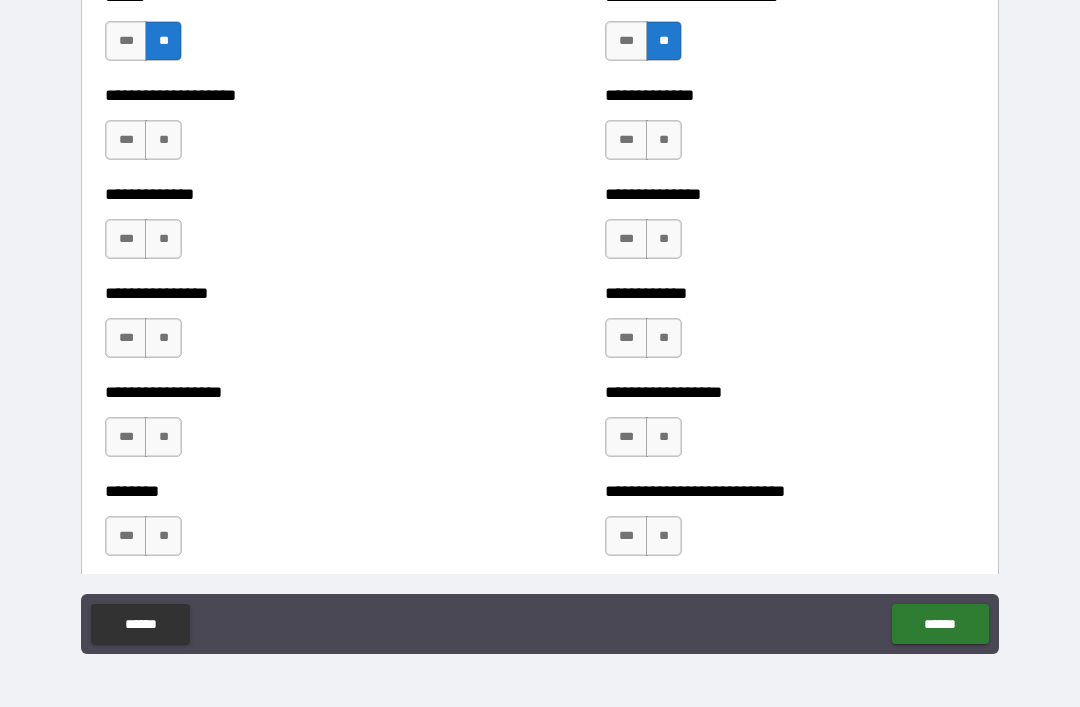 scroll, scrollTop: 4094, scrollLeft: 0, axis: vertical 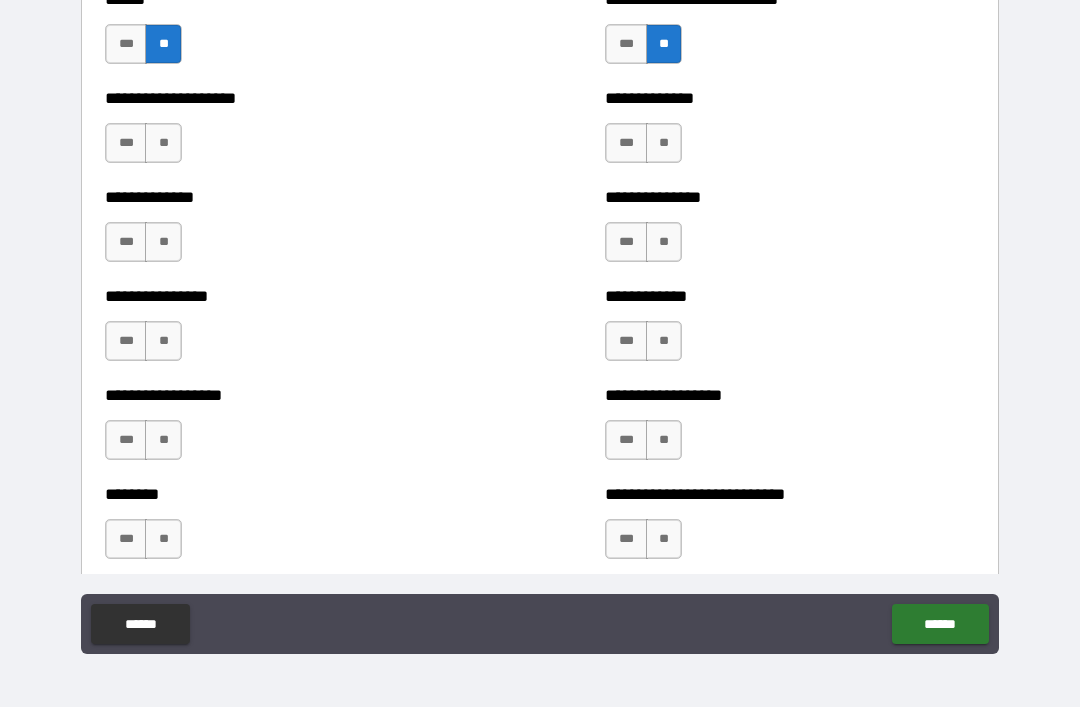 click on "**" at bounding box center [163, 440] 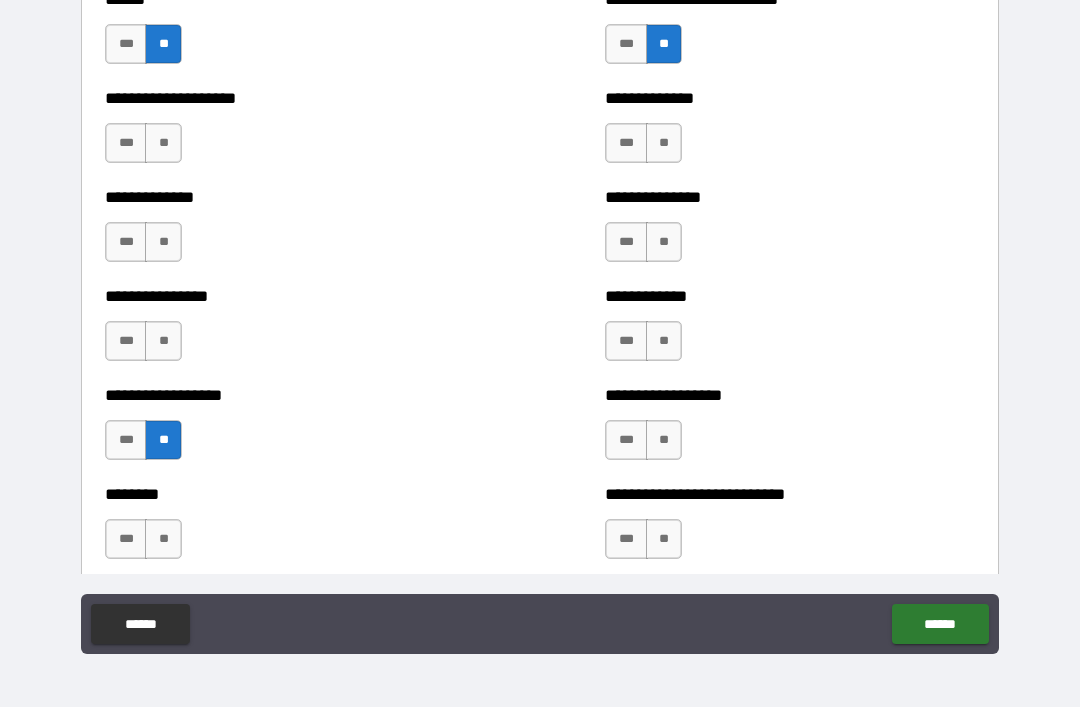 click on "**" at bounding box center [163, 341] 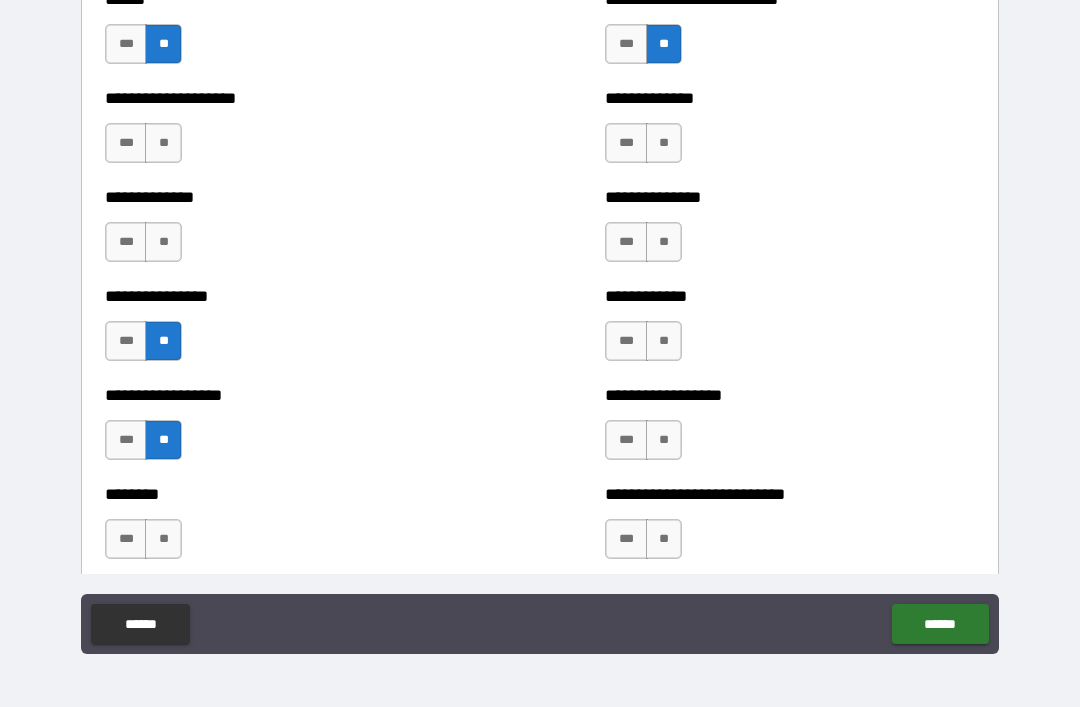 click on "**" at bounding box center (163, 242) 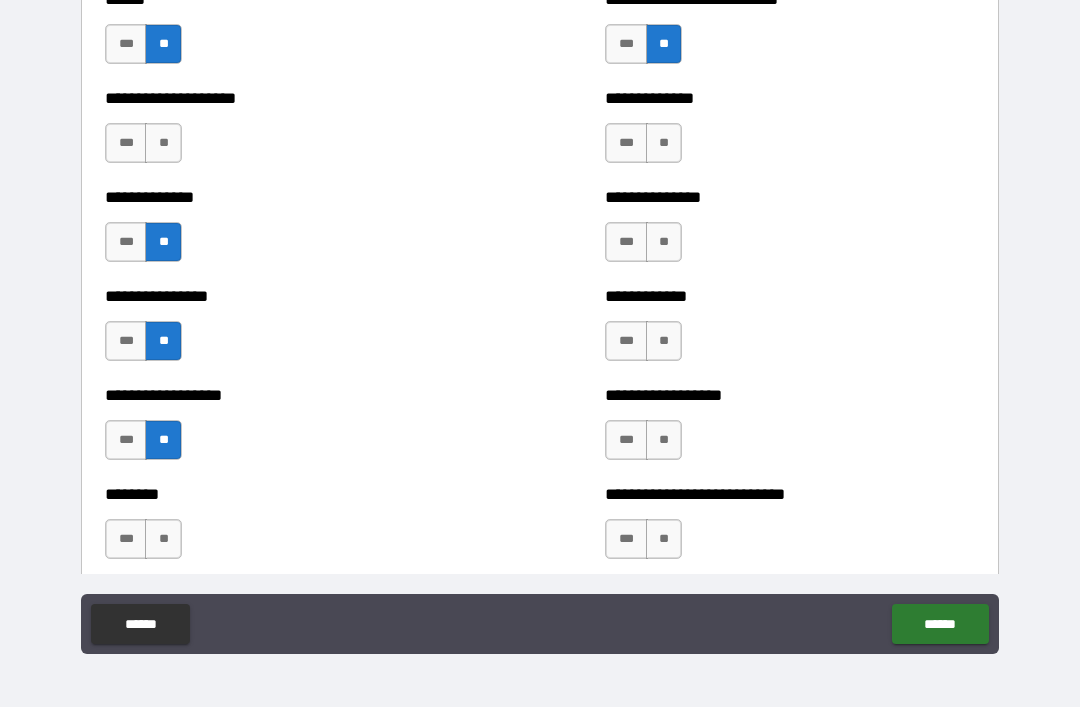 click on "**" at bounding box center (163, 143) 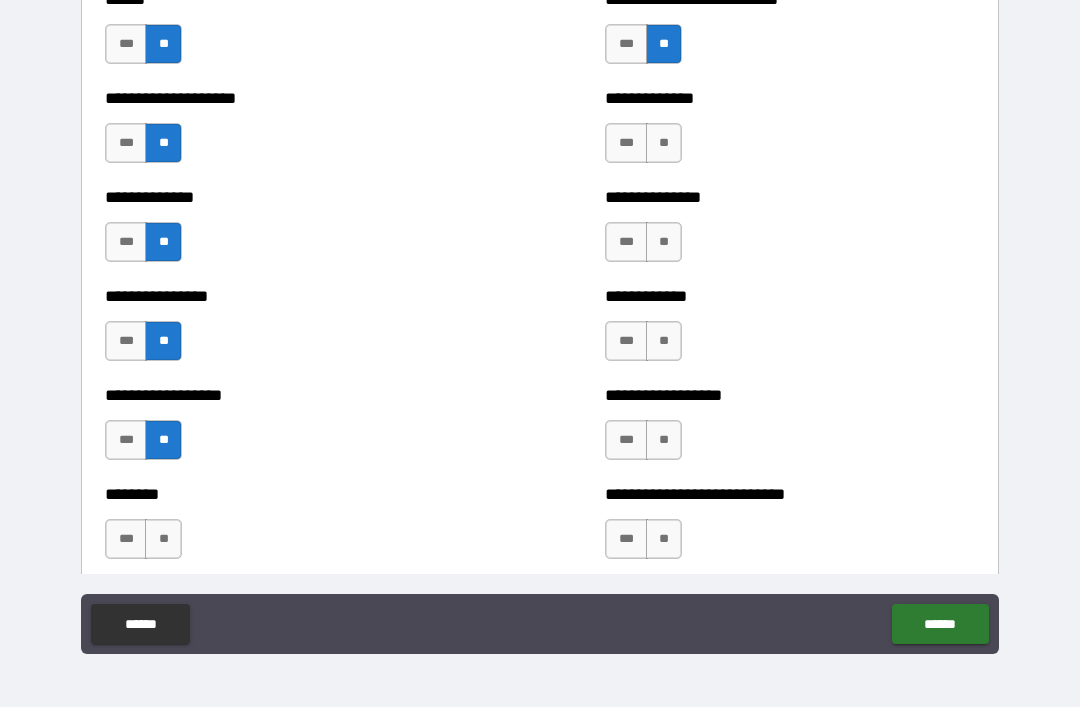 click on "**" at bounding box center (664, 440) 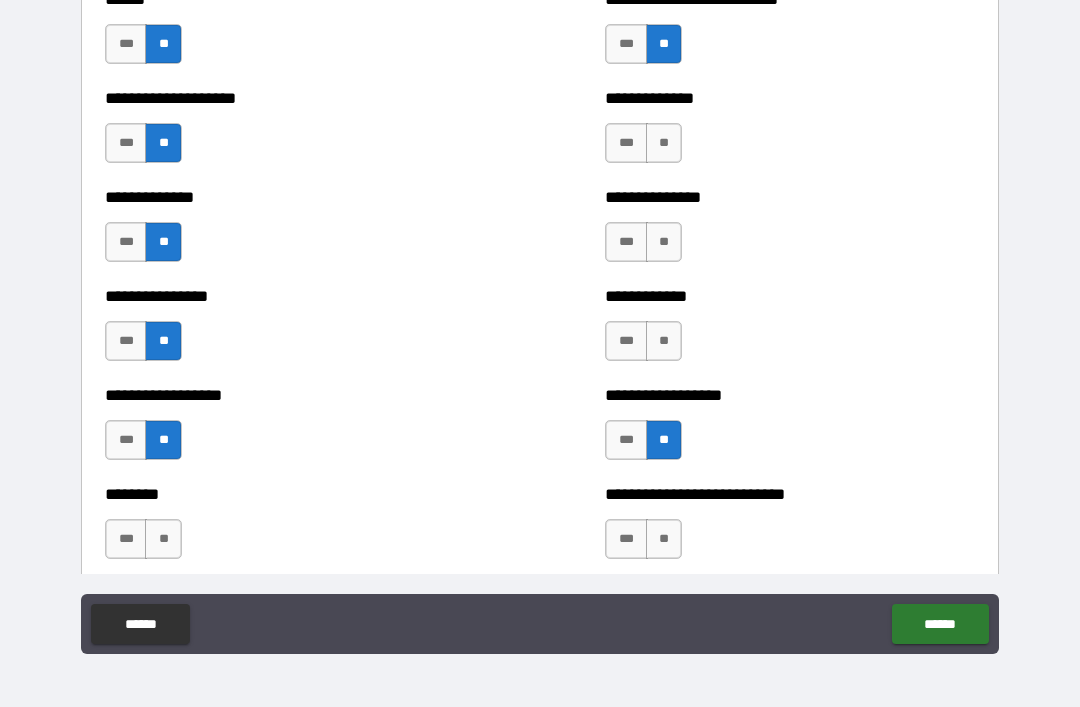 click on "**" at bounding box center [664, 341] 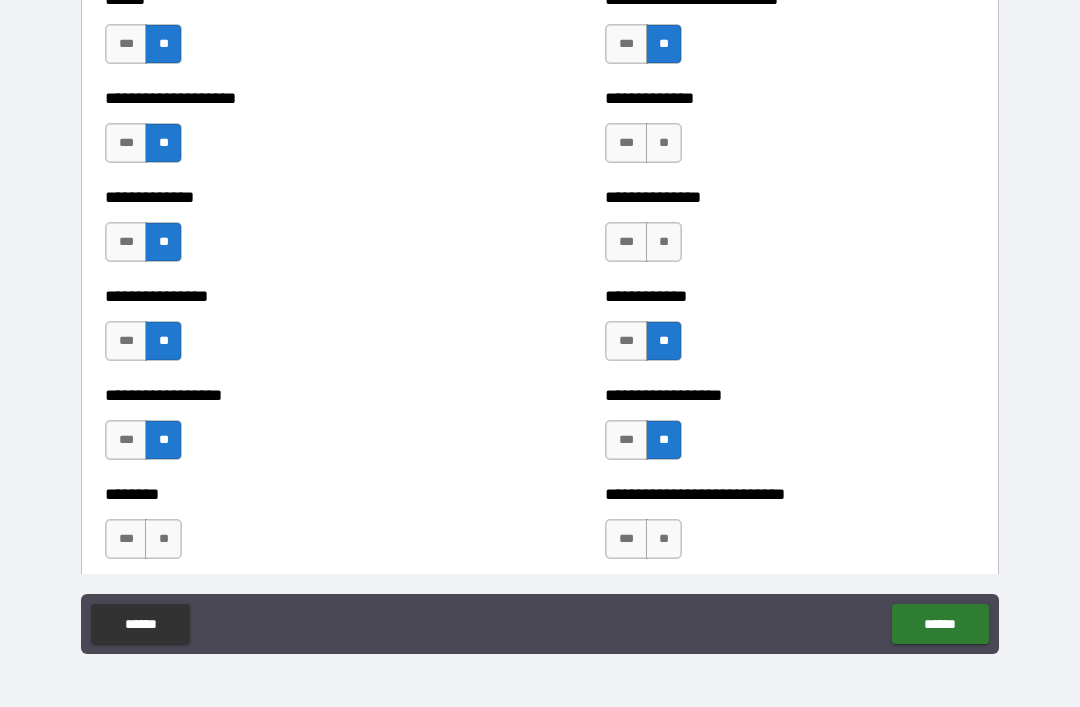 click on "**" at bounding box center (664, 242) 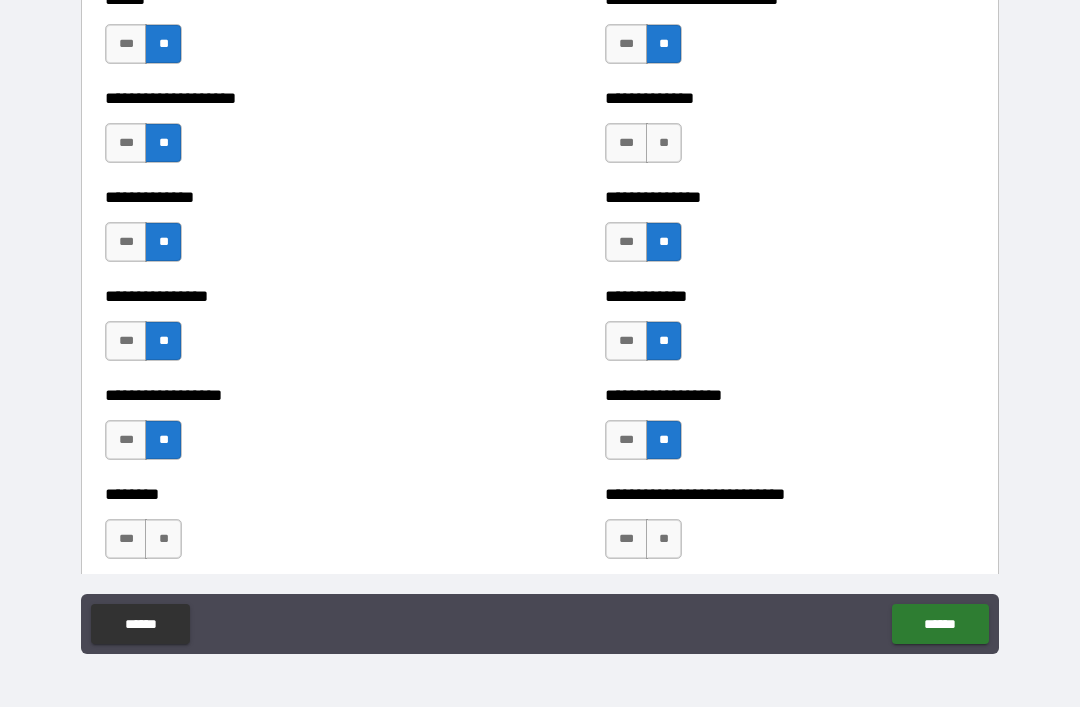click on "**" at bounding box center (664, 143) 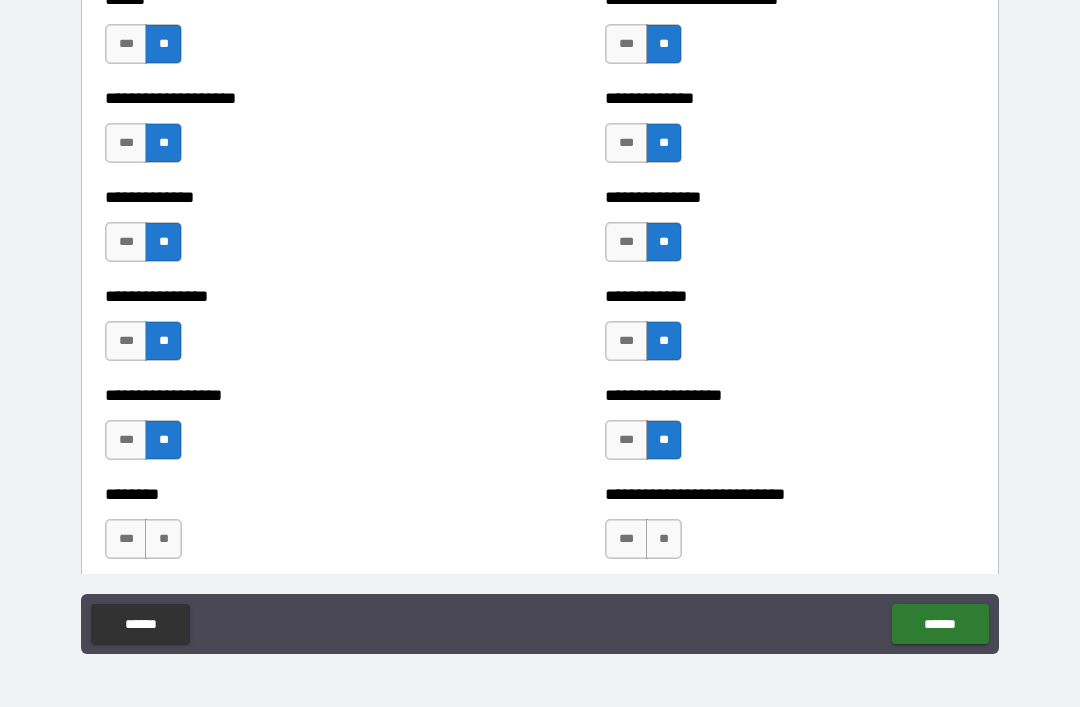 click on "**" at bounding box center (664, 539) 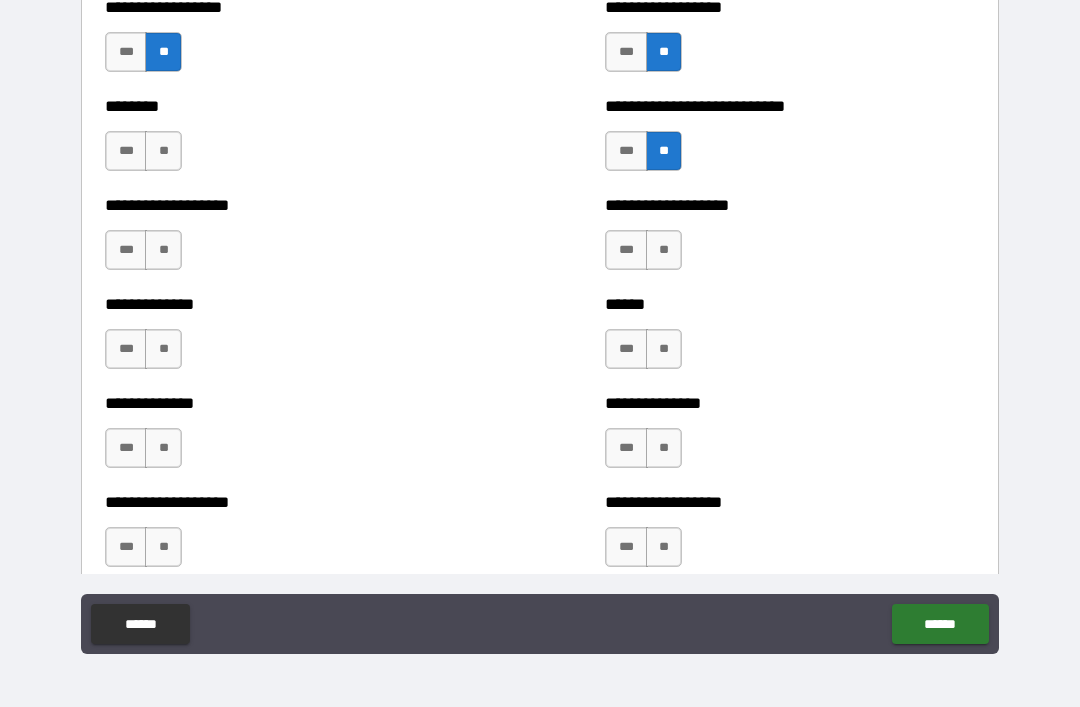 scroll, scrollTop: 4480, scrollLeft: 0, axis: vertical 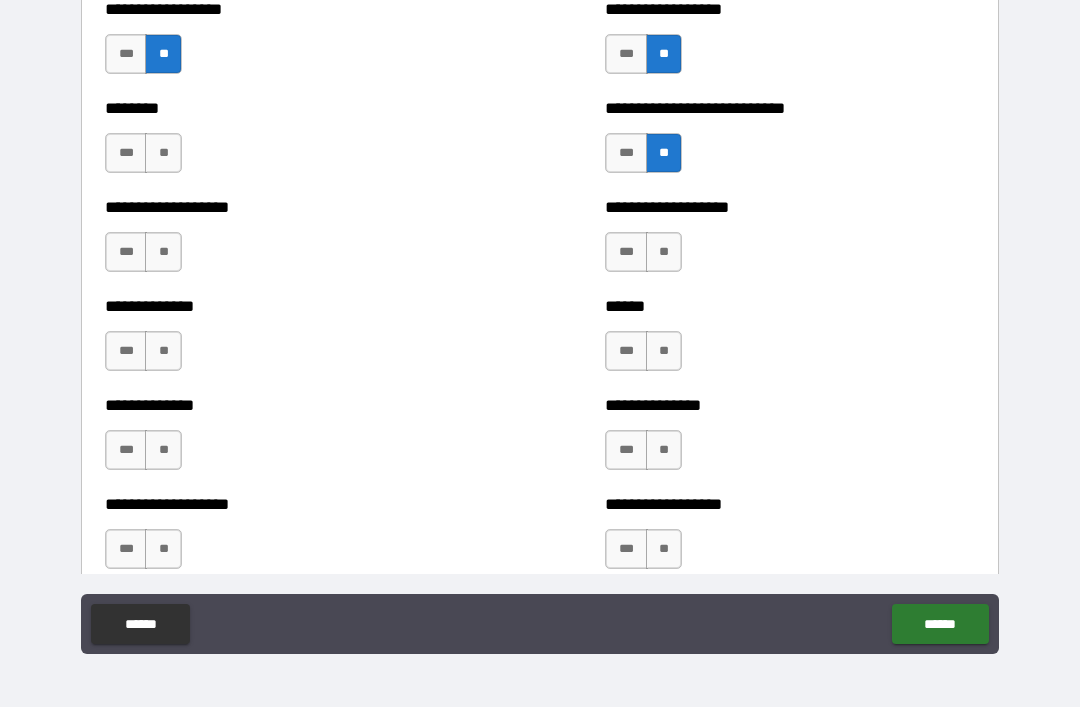 click on "**" at bounding box center (163, 153) 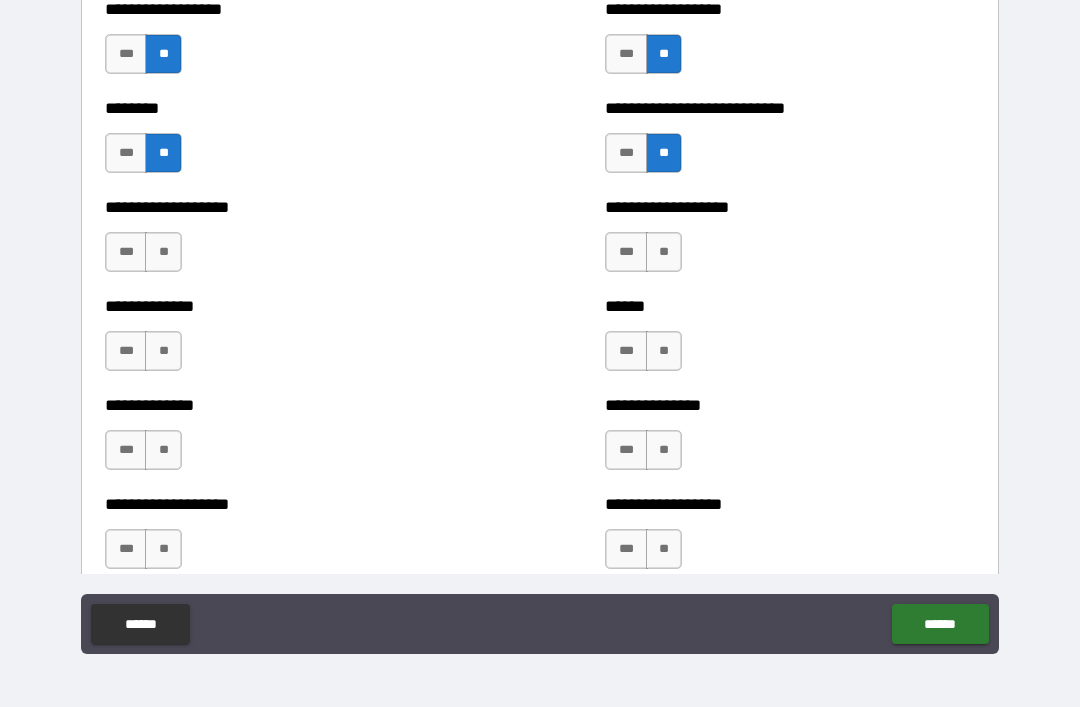 click on "**" at bounding box center [163, 252] 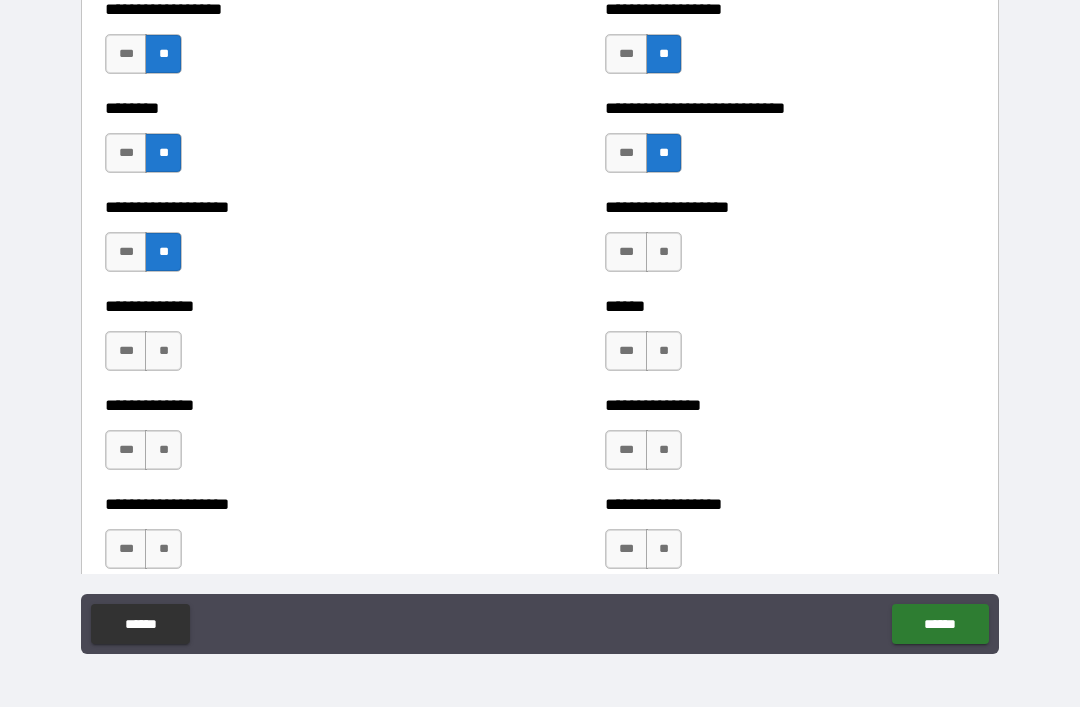 click on "**" at bounding box center [163, 351] 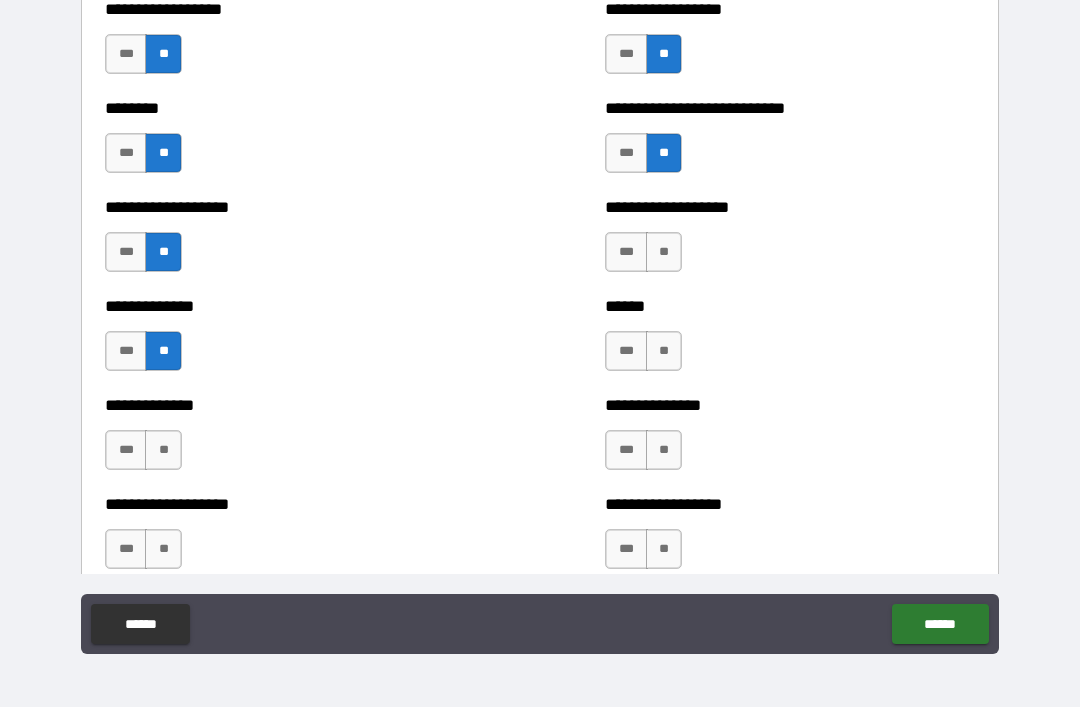 click on "**" at bounding box center (163, 450) 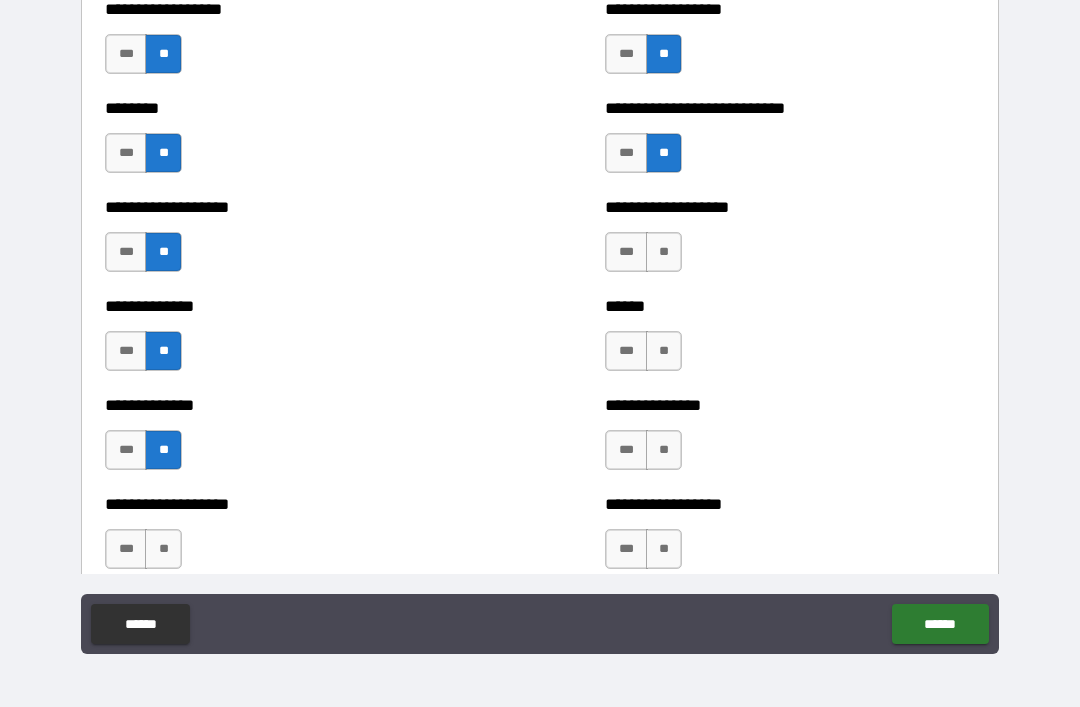 click on "**" at bounding box center (163, 549) 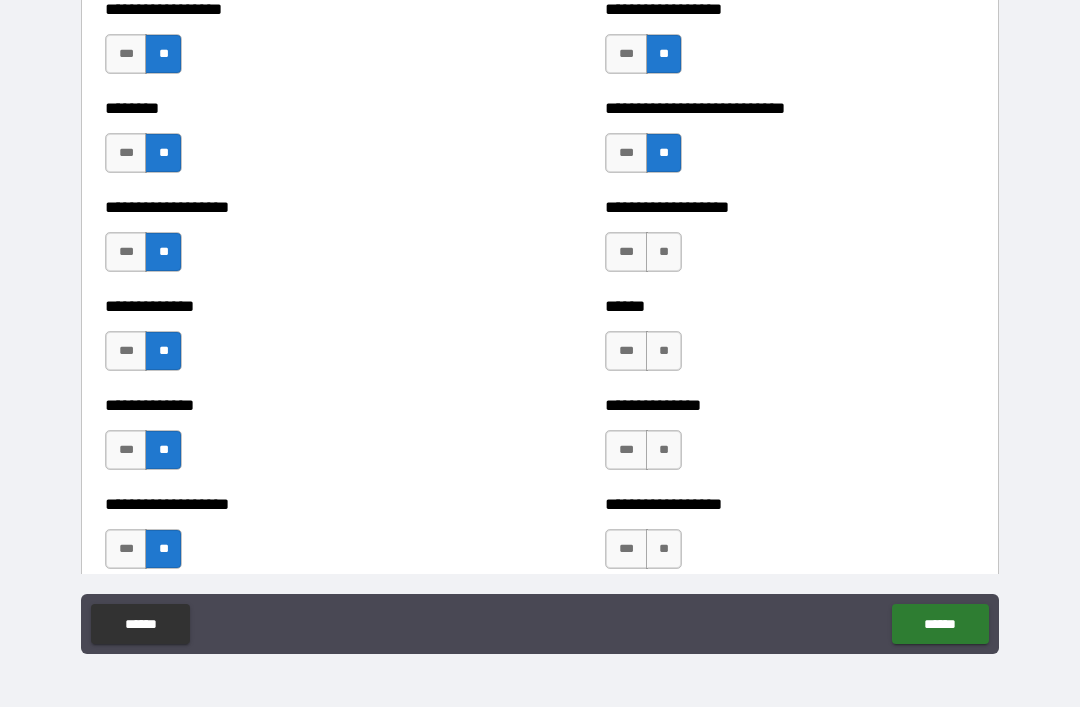 click on "**" at bounding box center (664, 549) 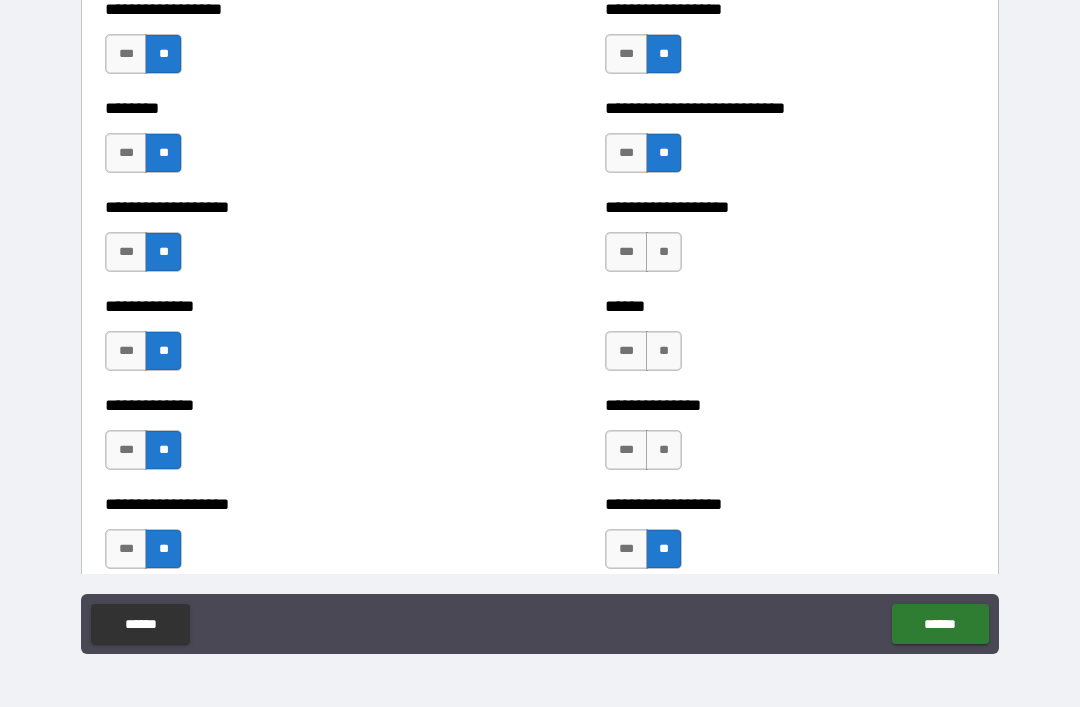 click on "**" at bounding box center (664, 450) 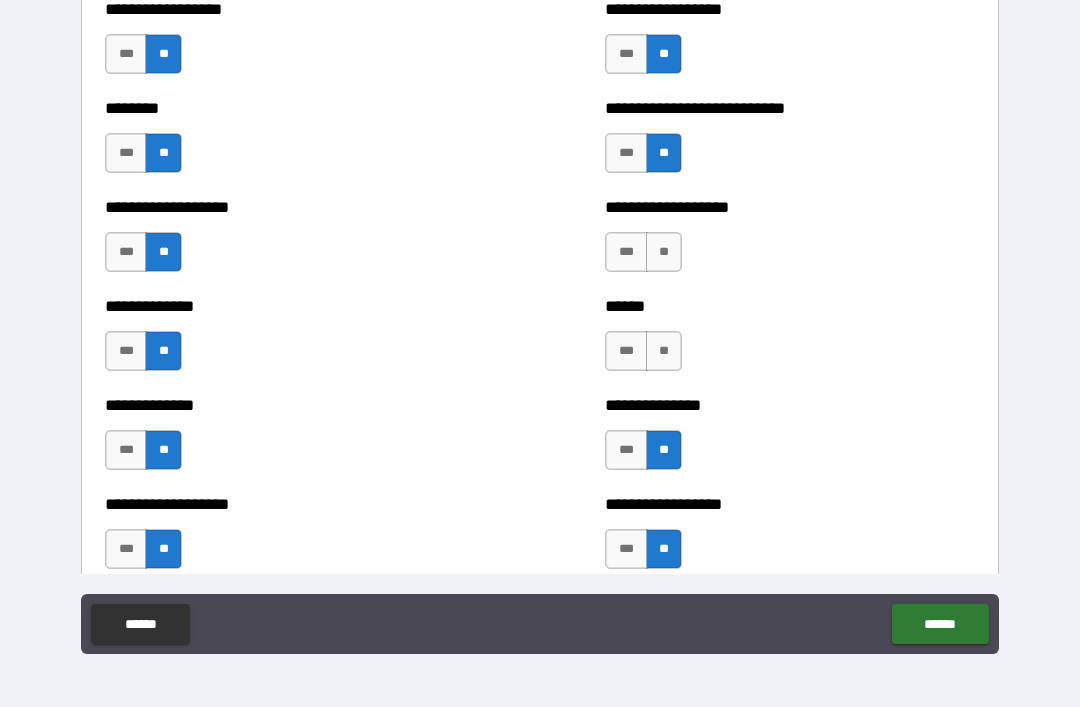 click on "**" at bounding box center [664, 351] 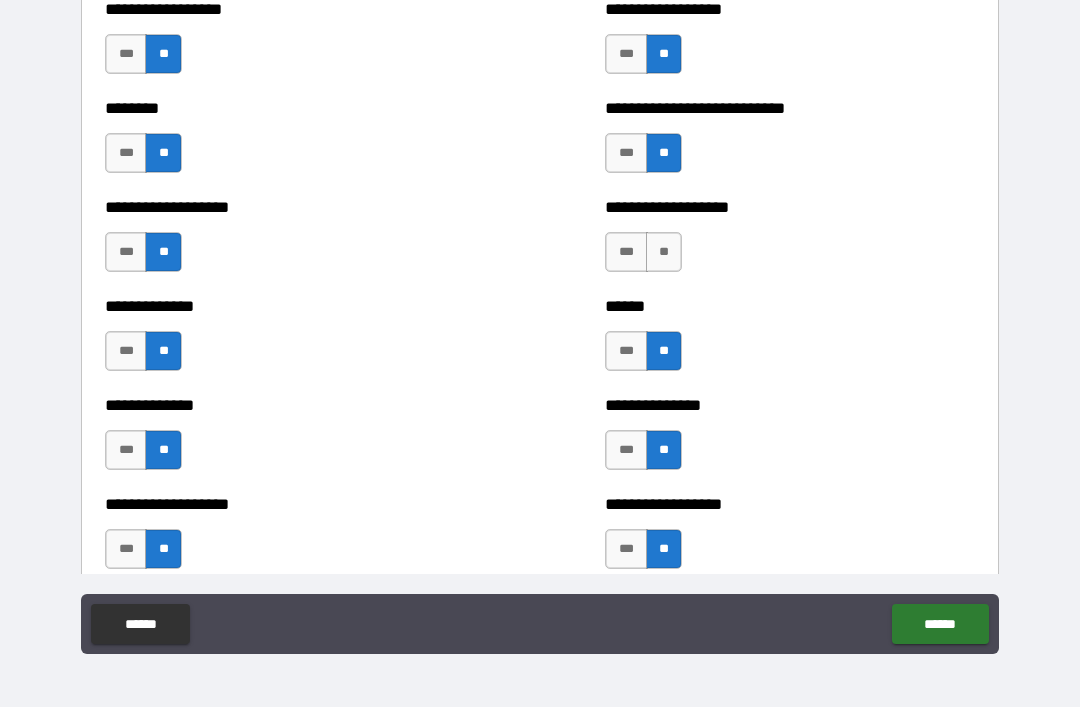 click on "**" at bounding box center [664, 252] 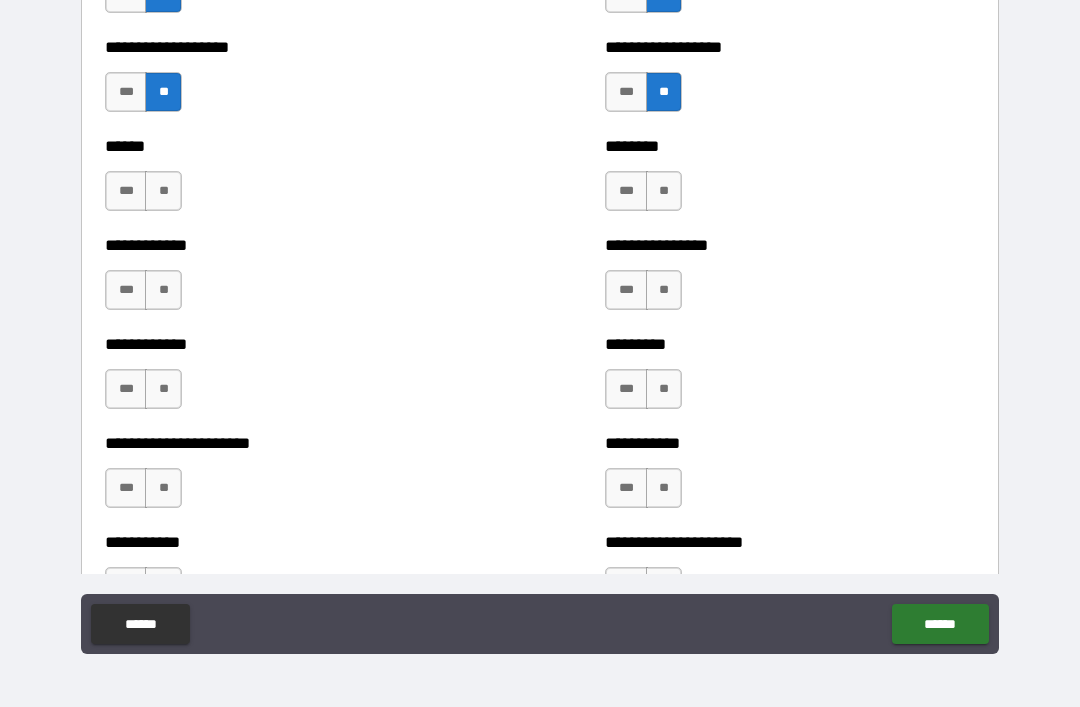 scroll, scrollTop: 4938, scrollLeft: 0, axis: vertical 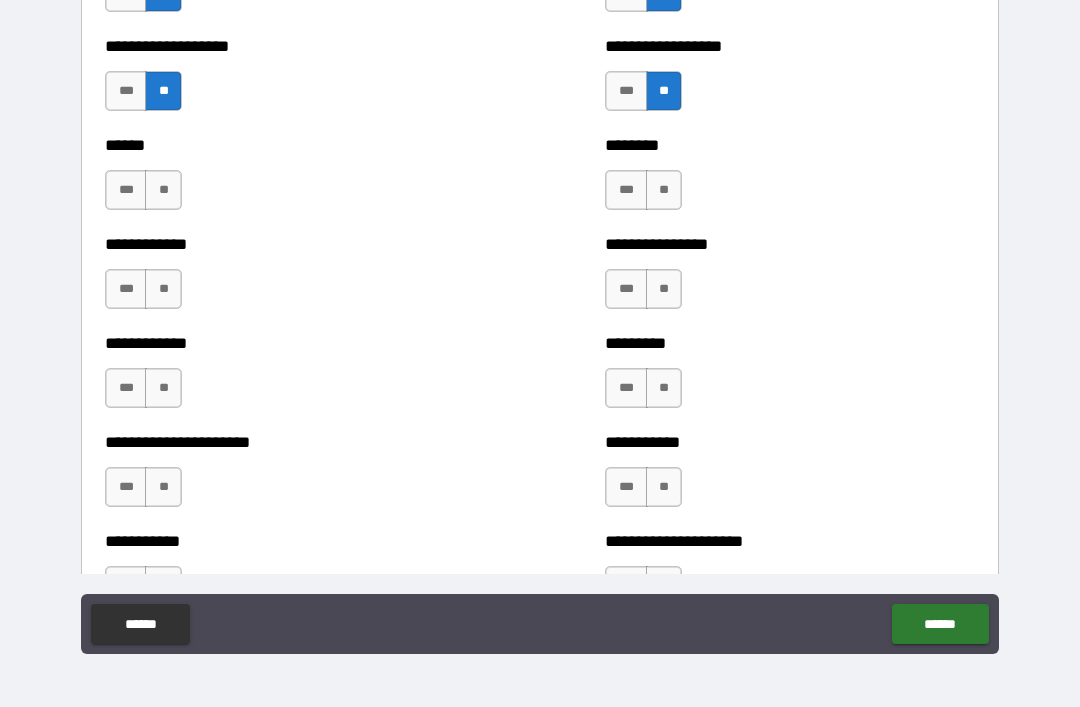 click on "**" at bounding box center (664, 487) 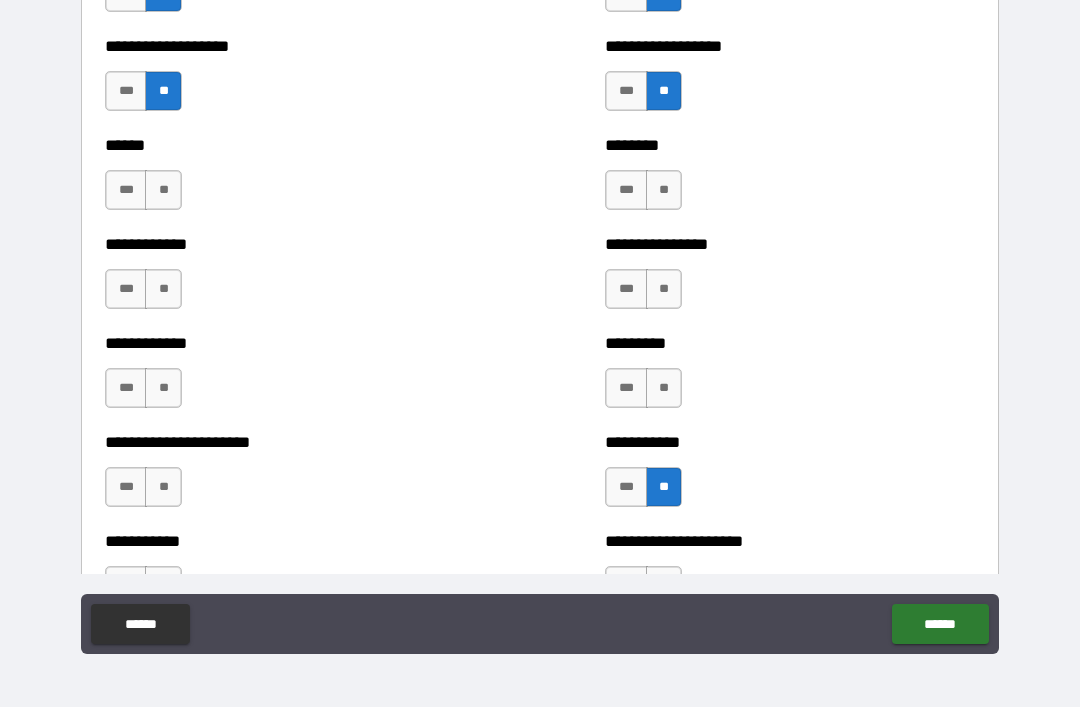 click on "**" at bounding box center (664, 388) 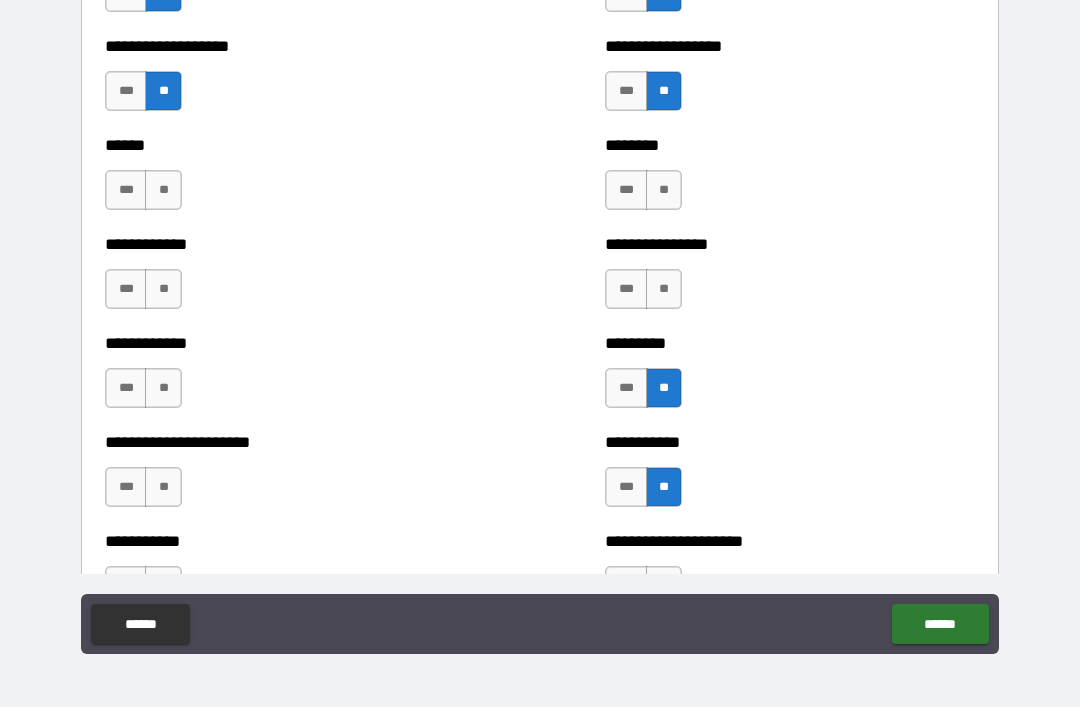 click on "**" at bounding box center (664, 289) 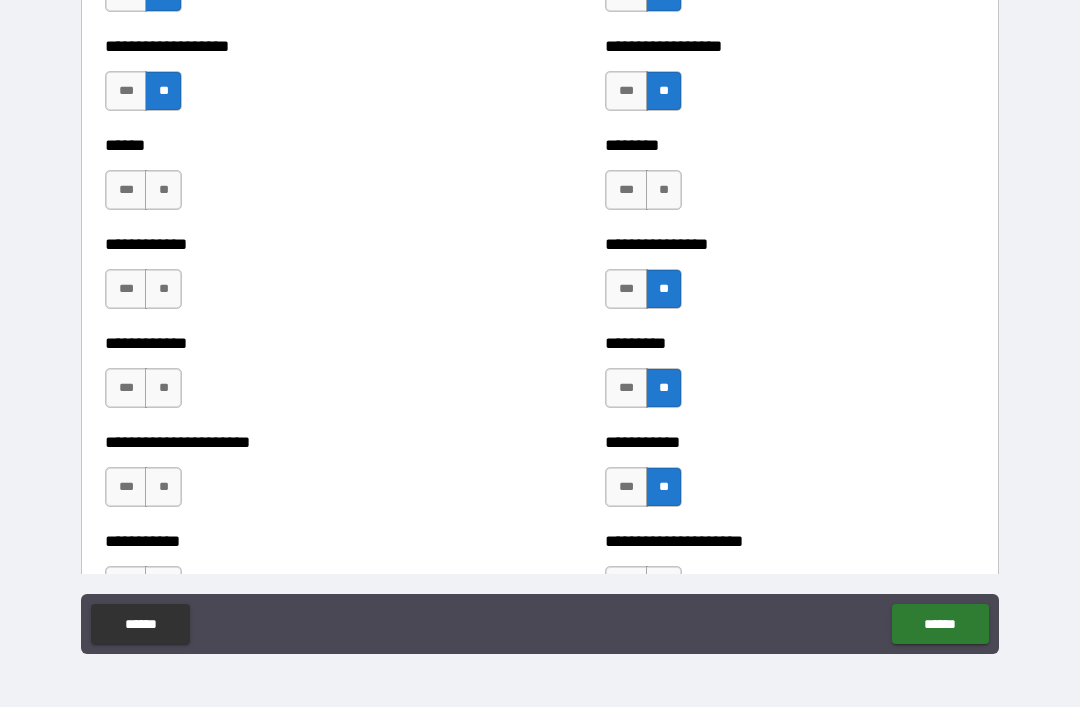 click on "**" at bounding box center [664, 190] 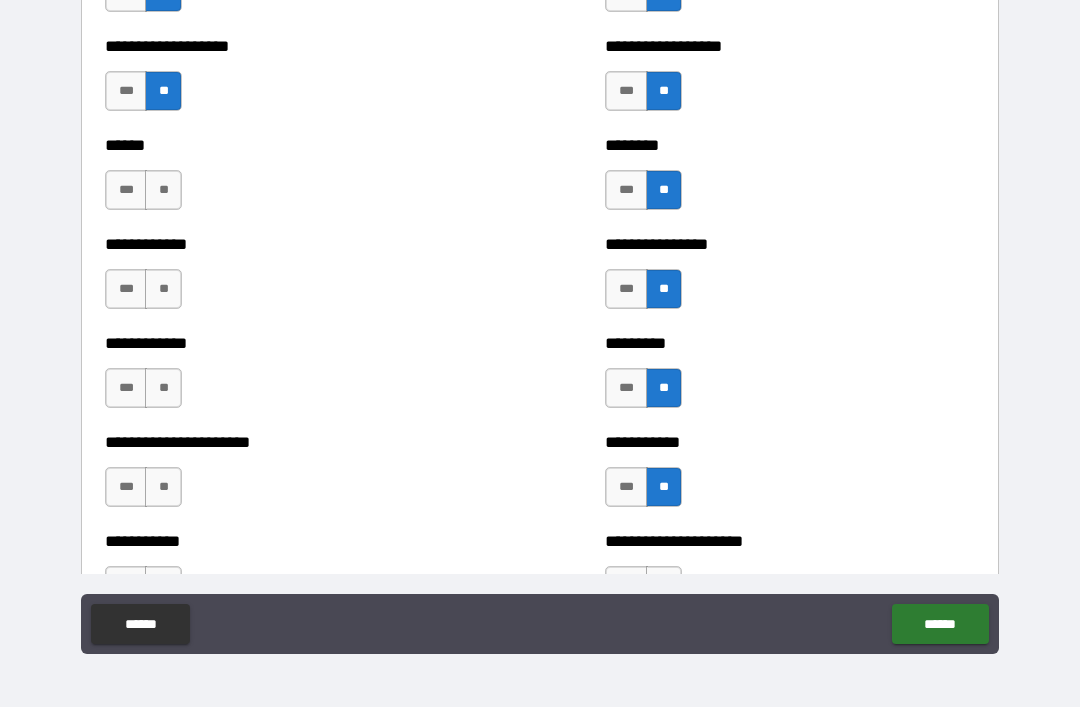 click on "**" at bounding box center [163, 190] 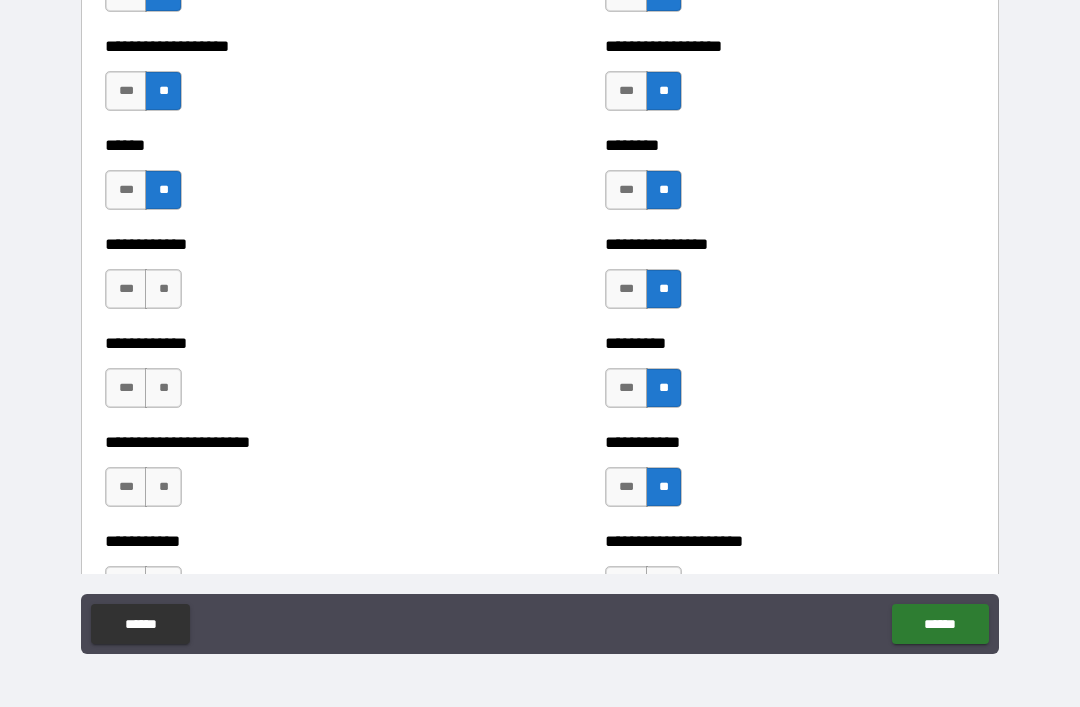 click on "**" at bounding box center (163, 289) 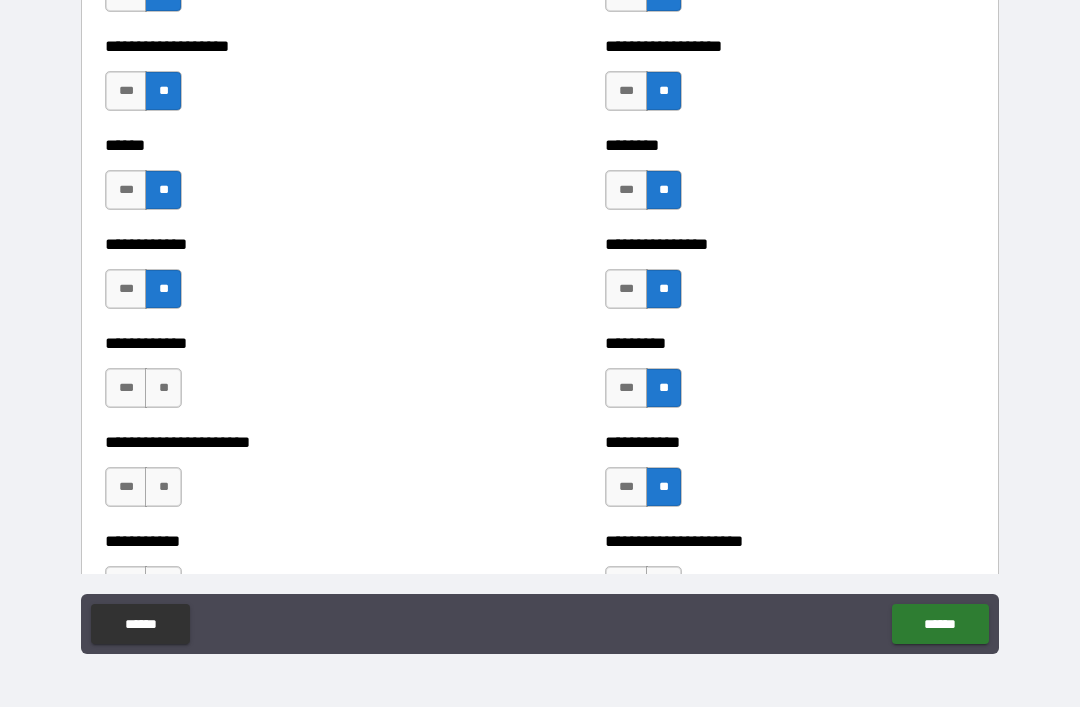 click on "**" at bounding box center (163, 388) 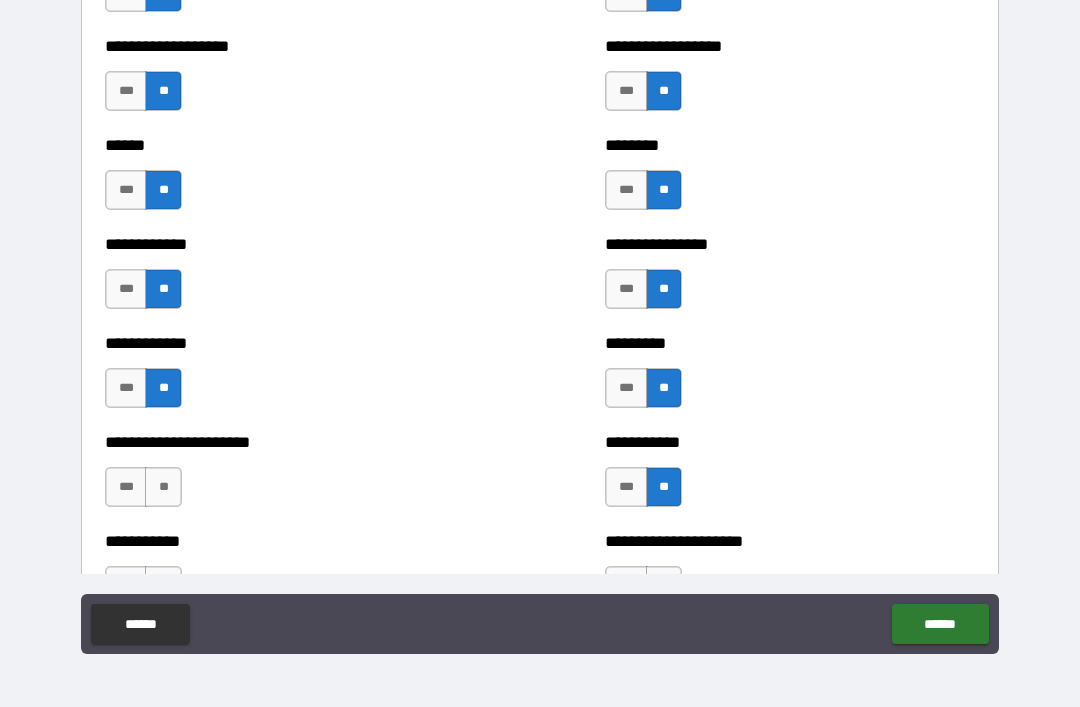 click on "**" at bounding box center (163, 487) 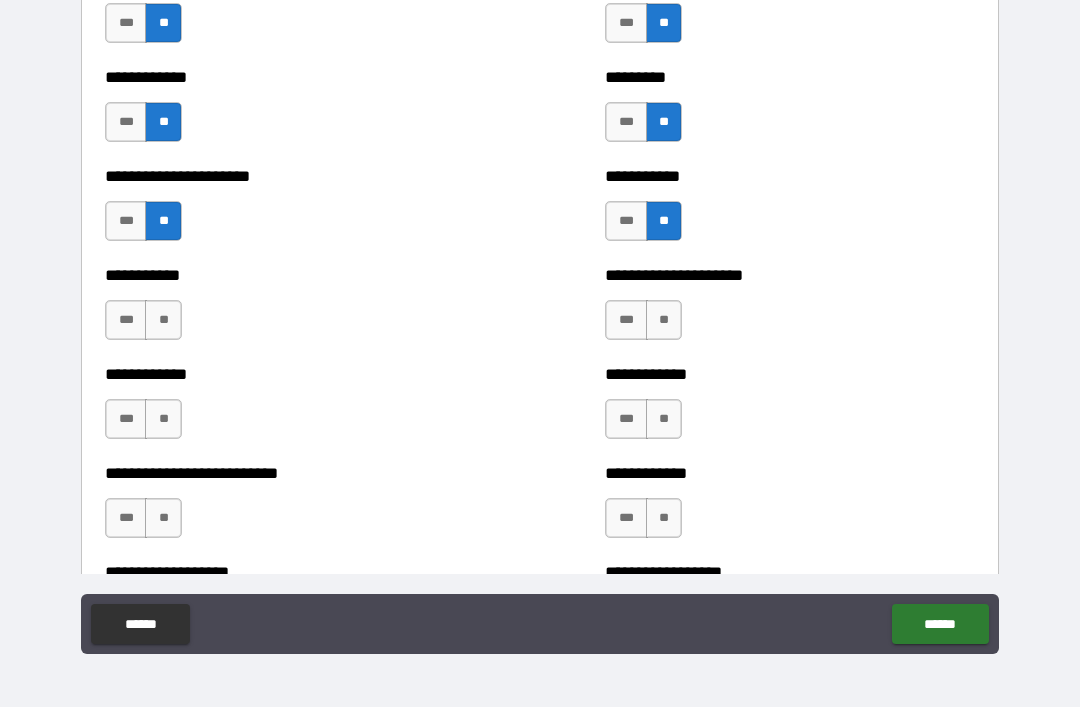 scroll, scrollTop: 5270, scrollLeft: 0, axis: vertical 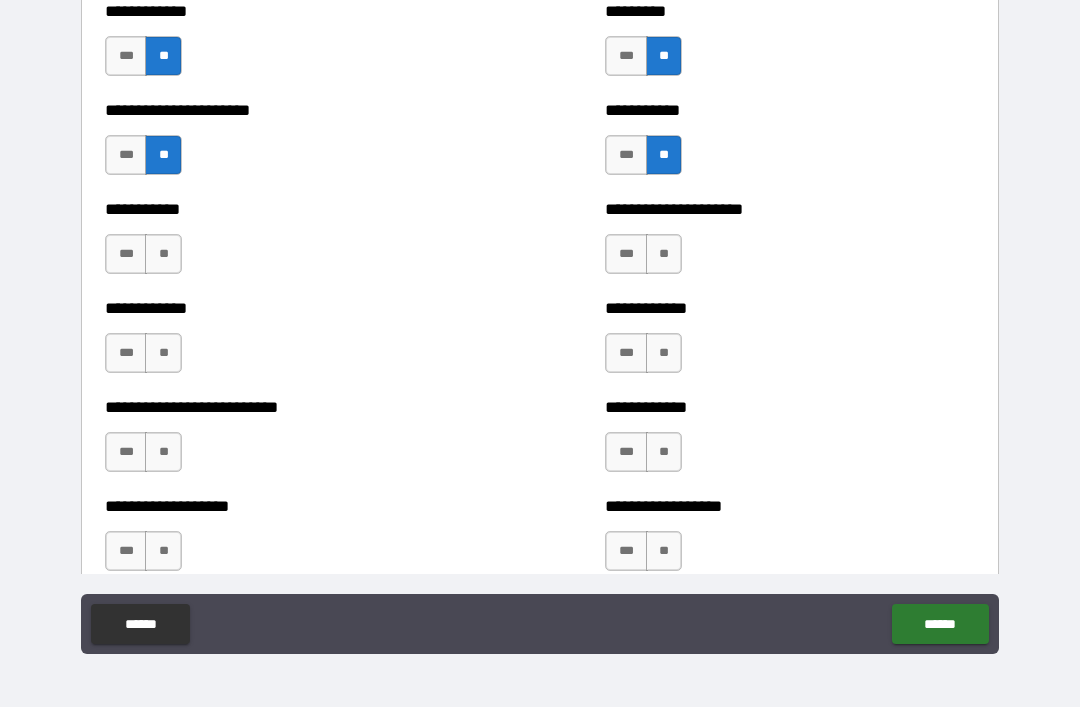 click on "**" at bounding box center [163, 254] 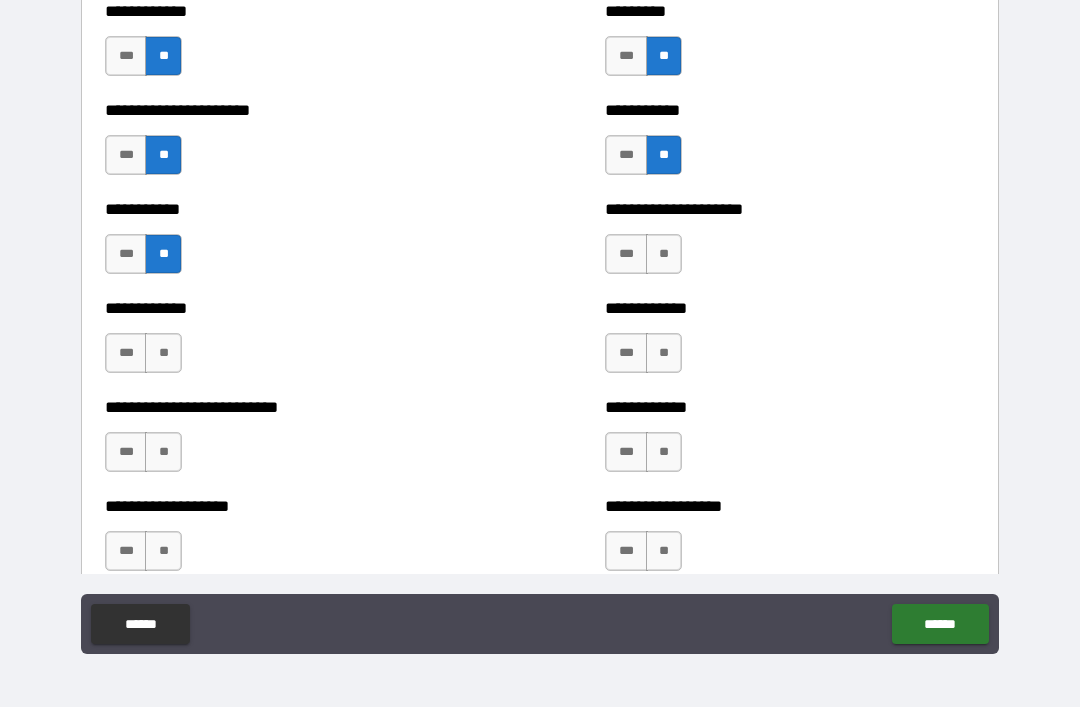 click on "**" at bounding box center (163, 353) 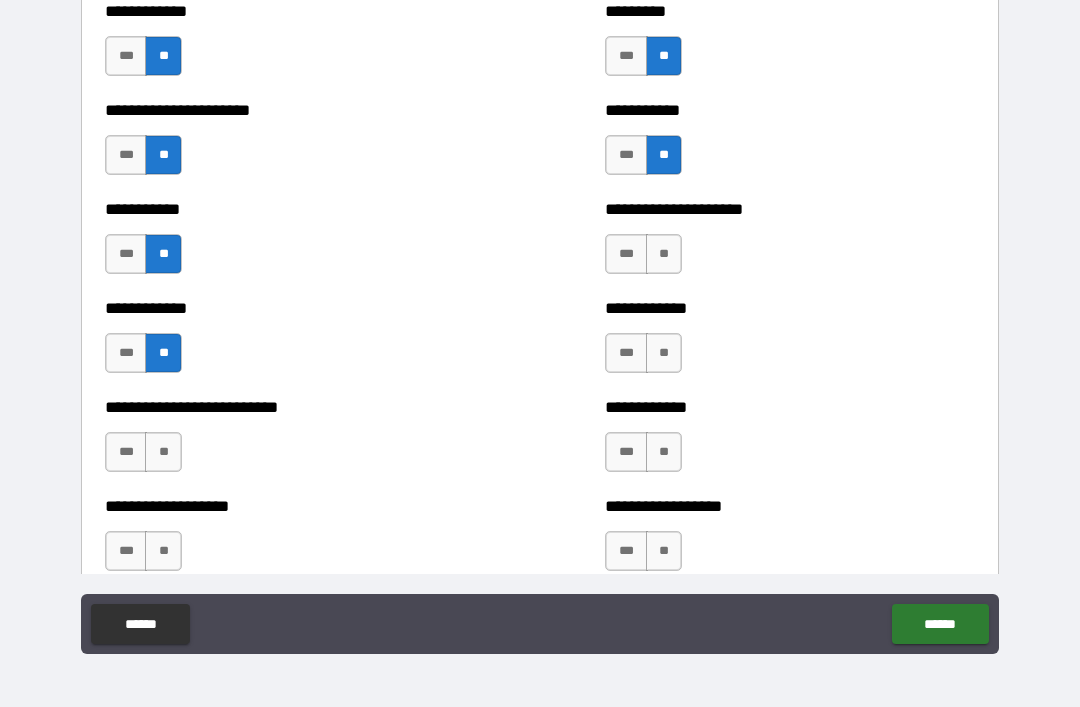 click on "**" at bounding box center [163, 452] 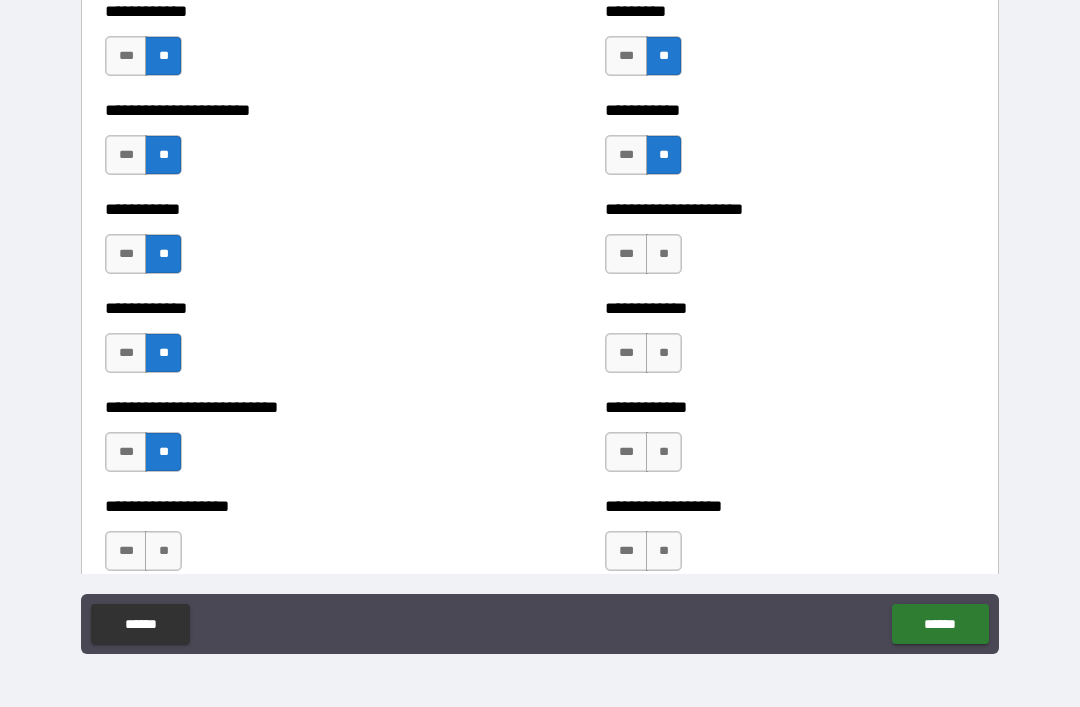 click on "**" at bounding box center (163, 551) 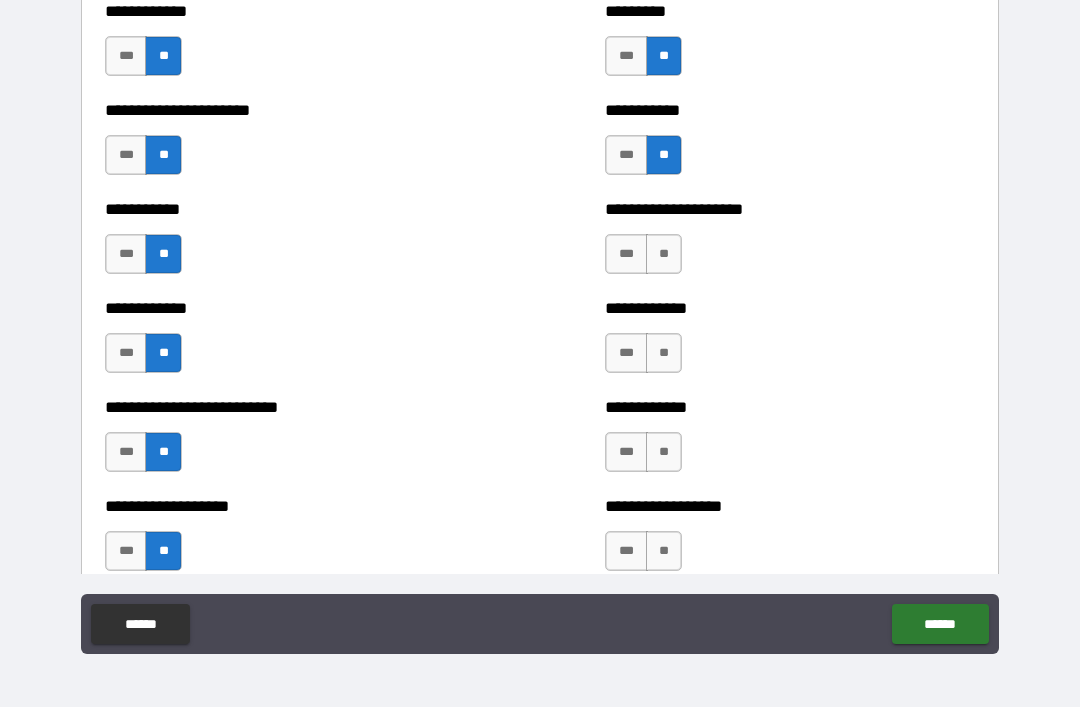 click on "**" at bounding box center [664, 551] 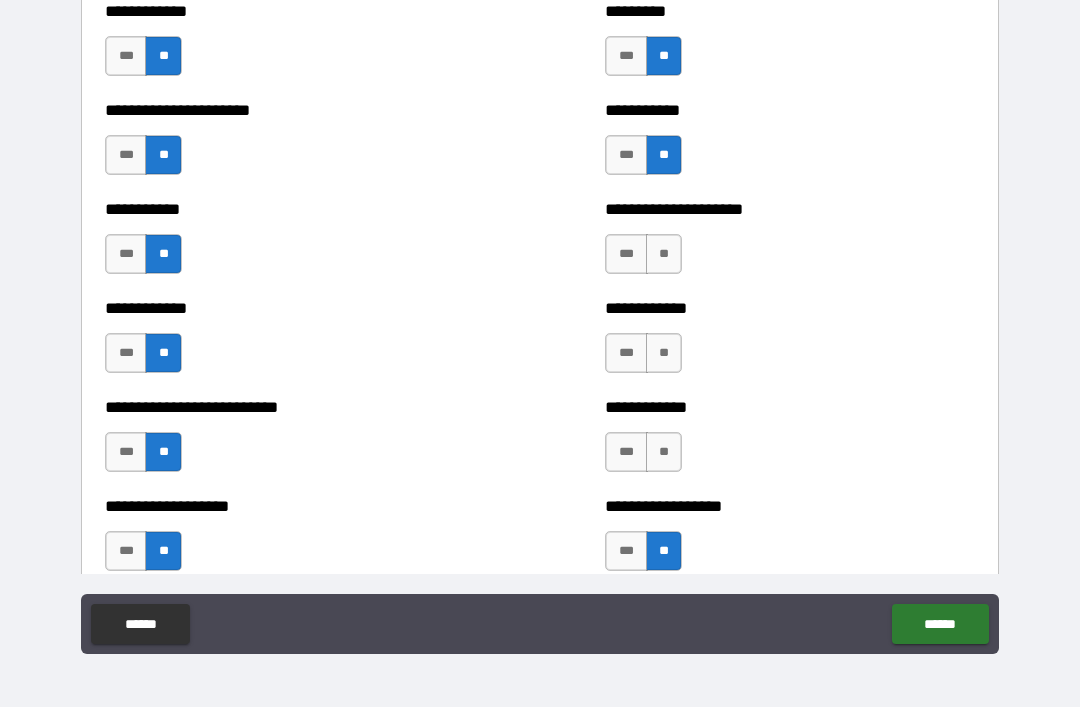 click on "**" at bounding box center (664, 452) 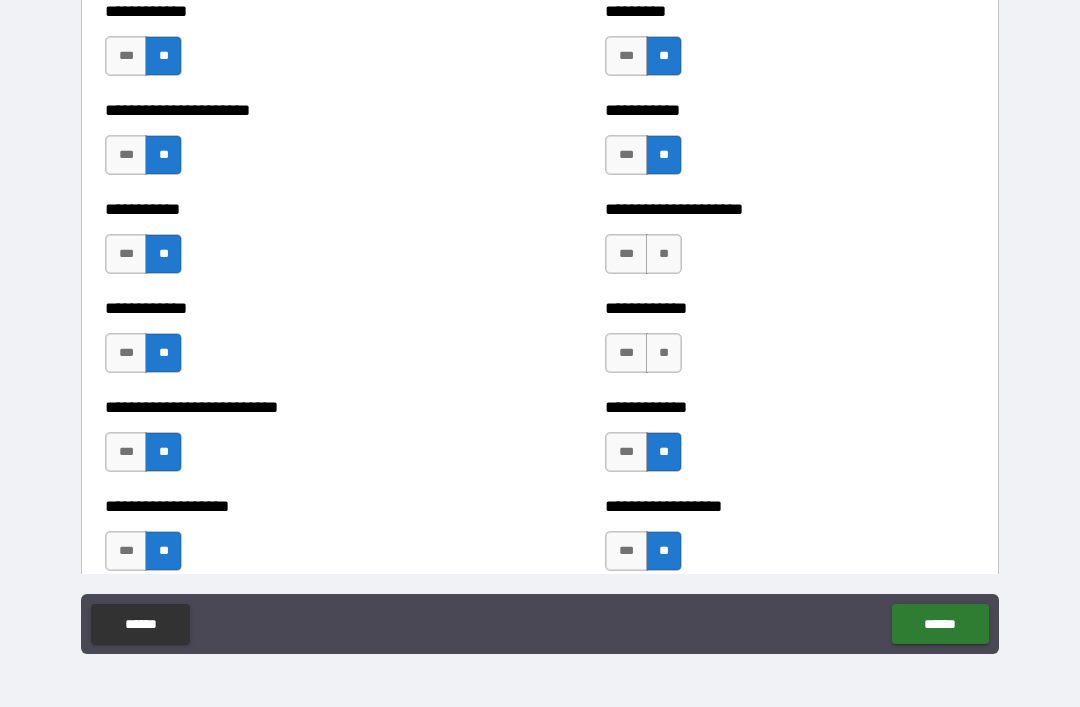 click on "**" at bounding box center (664, 353) 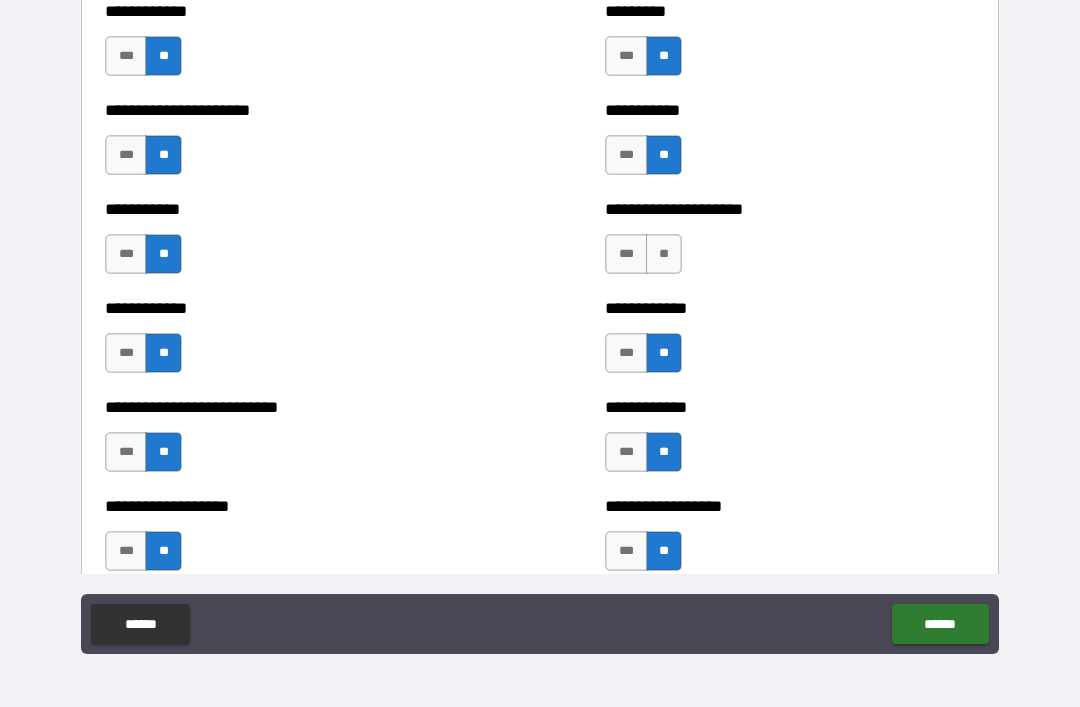 click on "**" at bounding box center (664, 254) 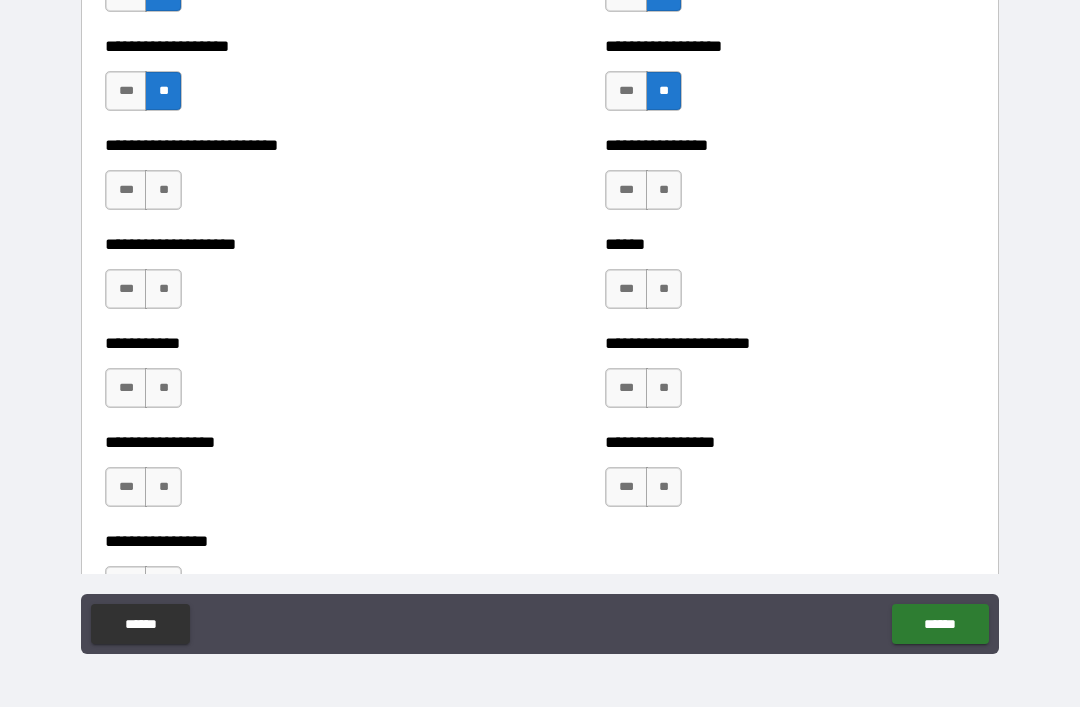 scroll, scrollTop: 5734, scrollLeft: 0, axis: vertical 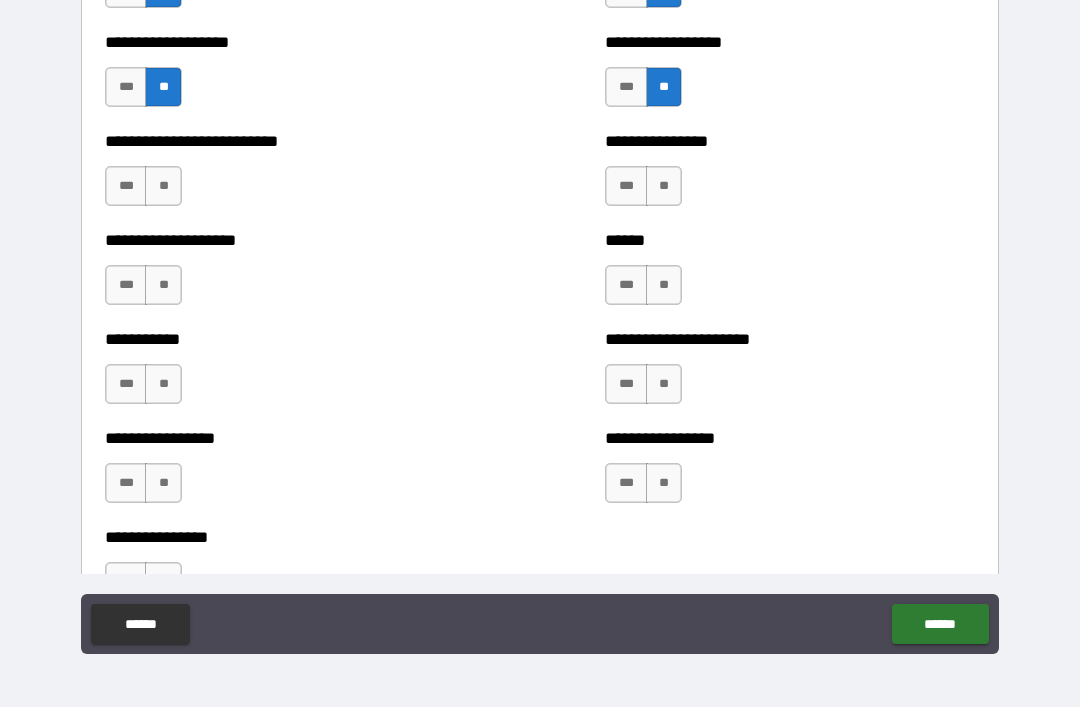 click on "**" at bounding box center (664, 483) 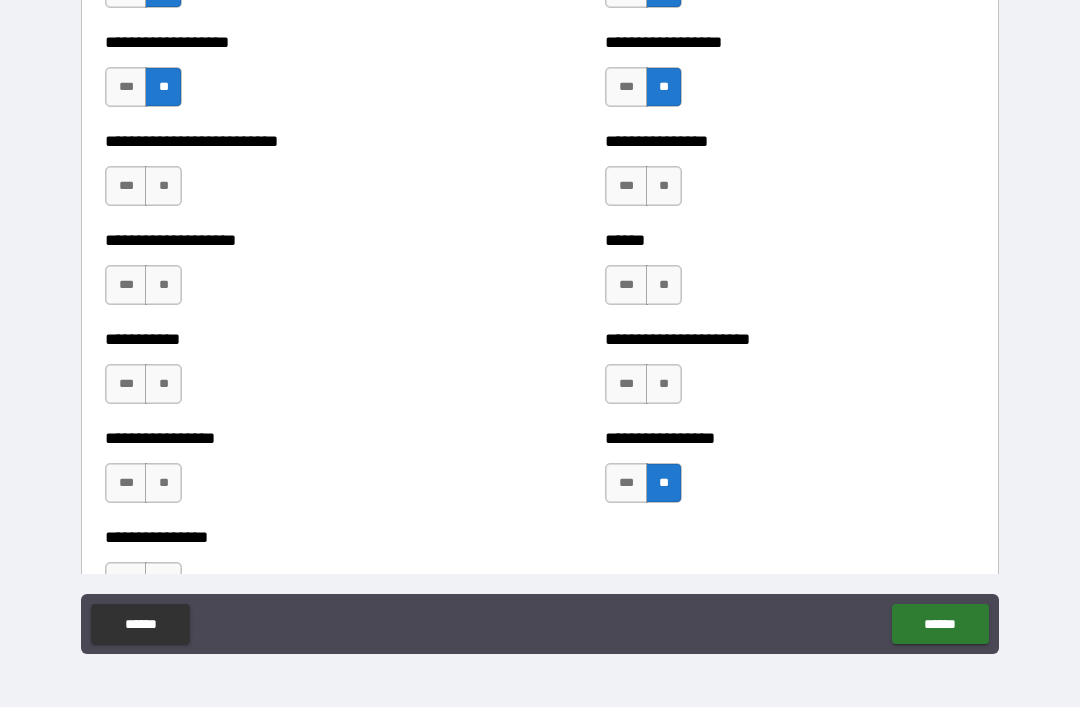 click on "**" at bounding box center (664, 384) 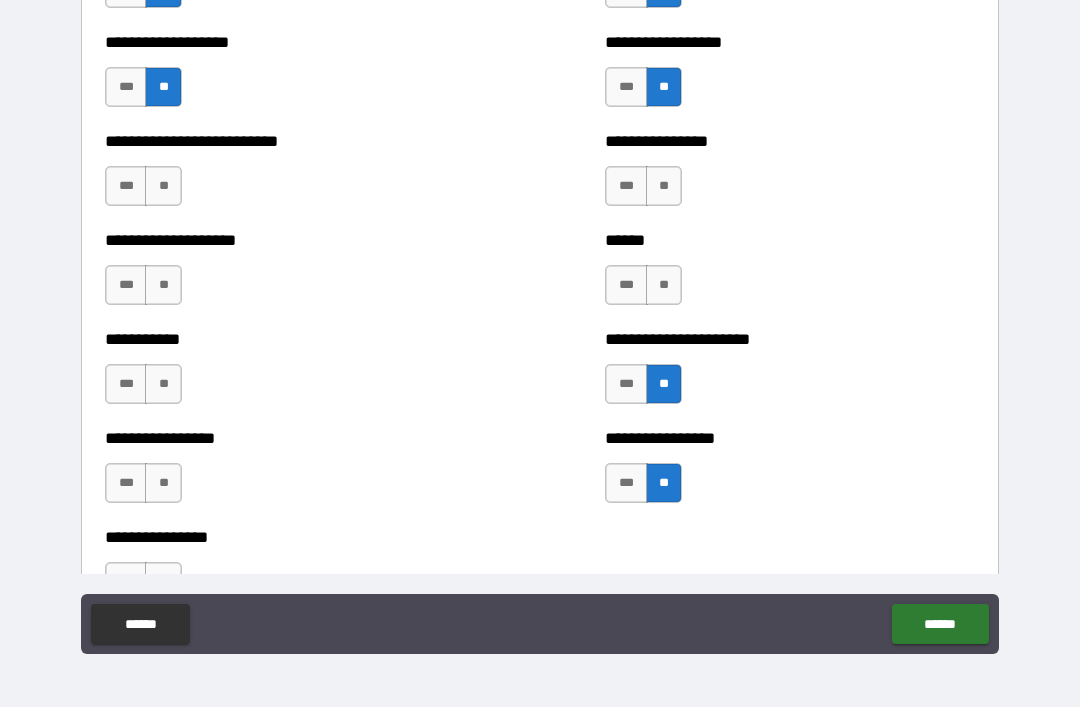 click on "**" at bounding box center (664, 285) 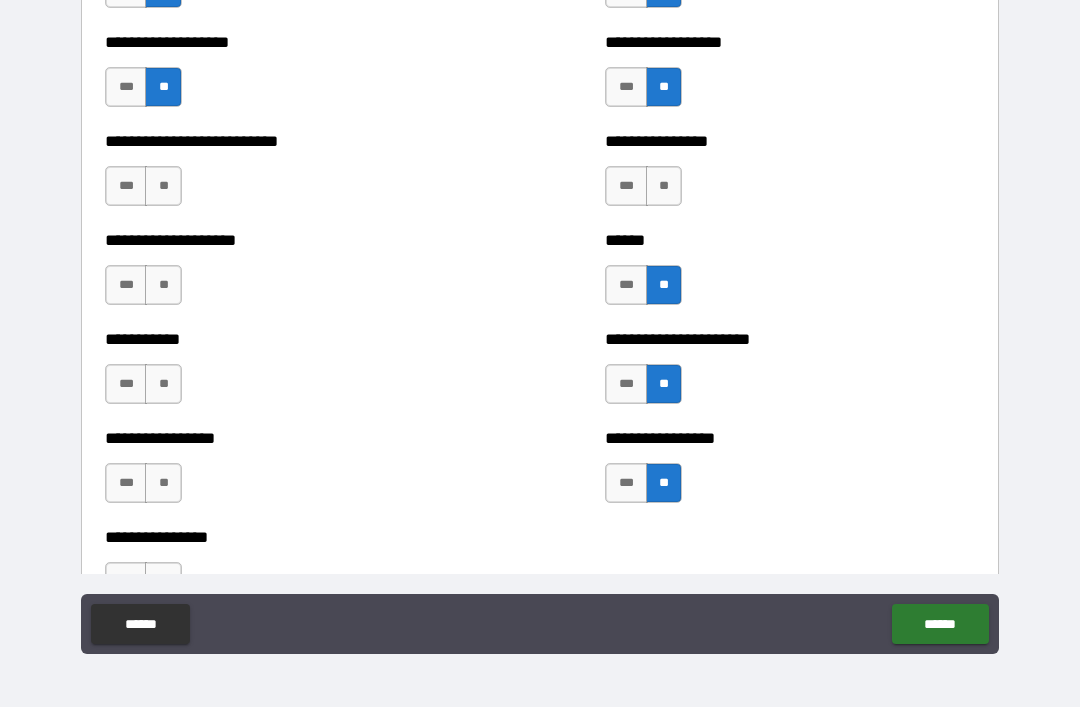 click on "**" at bounding box center [664, 186] 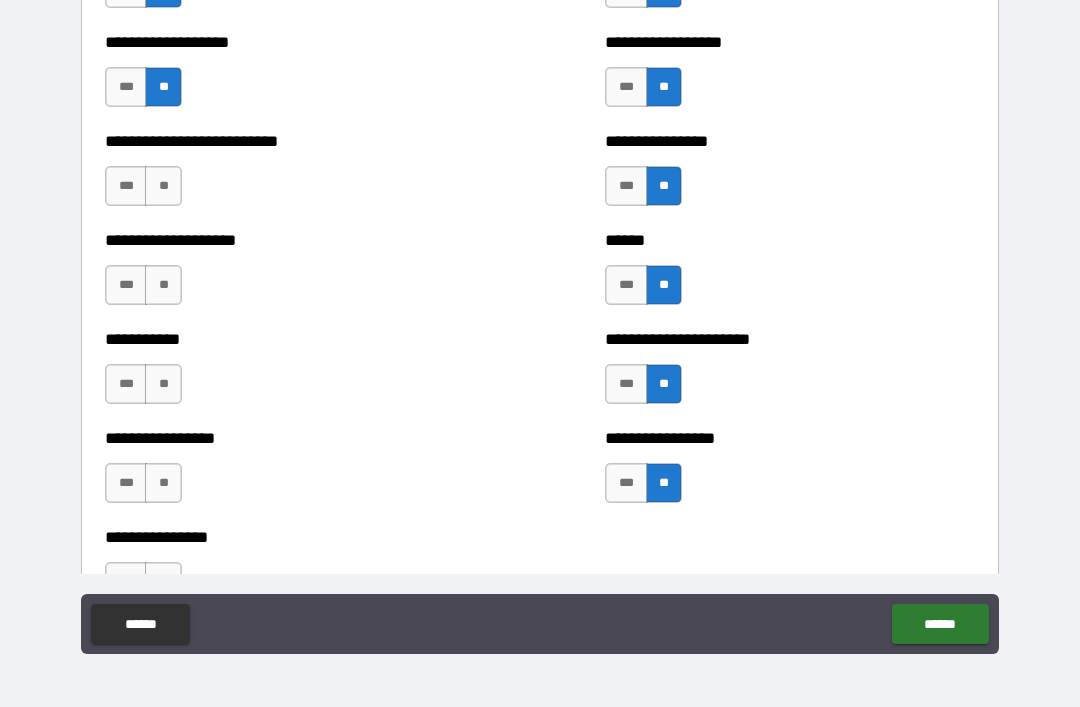click on "**" at bounding box center (163, 186) 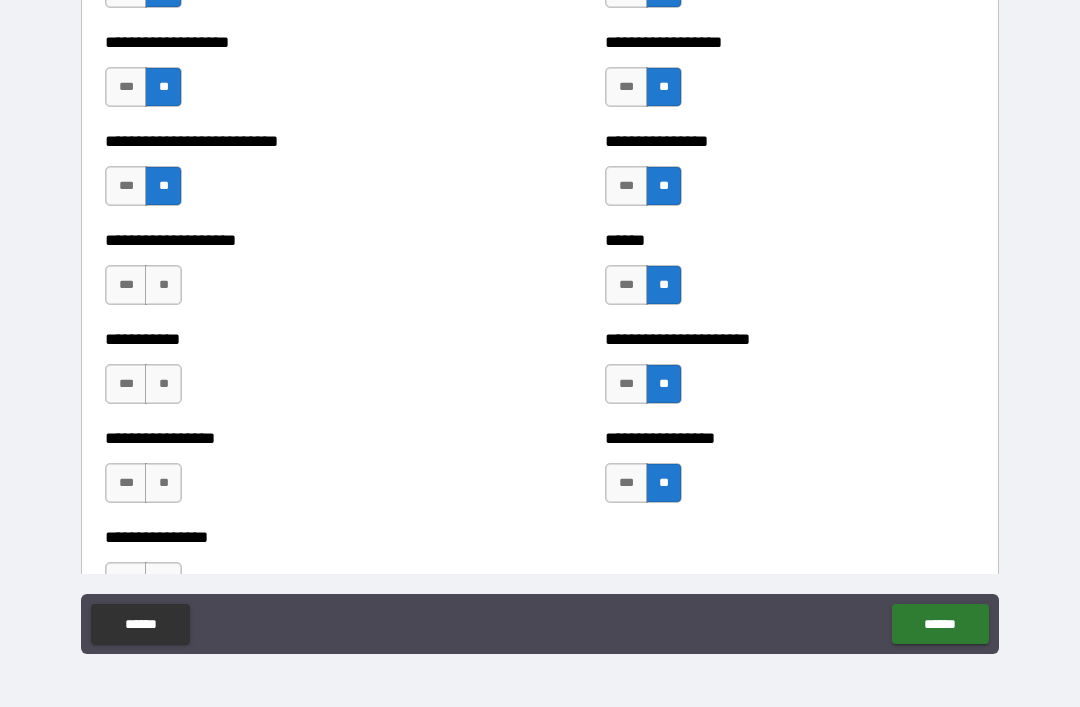 click on "**" at bounding box center (163, 285) 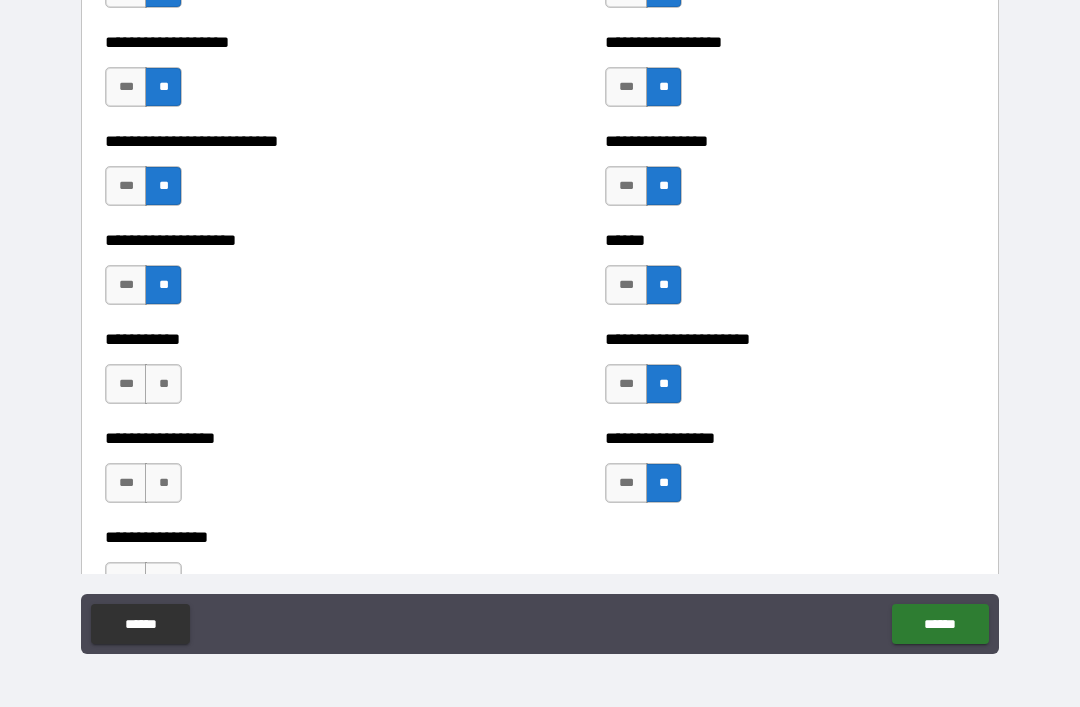click on "**" at bounding box center (163, 384) 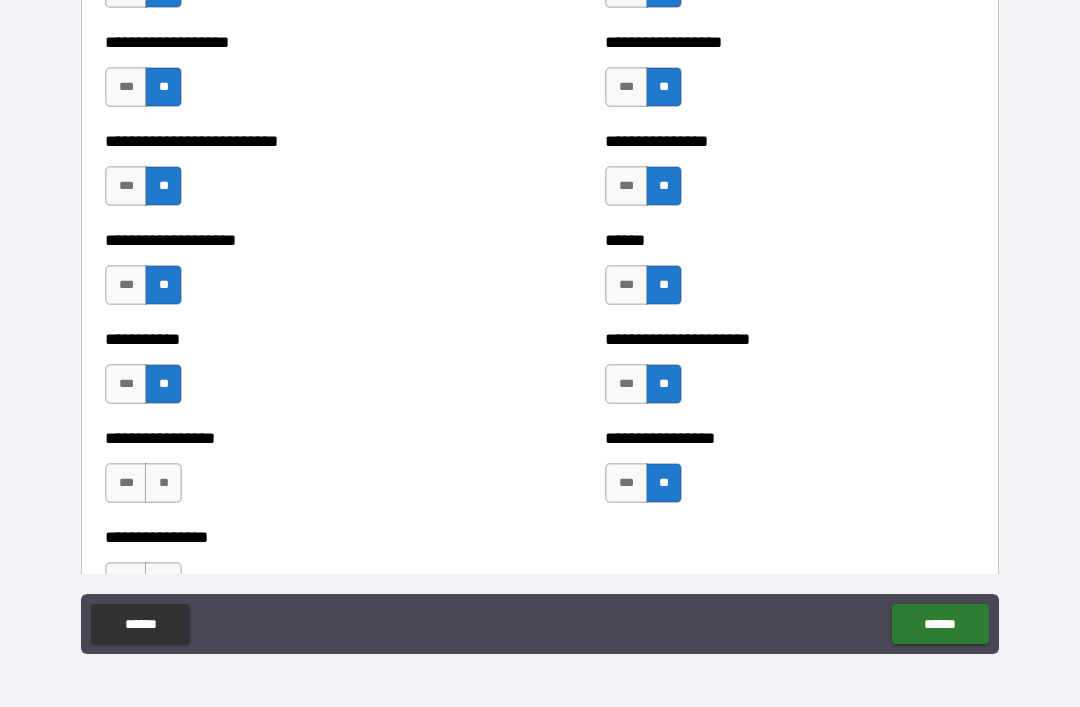 click on "**" at bounding box center (163, 483) 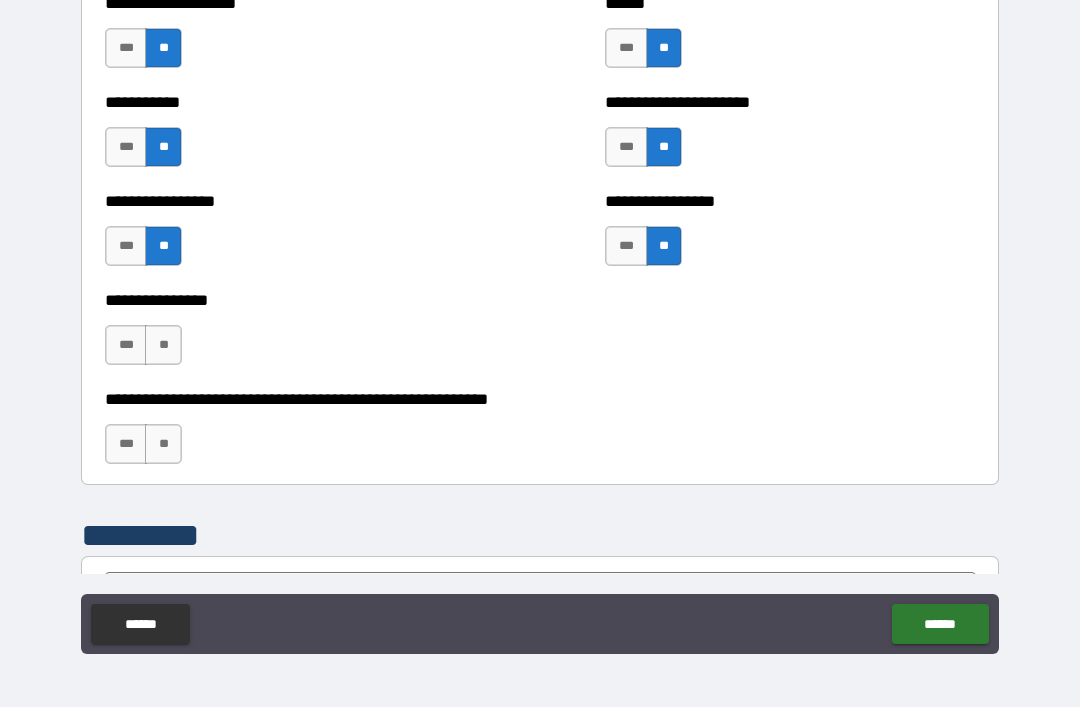 scroll, scrollTop: 5976, scrollLeft: 0, axis: vertical 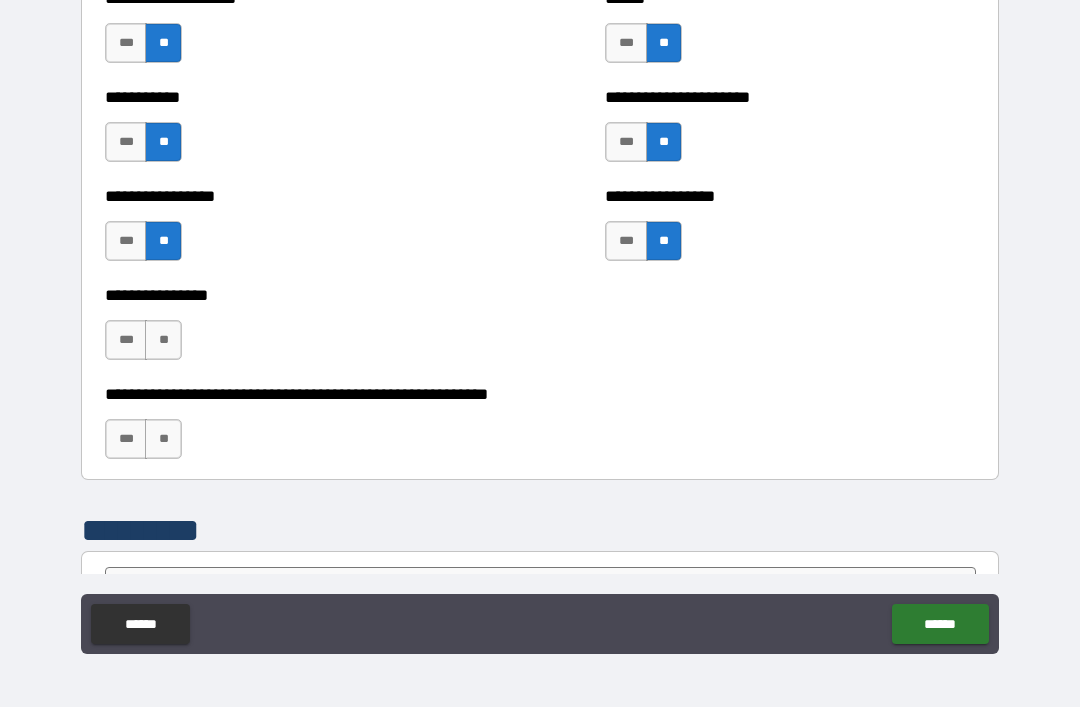 click on "**" at bounding box center (163, 340) 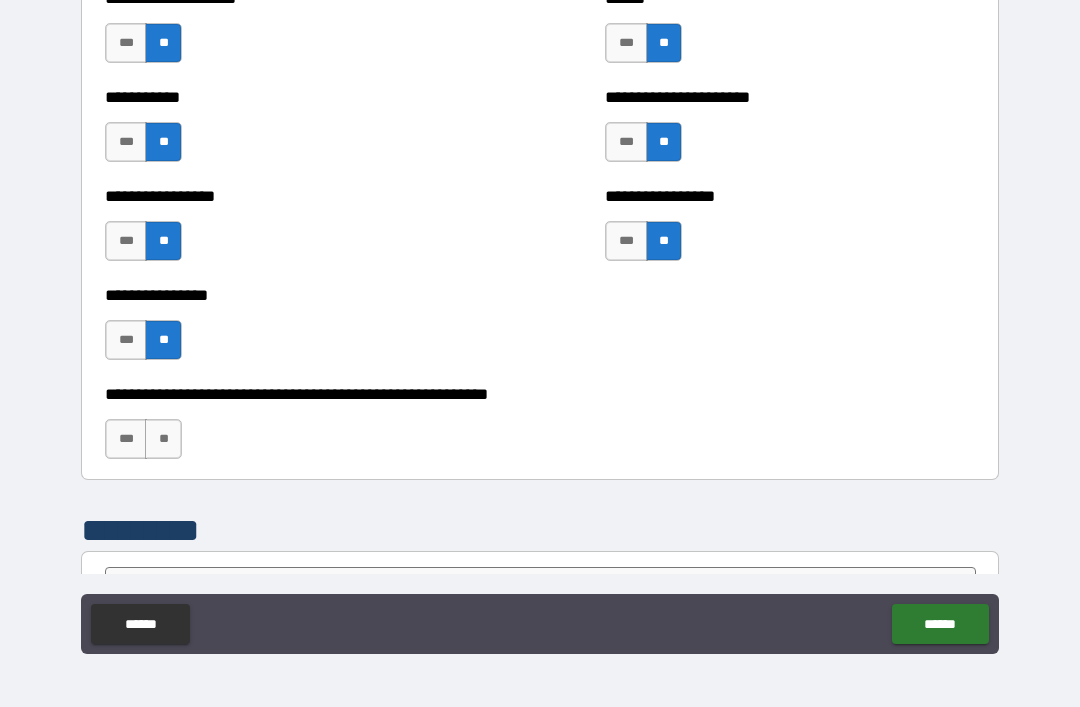 click on "**" at bounding box center [163, 439] 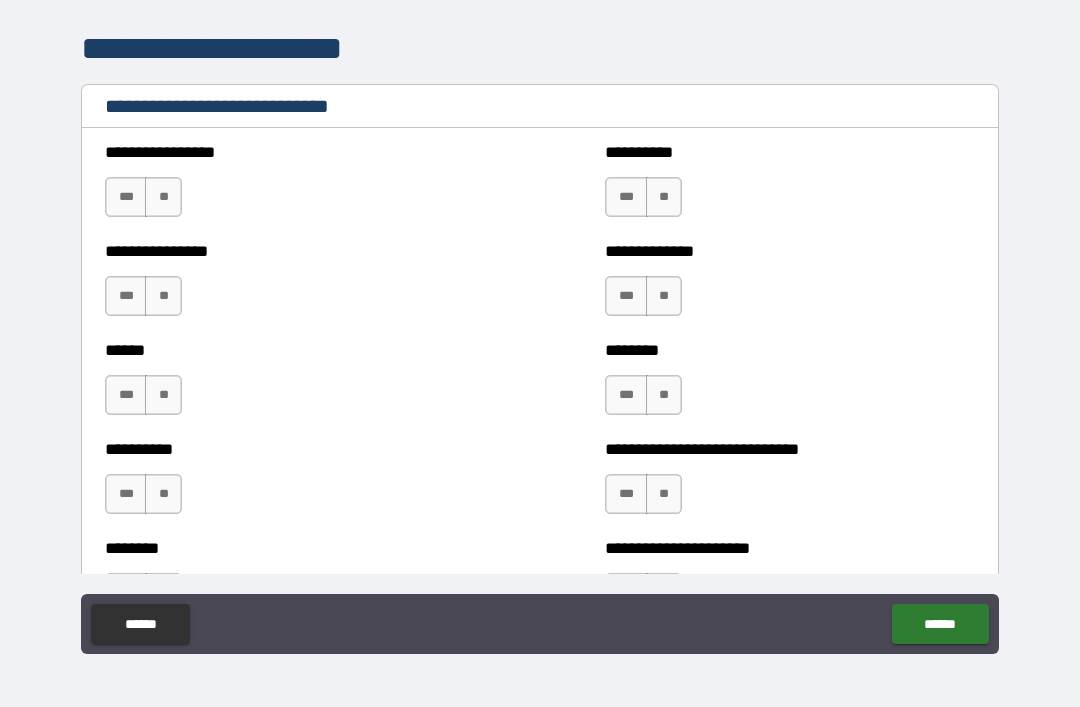 scroll, scrollTop: 6650, scrollLeft: 0, axis: vertical 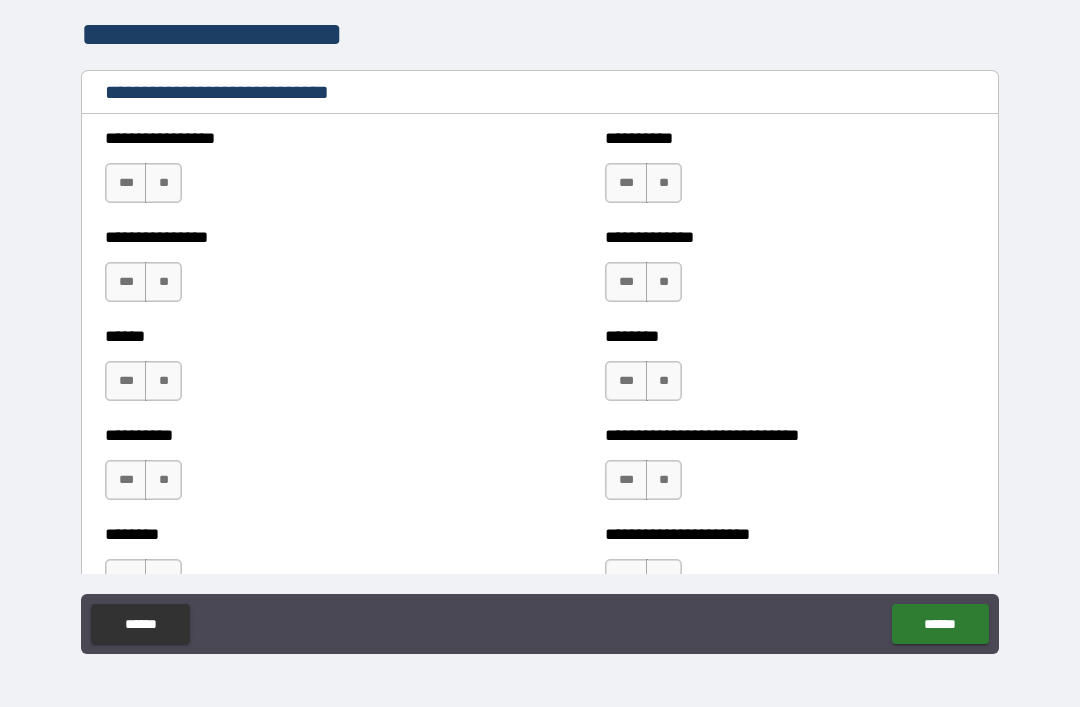 click on "**" at bounding box center (163, 183) 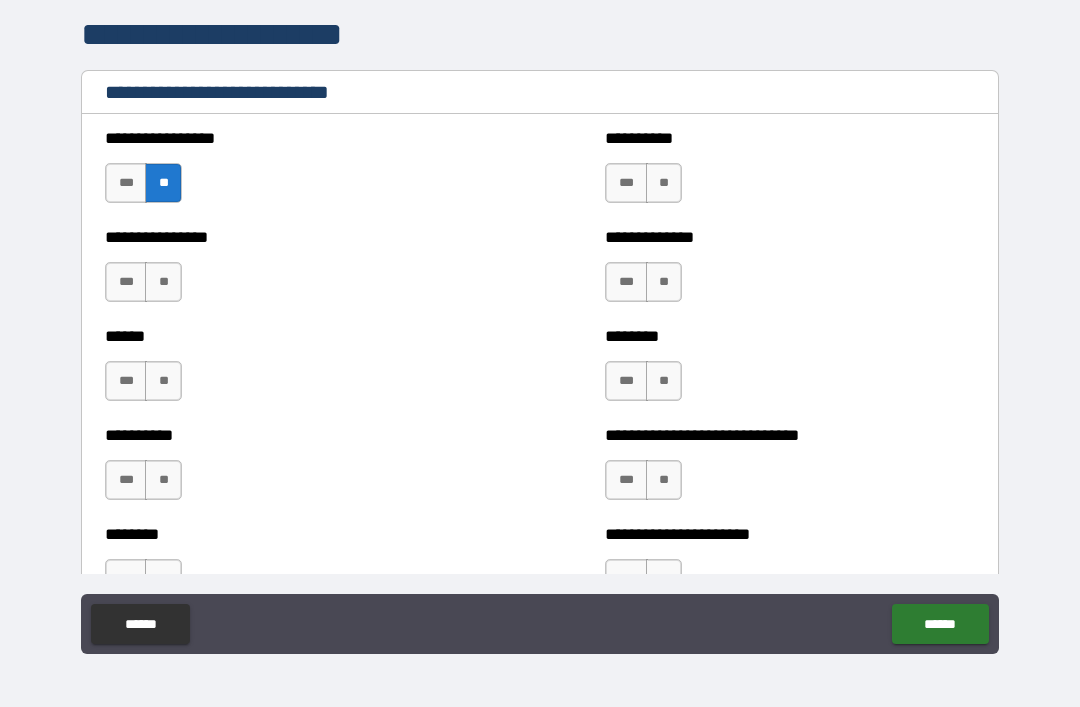 click on "***" at bounding box center [126, 183] 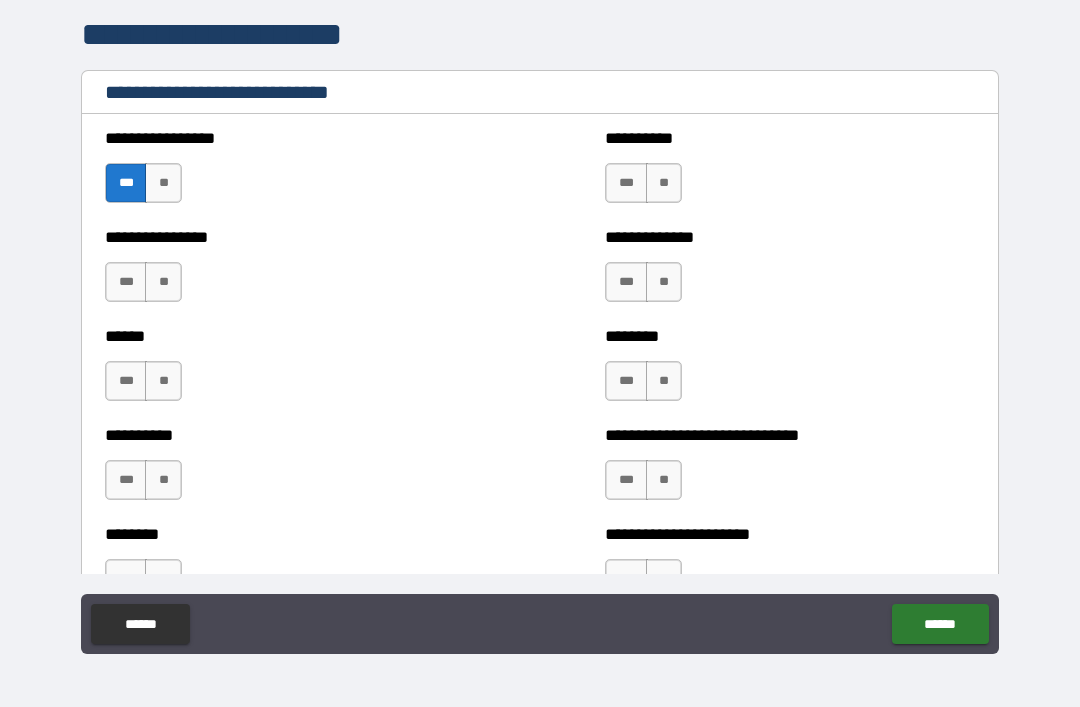 click on "**" at bounding box center [163, 282] 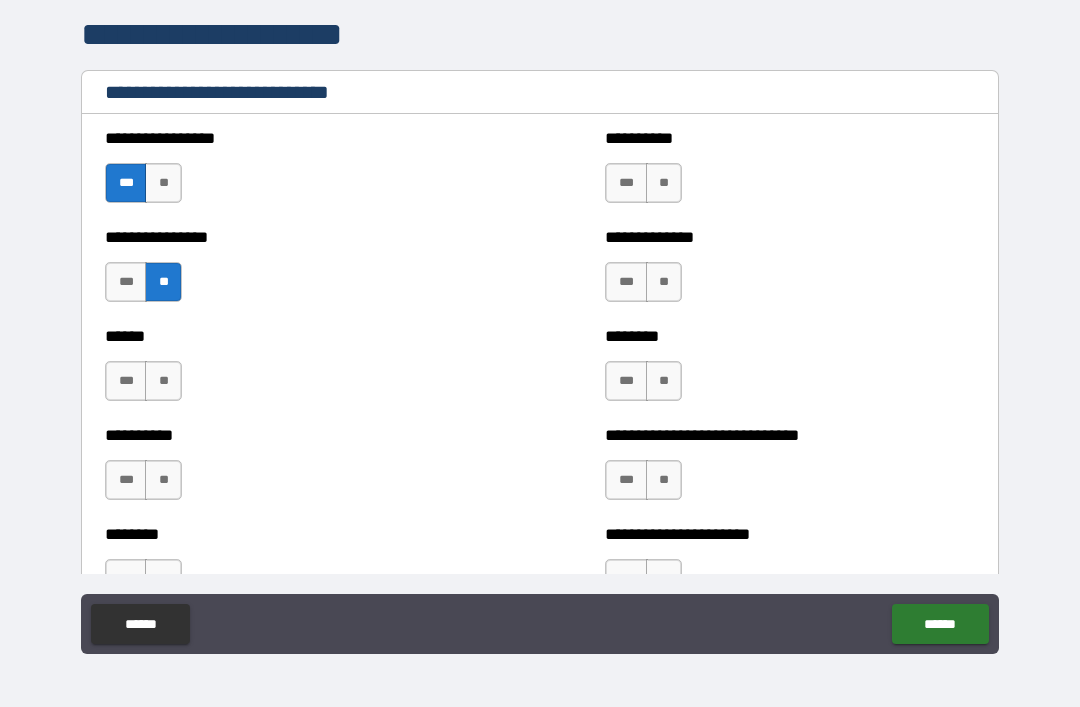 click on "**" at bounding box center (163, 381) 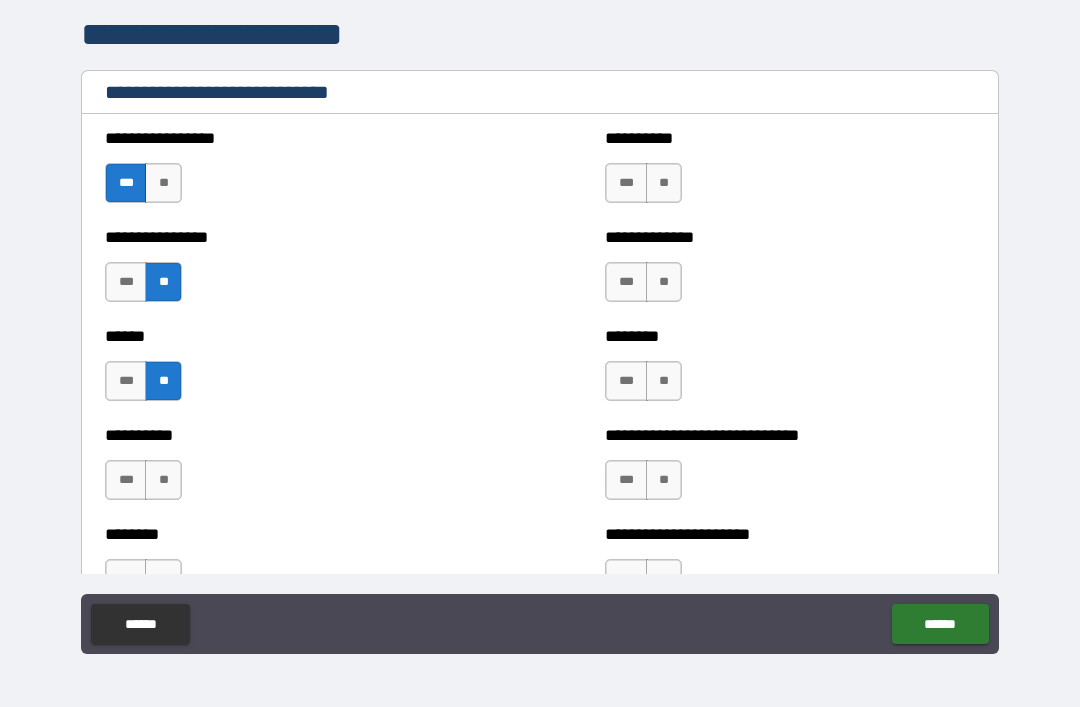click on "**" at bounding box center [163, 480] 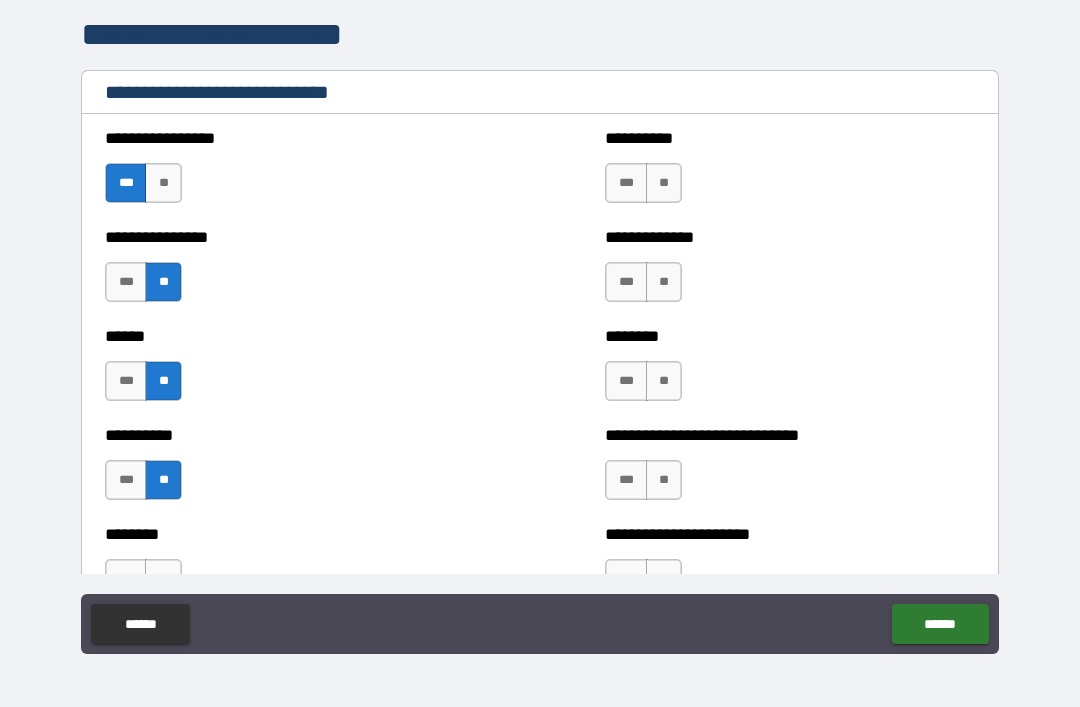 scroll, scrollTop: 6785, scrollLeft: 0, axis: vertical 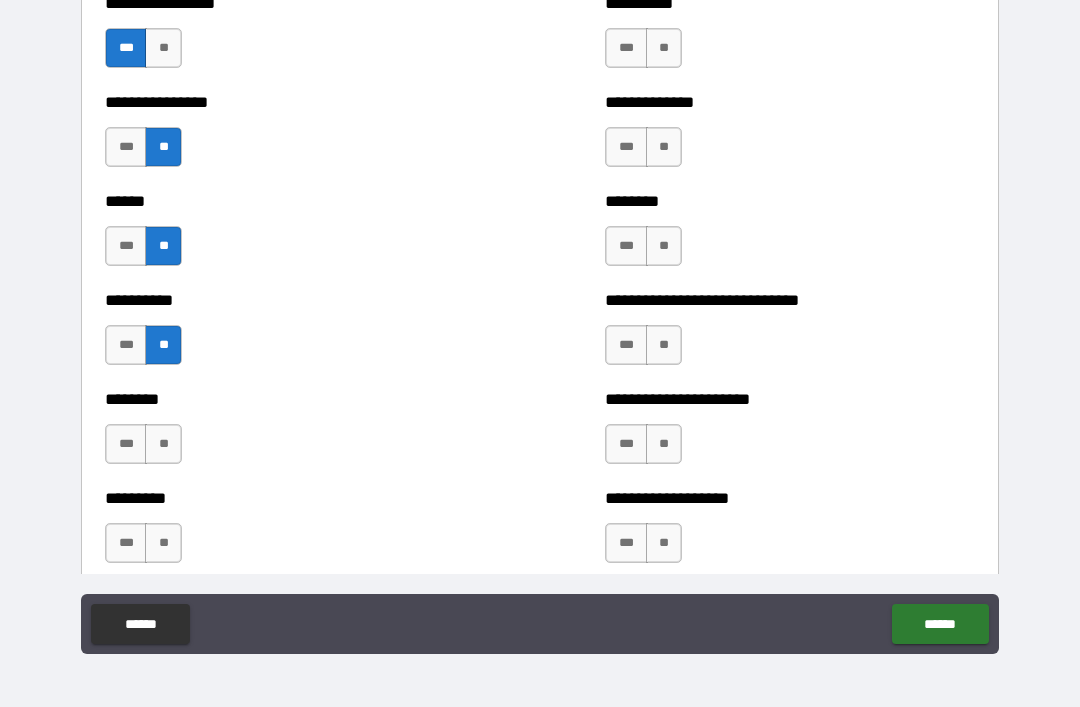 click on "**" at bounding box center (163, 444) 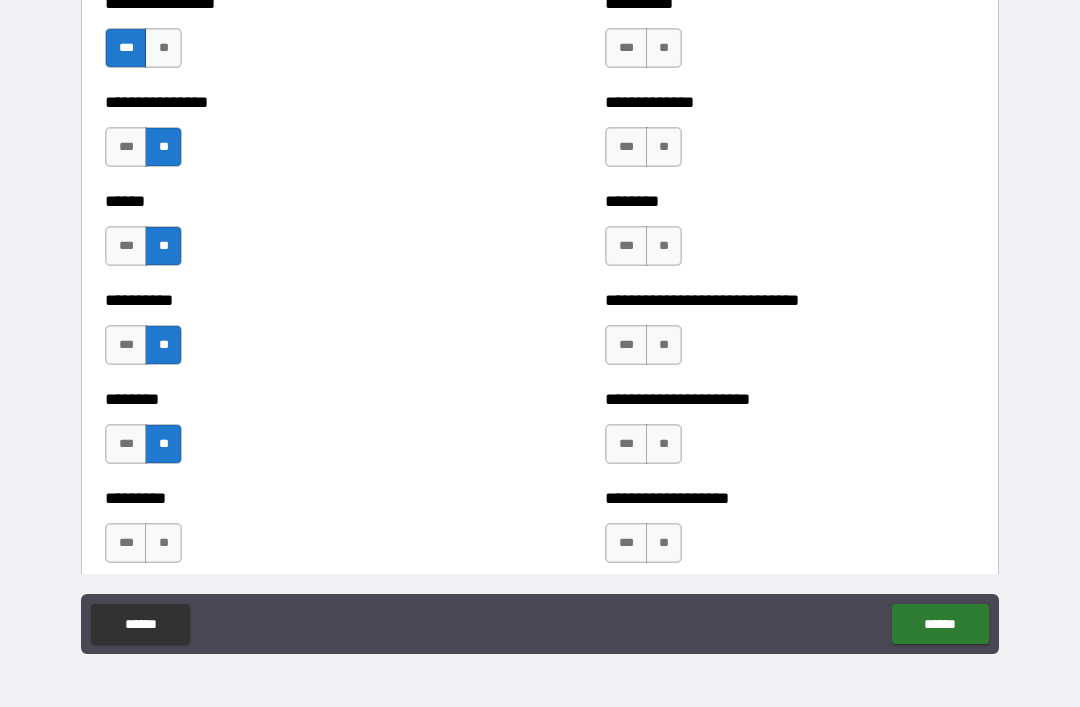 click on "**" at bounding box center (163, 543) 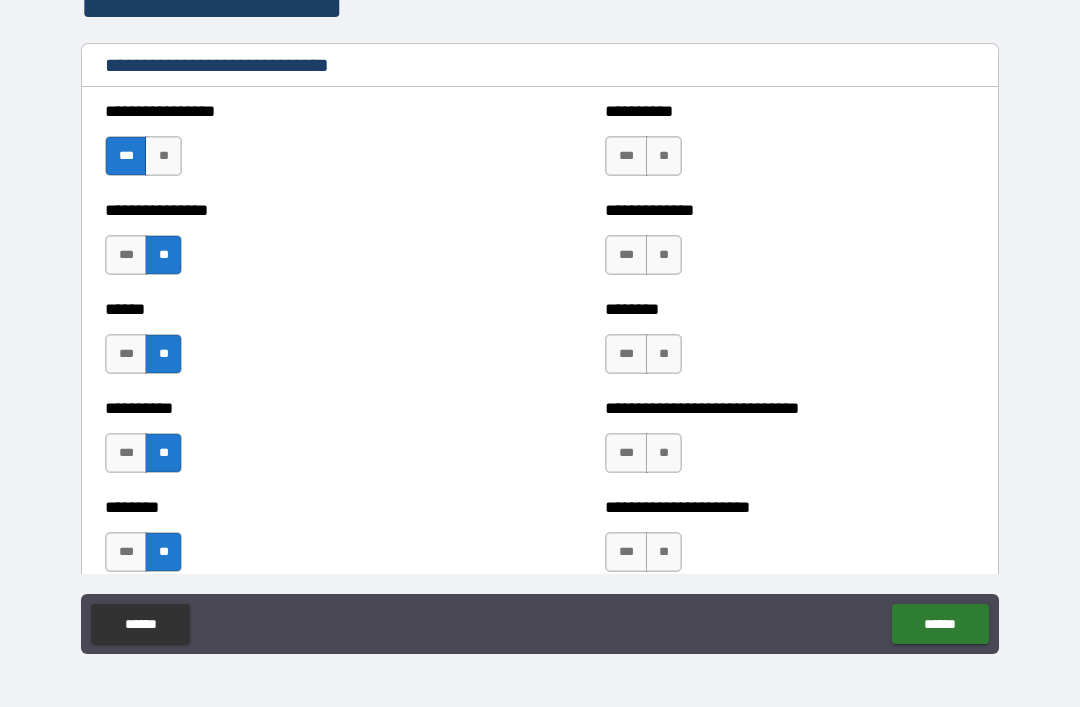 scroll, scrollTop: 6679, scrollLeft: 0, axis: vertical 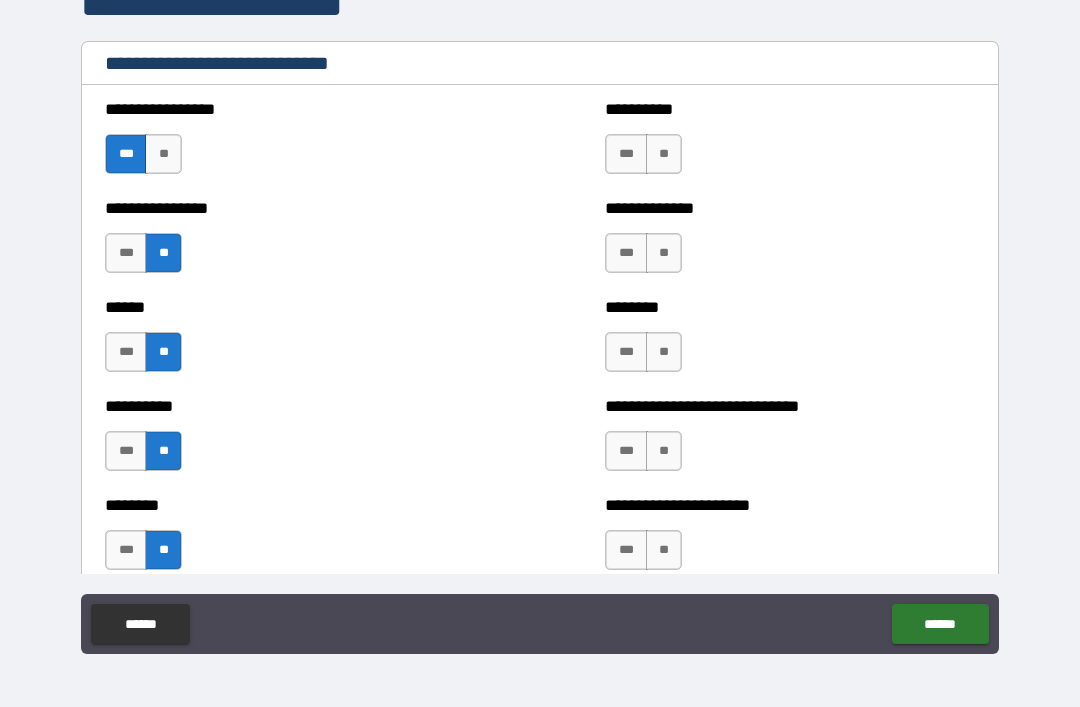 click on "**" at bounding box center (664, 154) 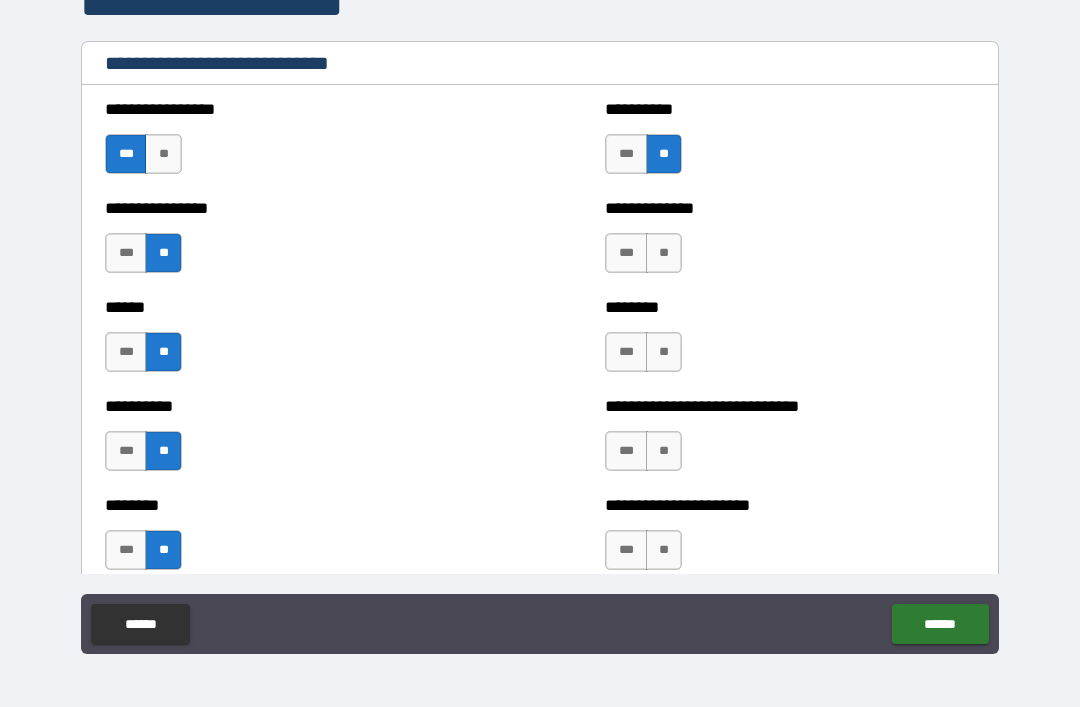 click on "**" at bounding box center [664, 253] 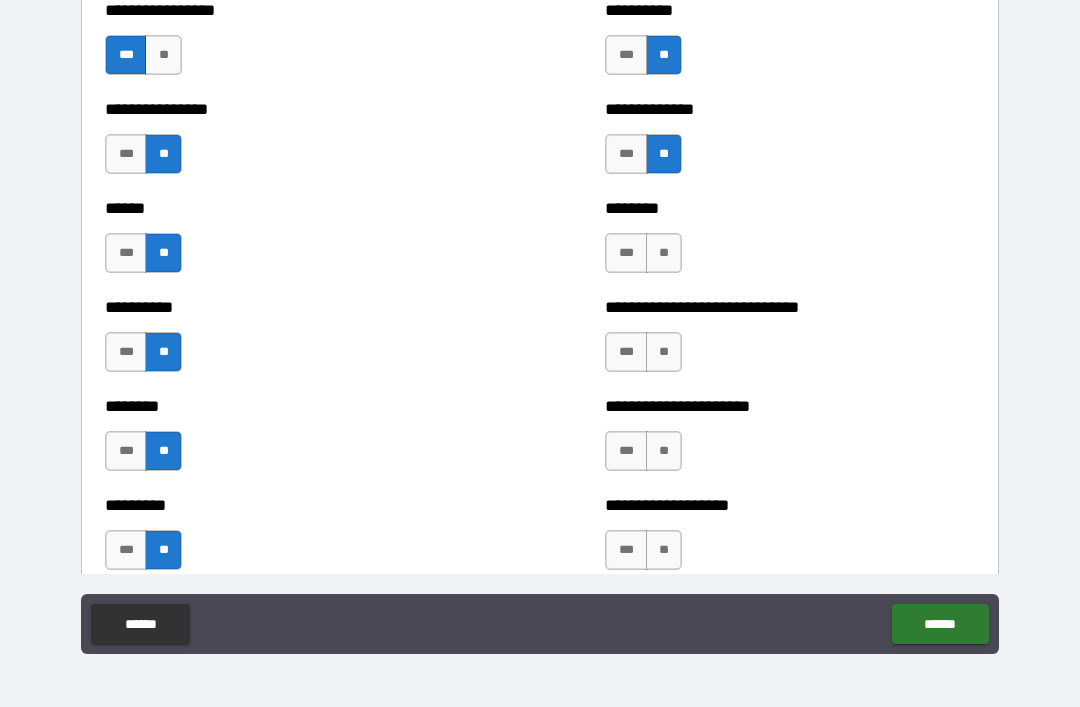 scroll, scrollTop: 6779, scrollLeft: 0, axis: vertical 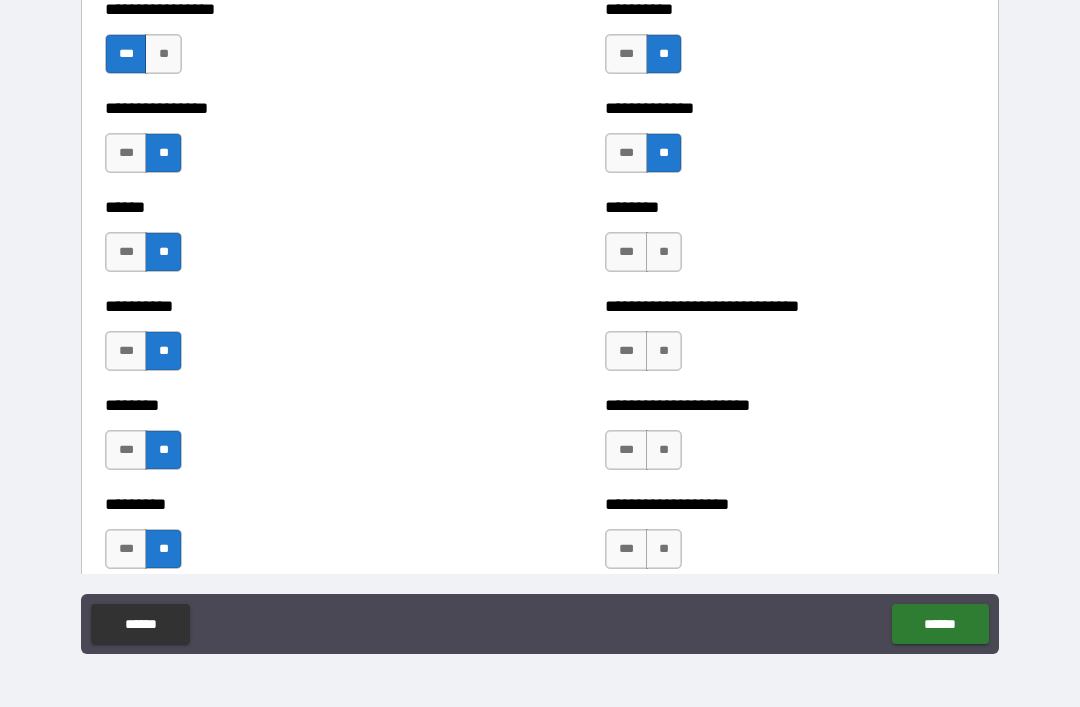 click on "**" at bounding box center [664, 252] 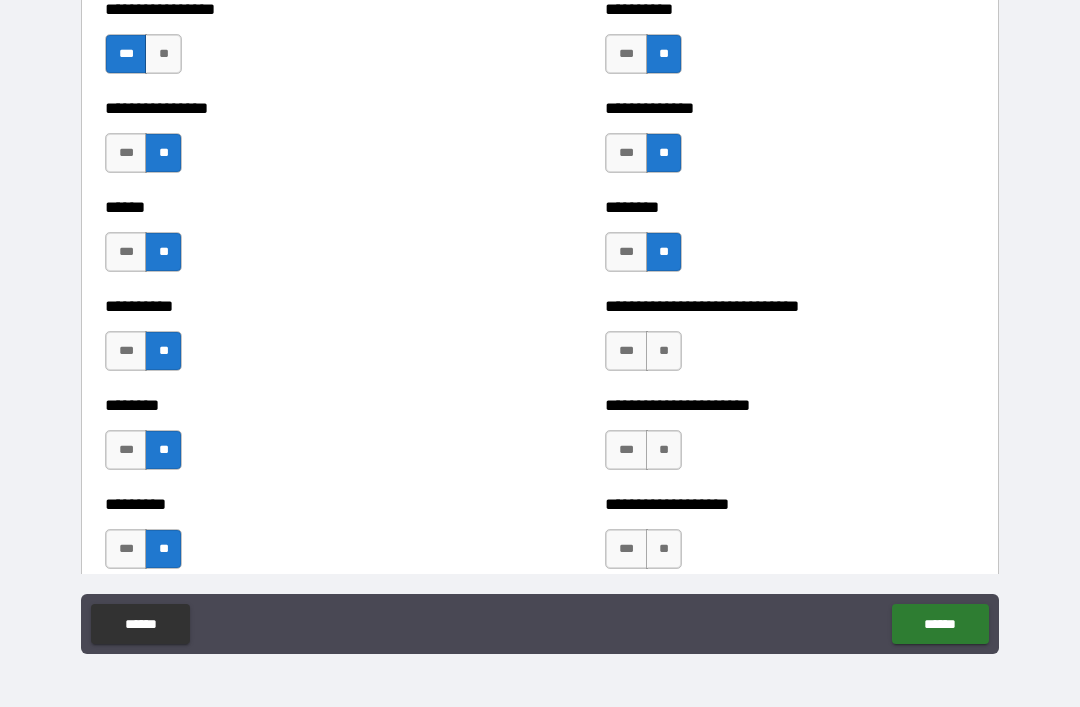 click on "**" at bounding box center (664, 351) 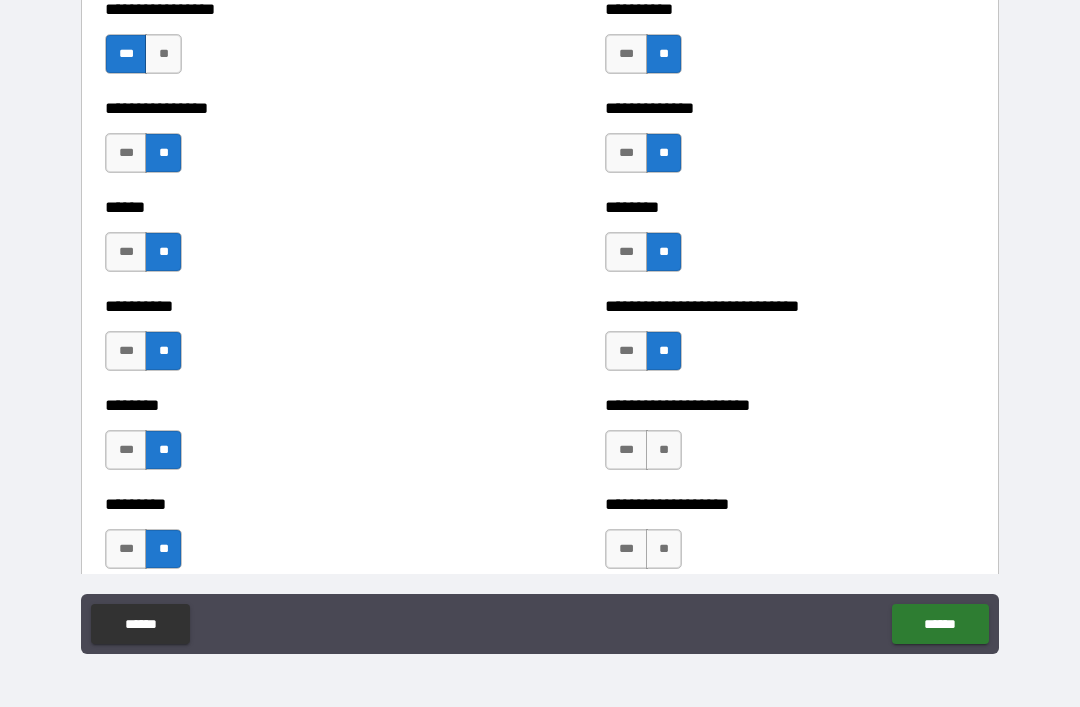 click on "**" at bounding box center [664, 450] 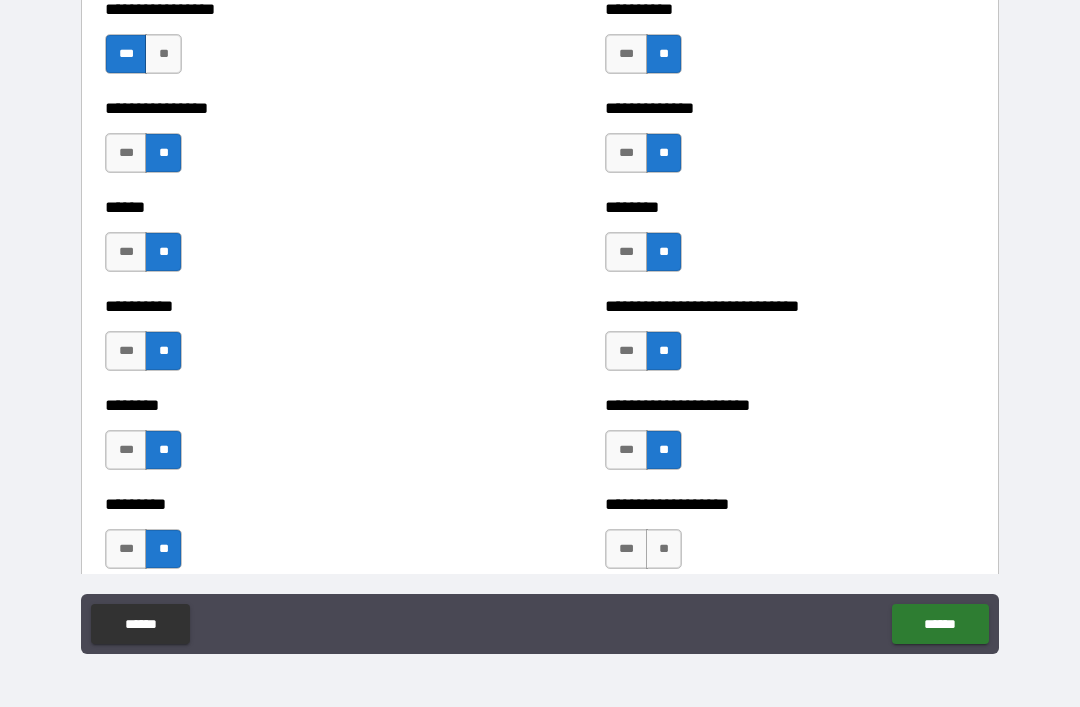 click on "**" at bounding box center (664, 549) 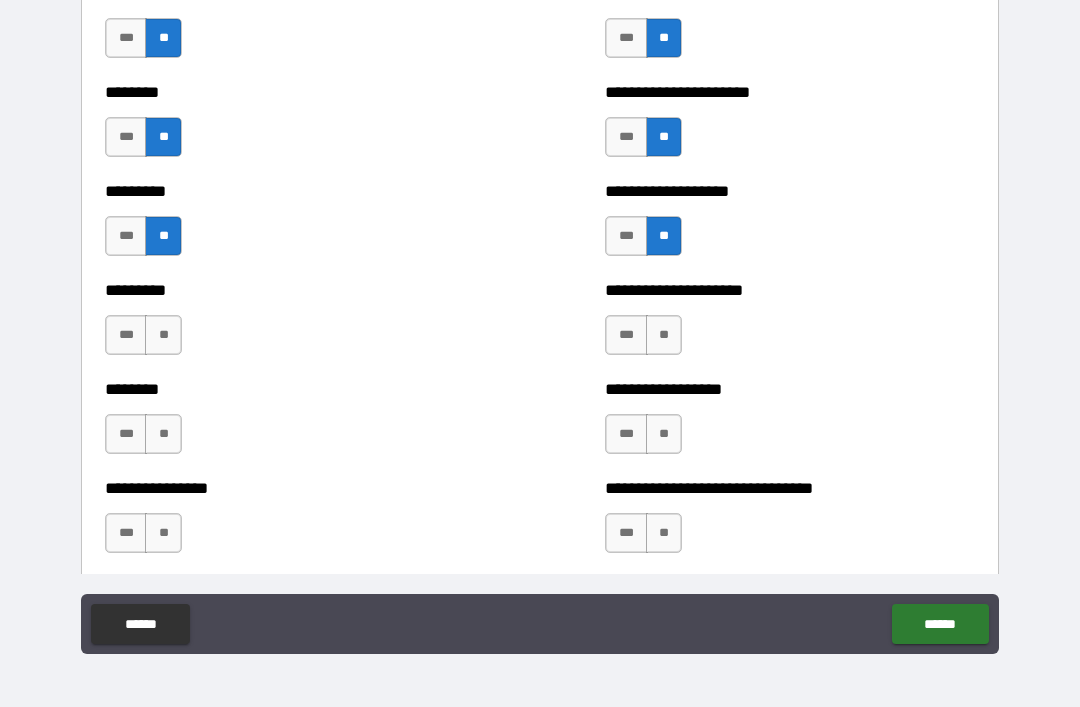 scroll, scrollTop: 7087, scrollLeft: 0, axis: vertical 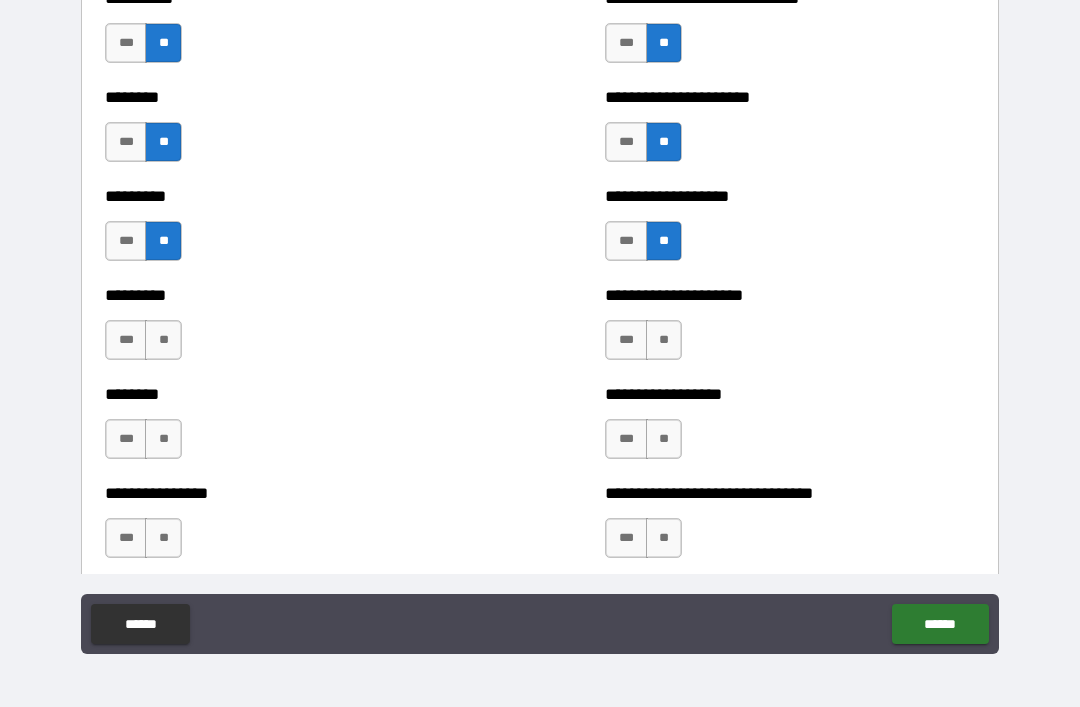 click on "**" at bounding box center (664, 340) 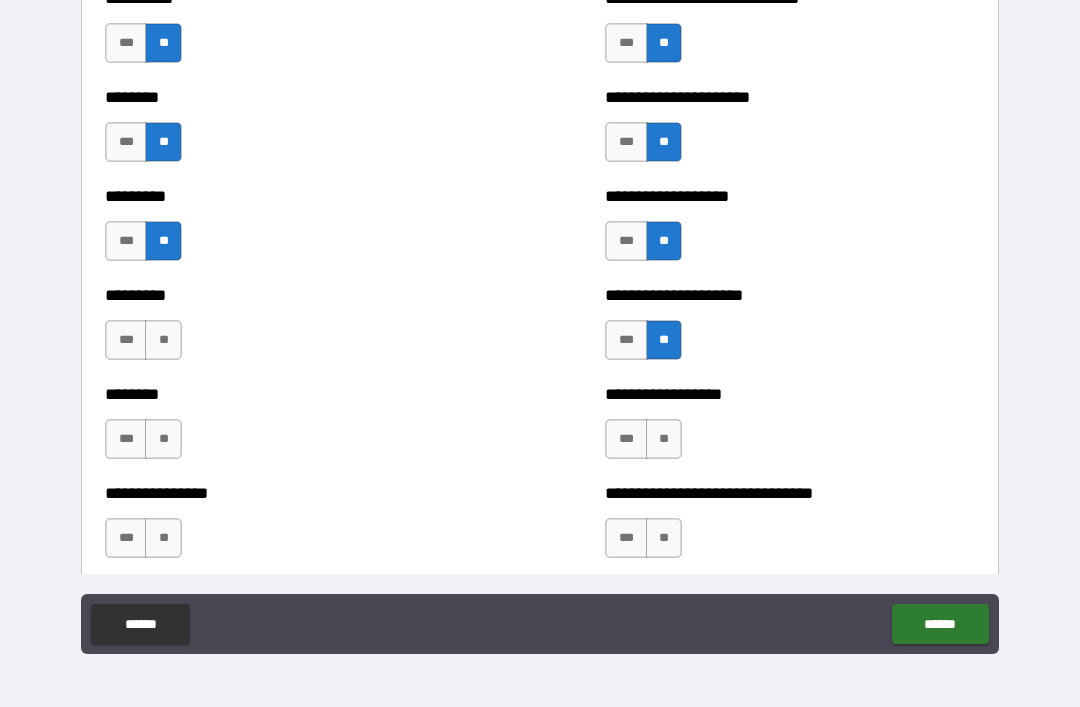 click on "**" at bounding box center [664, 439] 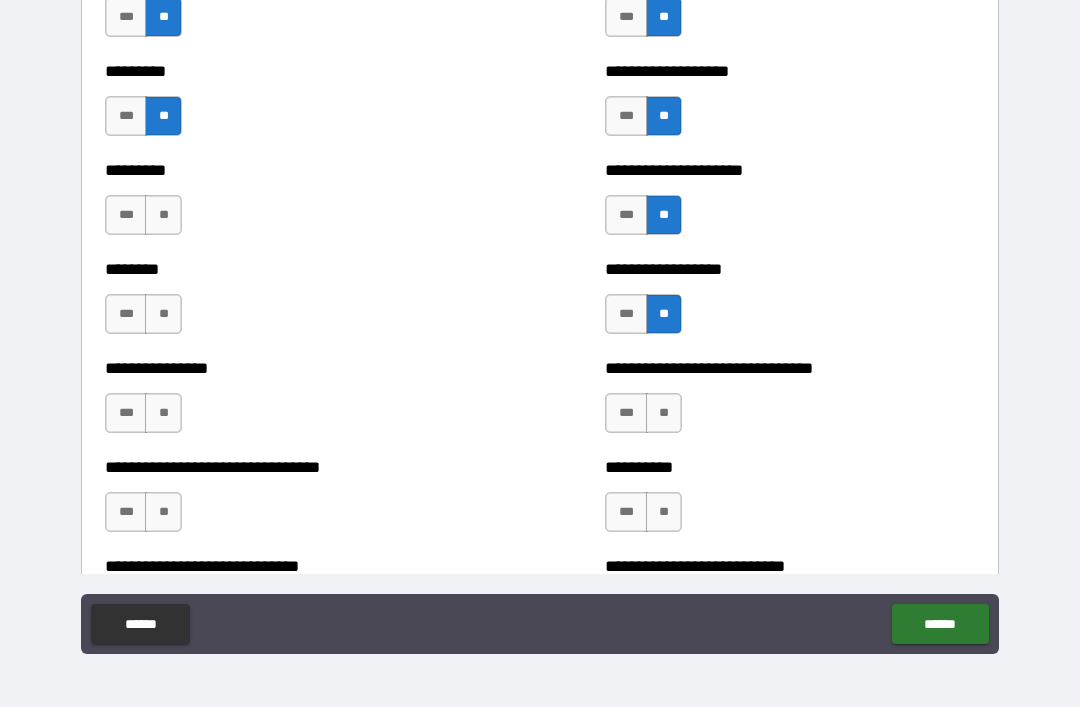 scroll, scrollTop: 7234, scrollLeft: 0, axis: vertical 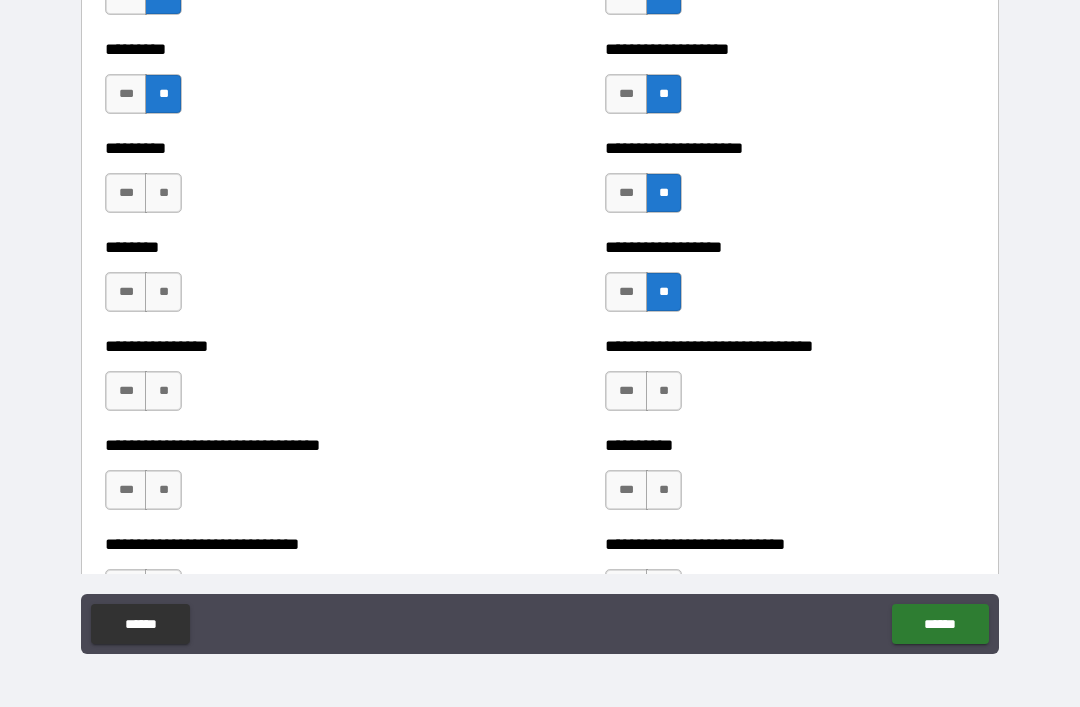 click on "**" at bounding box center (664, 391) 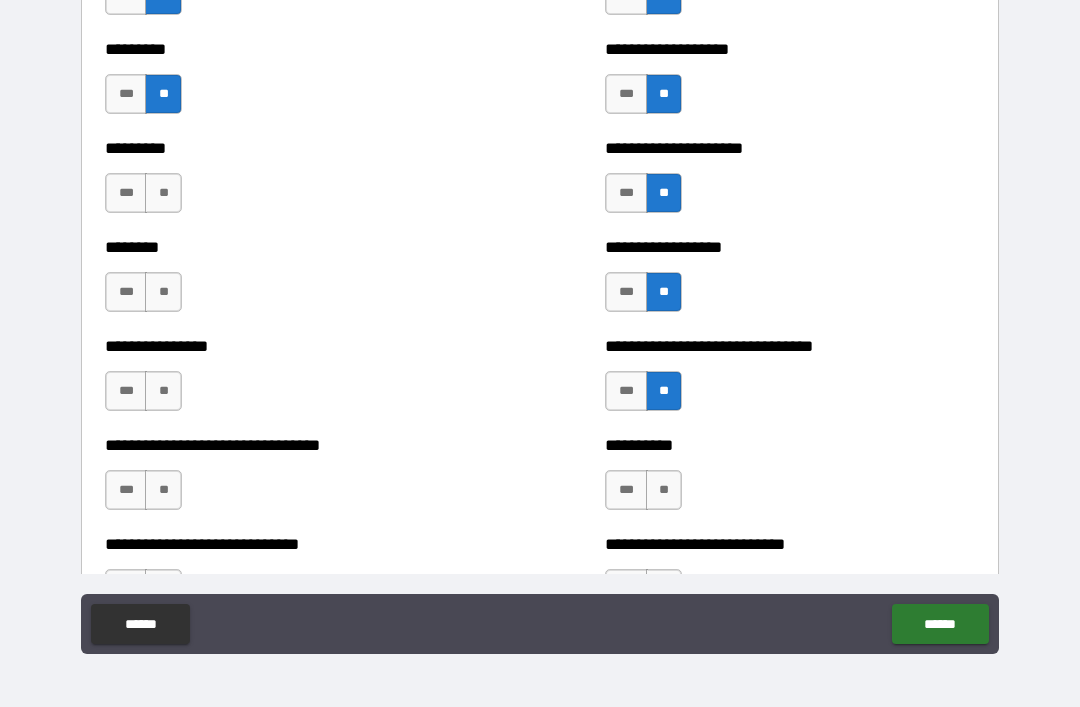 click on "**" at bounding box center (664, 490) 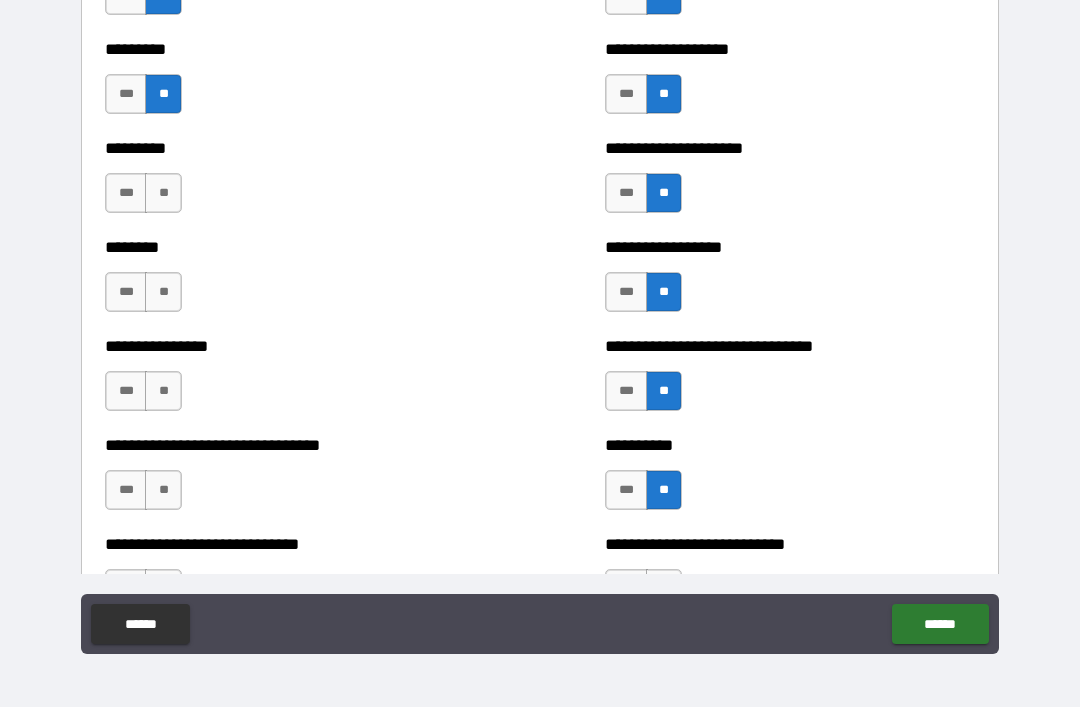click on "**" at bounding box center [163, 391] 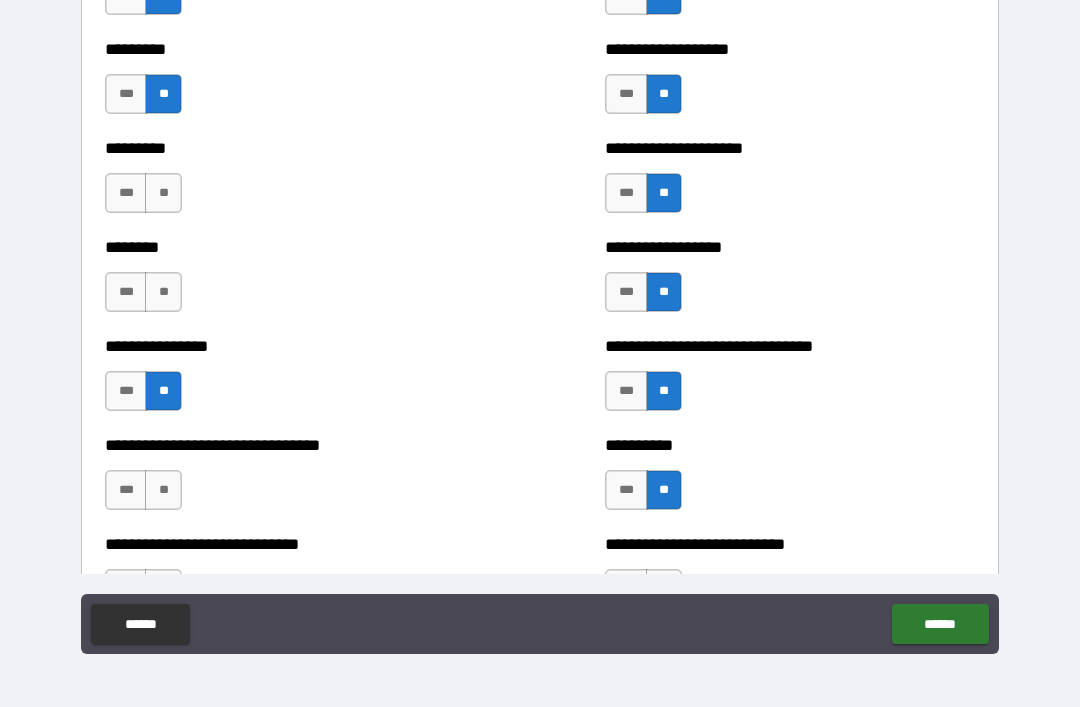 click on "**" at bounding box center (163, 292) 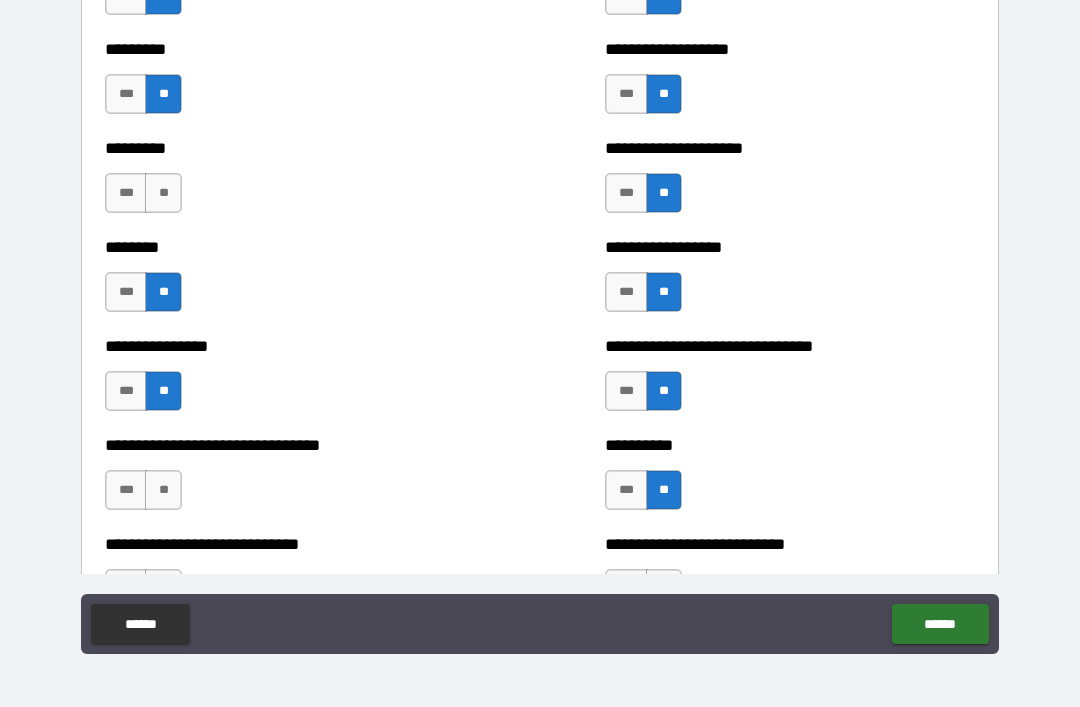 click on "**" at bounding box center (163, 193) 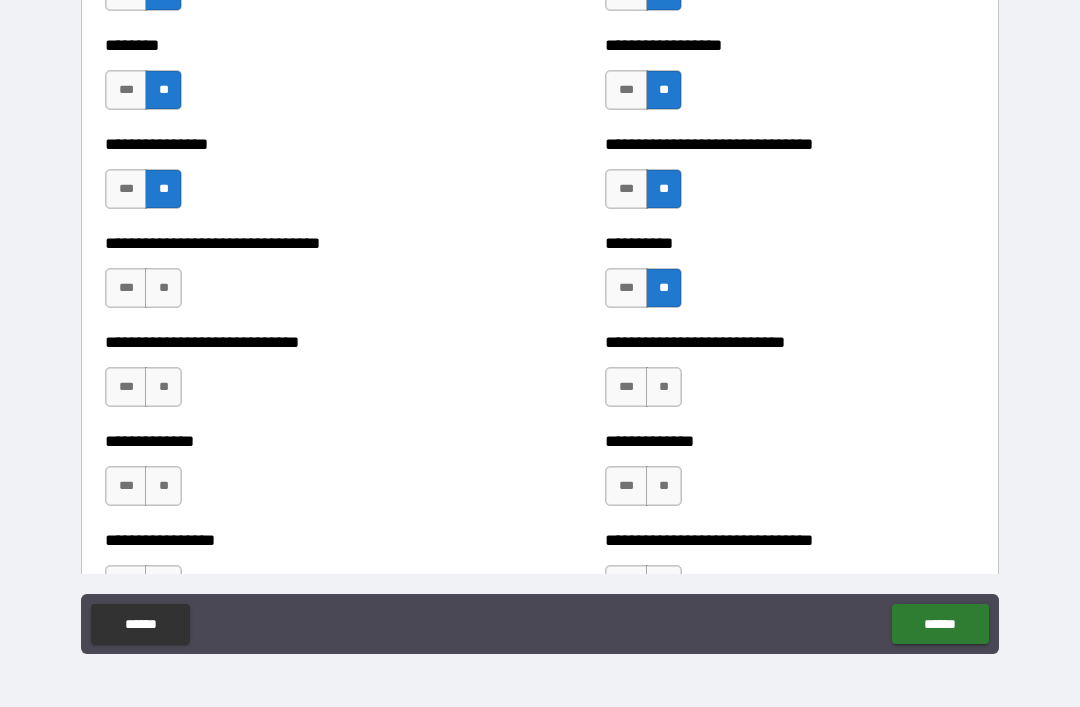 scroll, scrollTop: 7438, scrollLeft: 0, axis: vertical 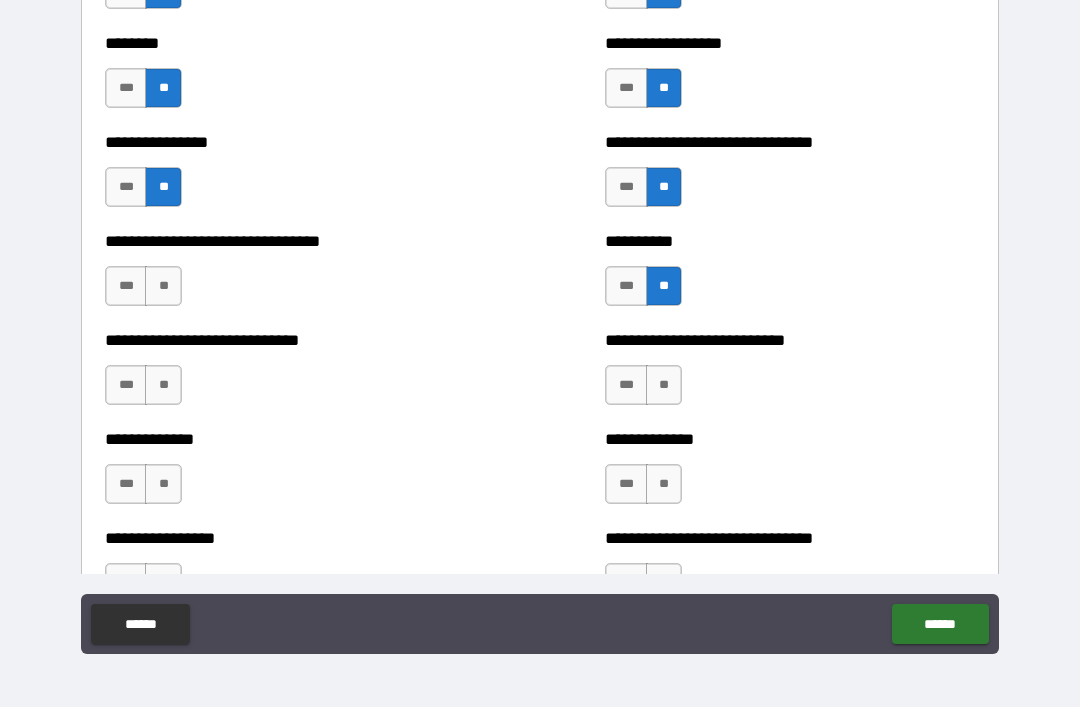 click on "**********" at bounding box center (290, 276) 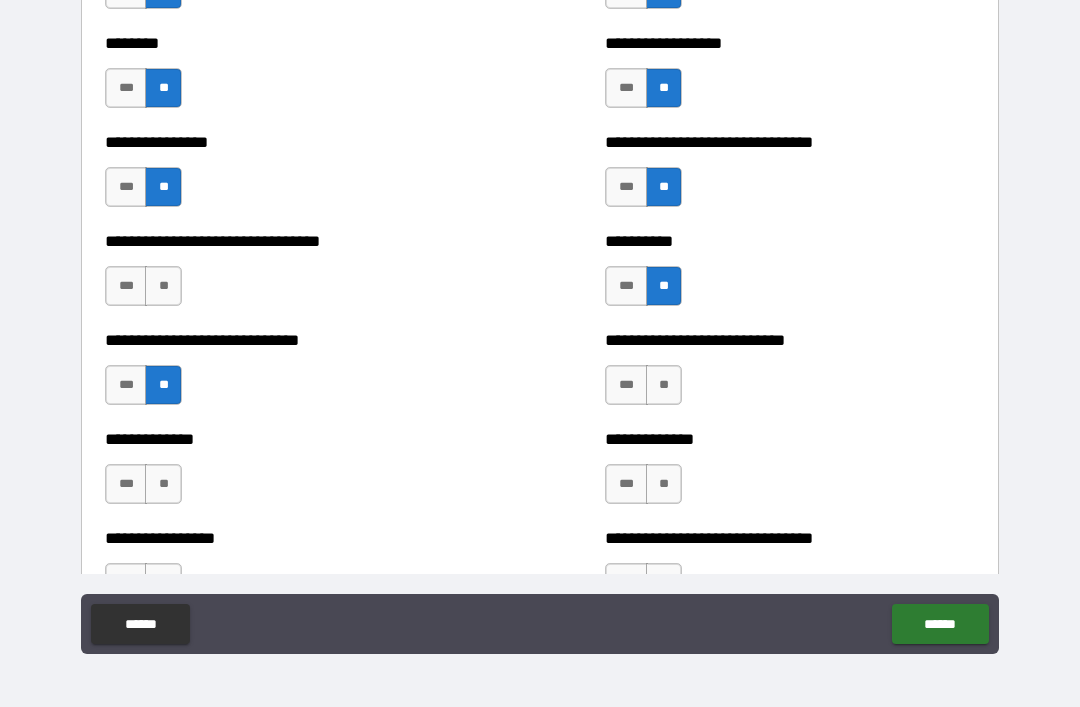 click on "**" at bounding box center (163, 484) 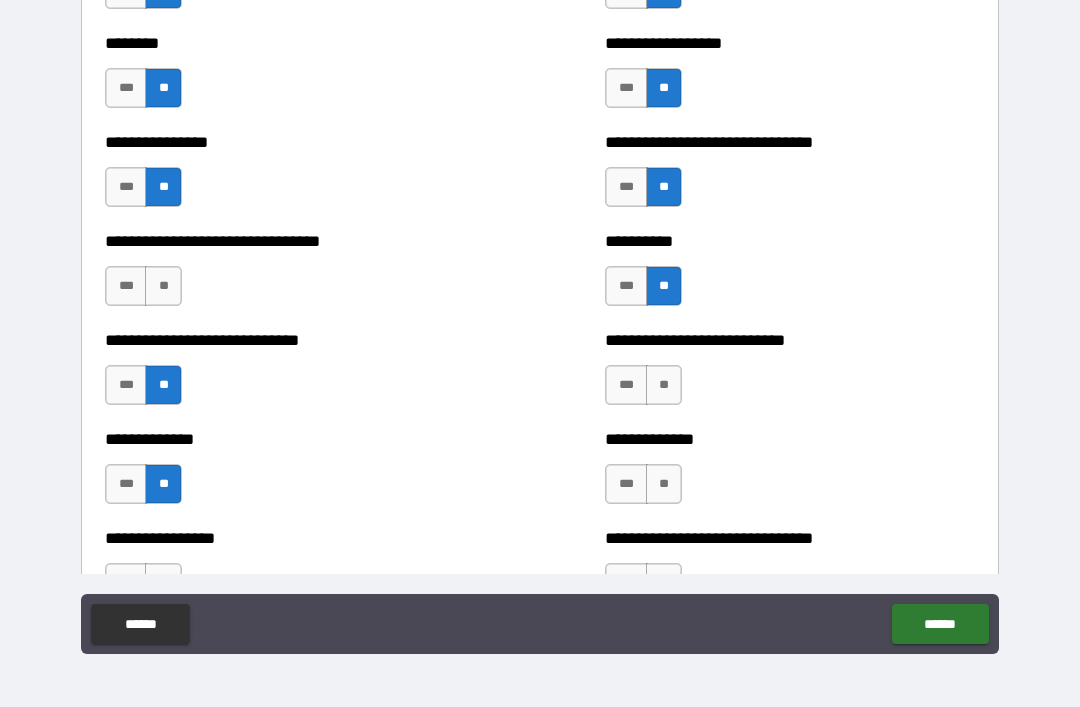 click on "**" at bounding box center (664, 484) 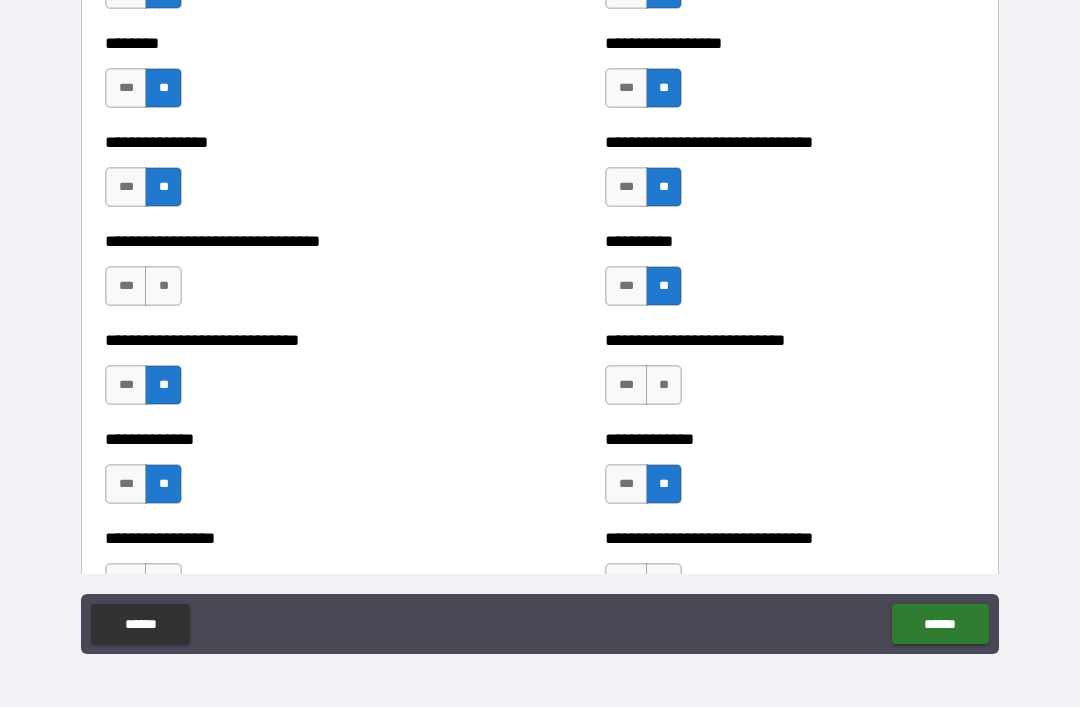 click on "**" at bounding box center [664, 385] 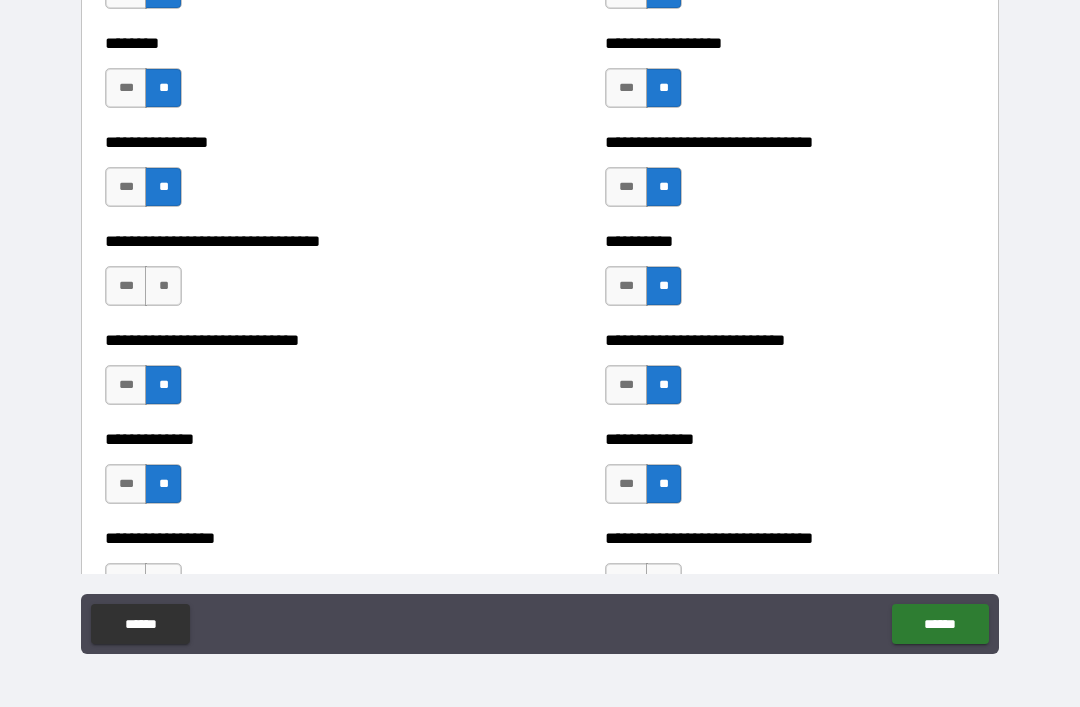 click on "**" at bounding box center [163, 286] 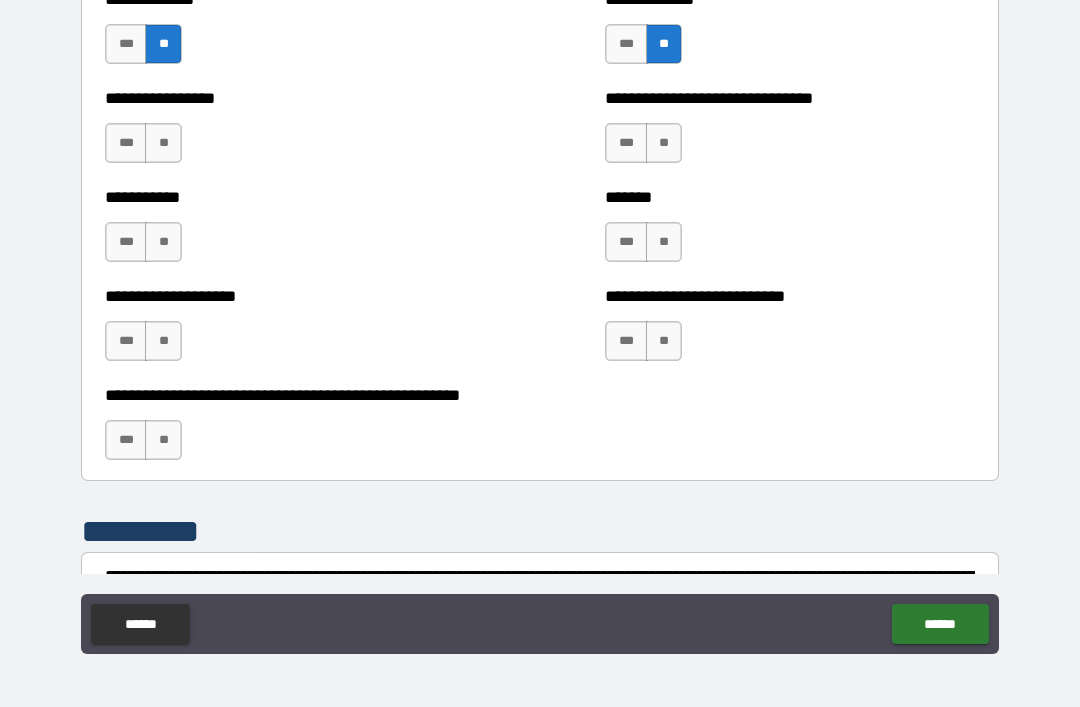scroll, scrollTop: 7879, scrollLeft: 0, axis: vertical 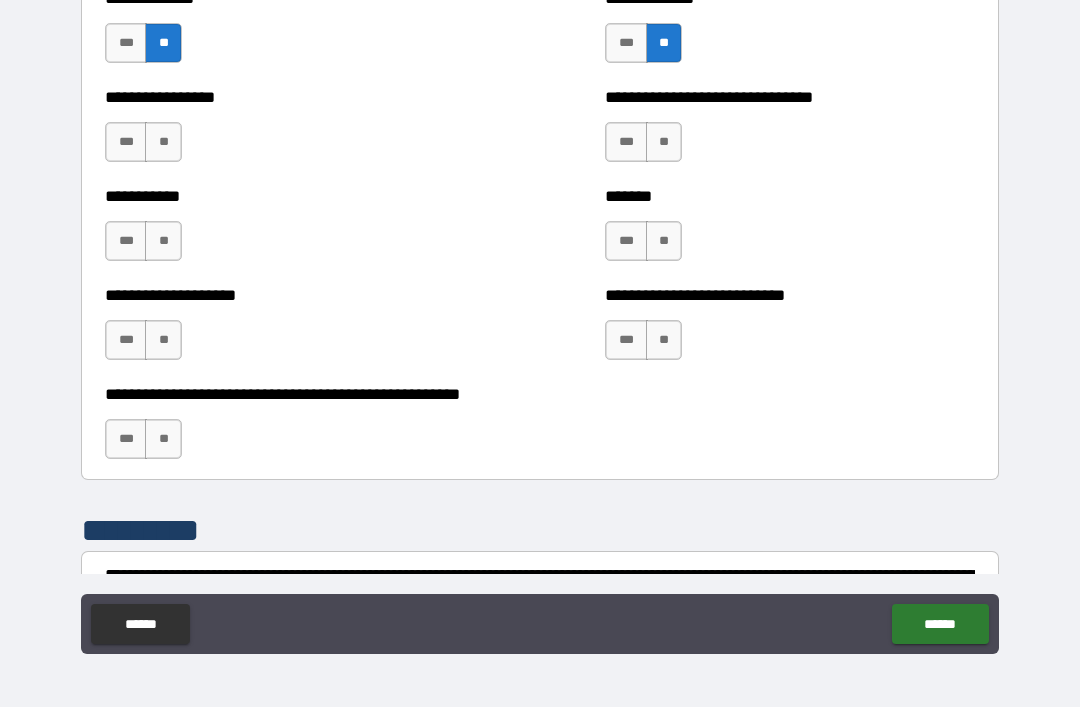 click on "**" at bounding box center [664, 340] 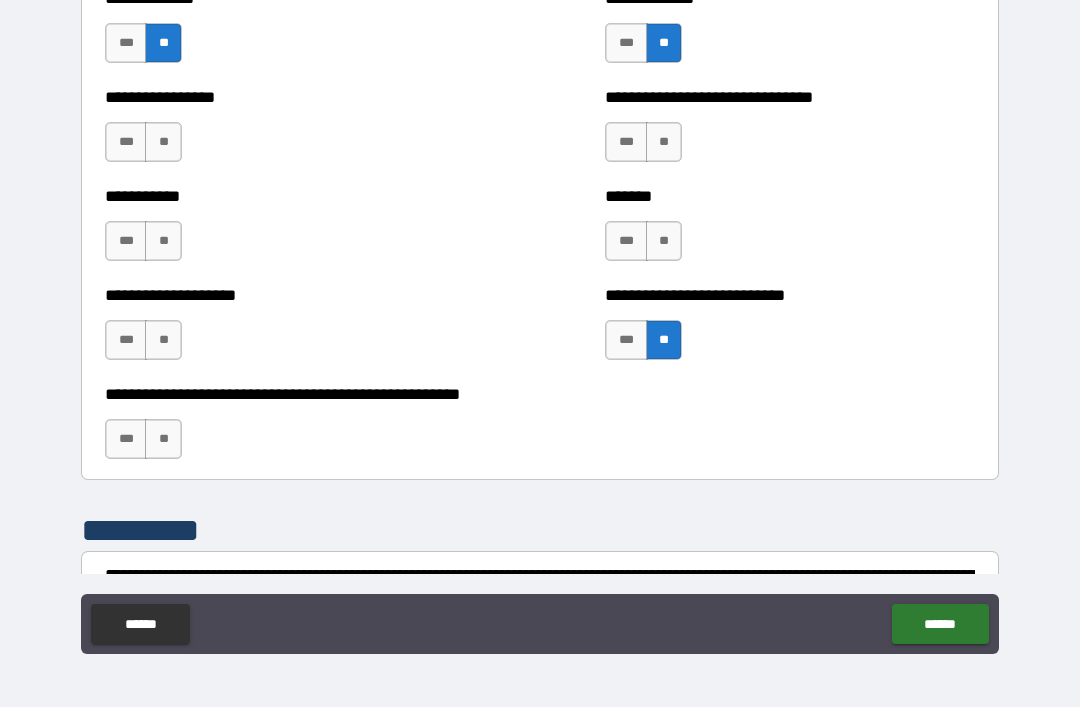 click on "**" at bounding box center (664, 241) 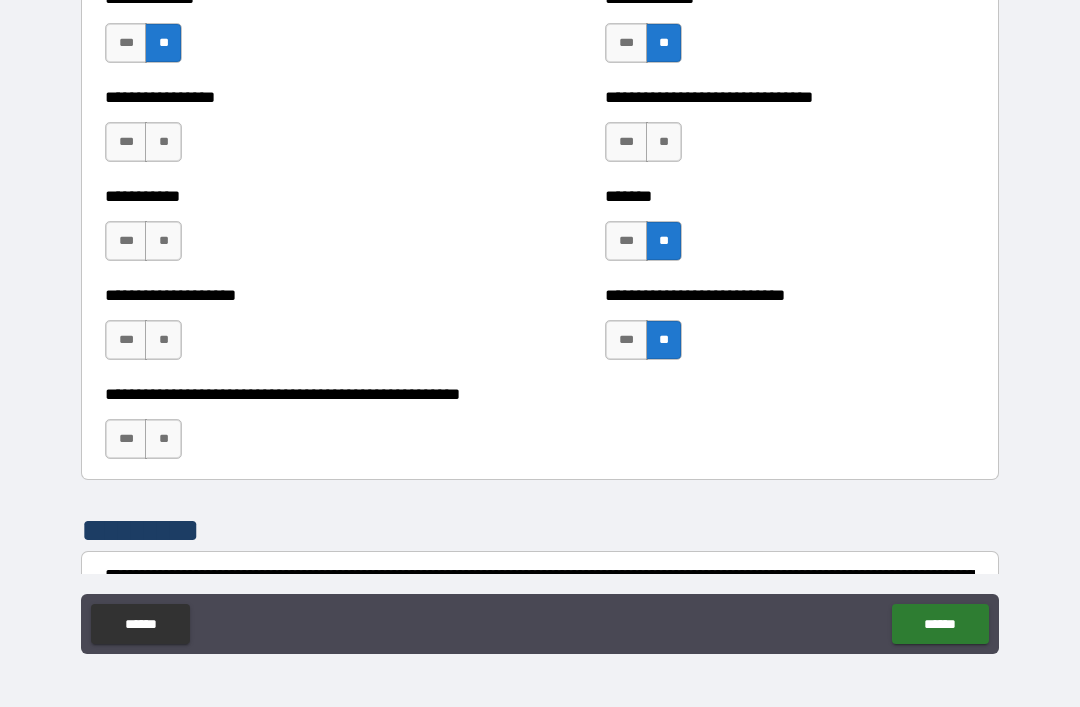 click on "**" at bounding box center (664, 142) 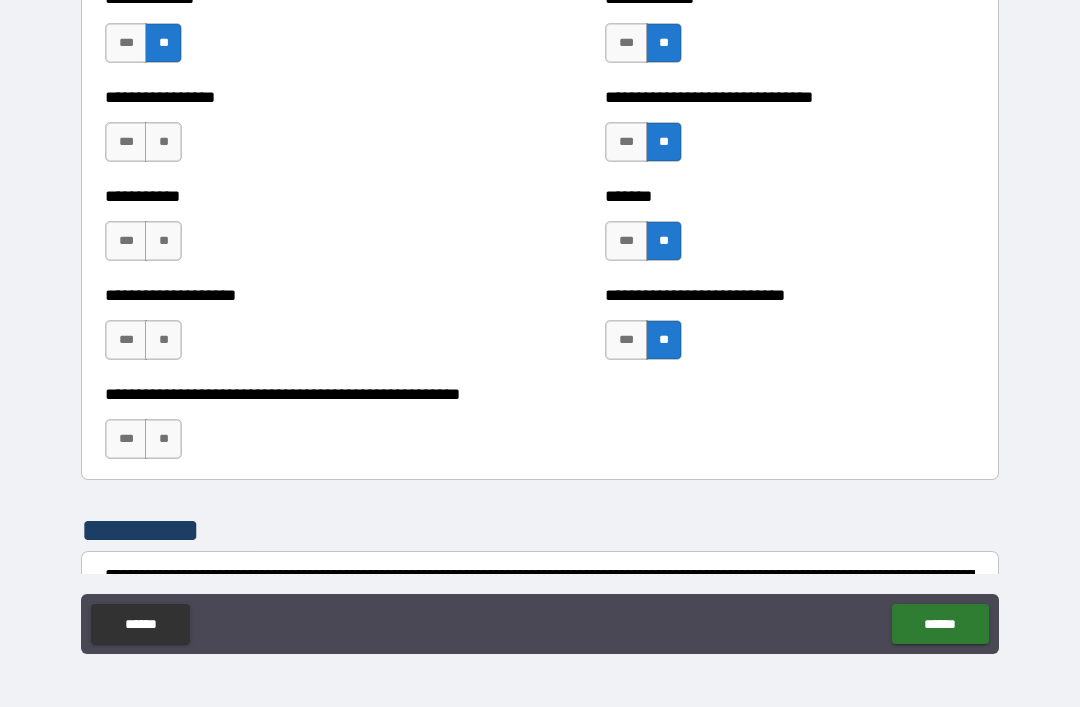 click on "**" at bounding box center (163, 142) 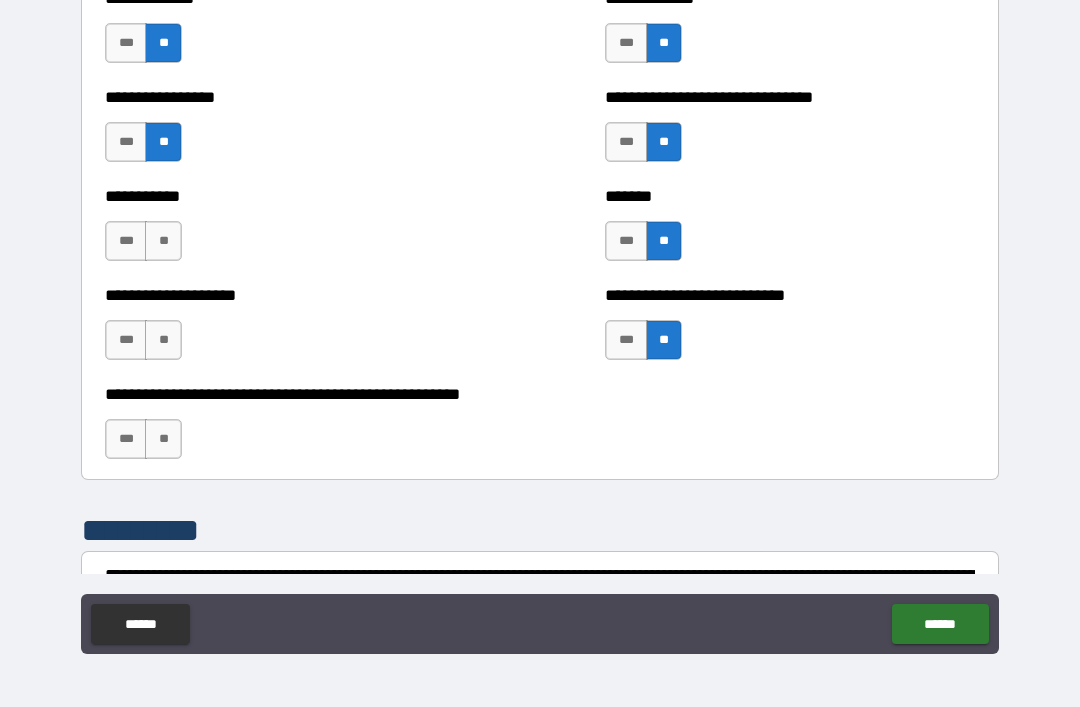click on "**" at bounding box center [163, 241] 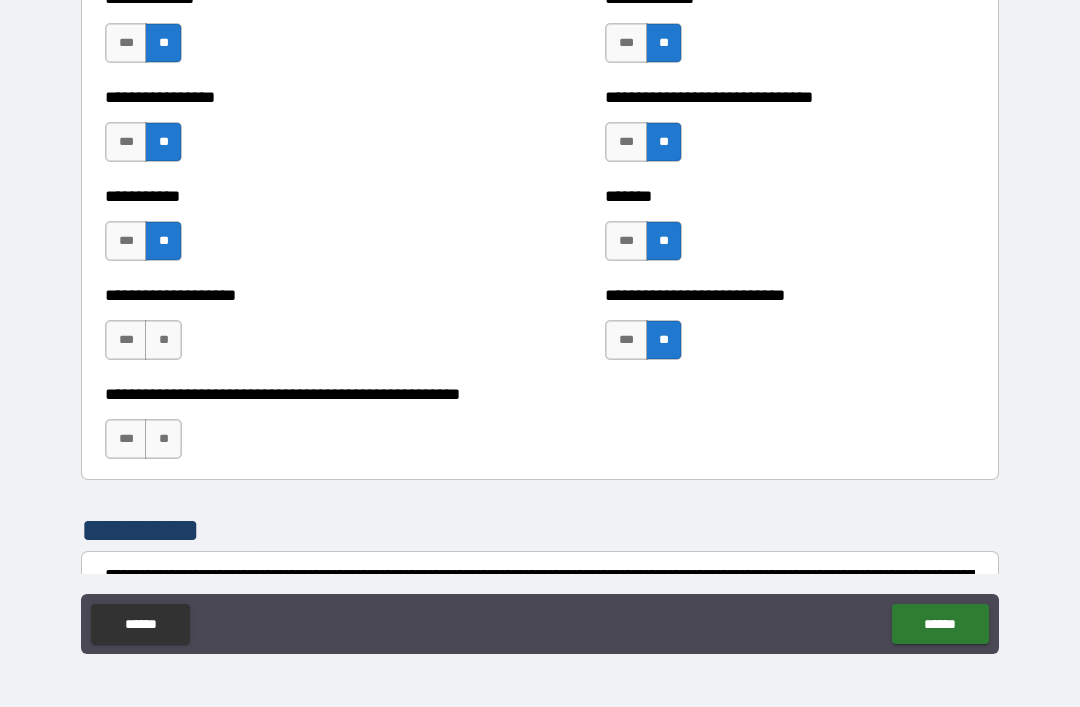 click on "**" at bounding box center [163, 340] 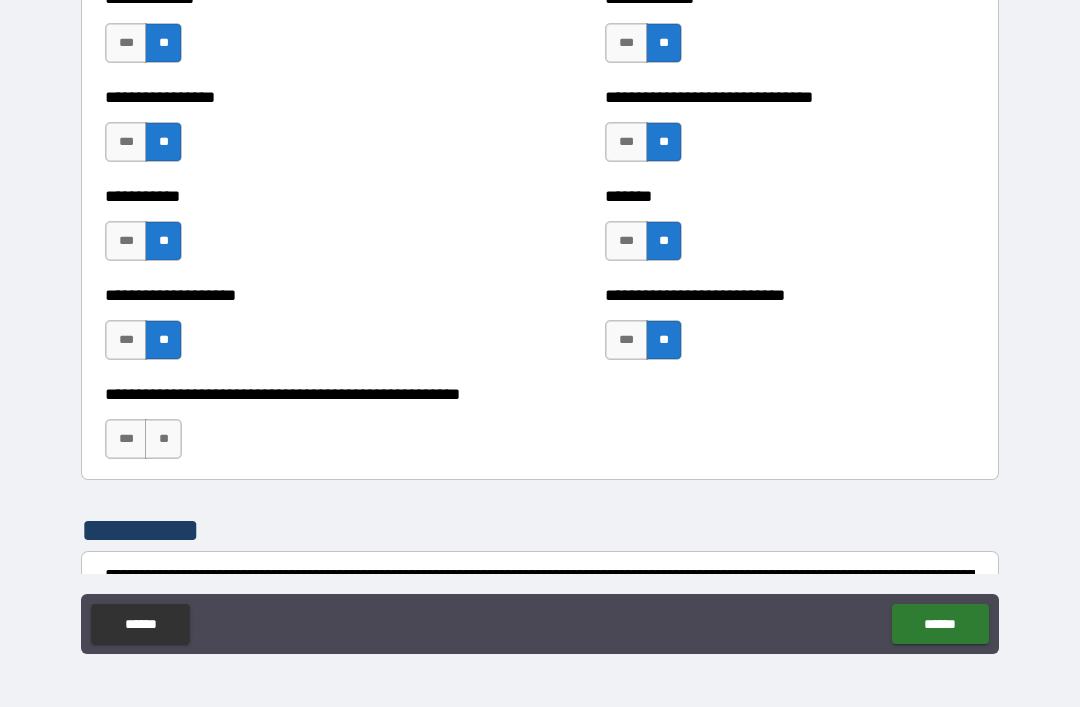 click on "**" at bounding box center (163, 439) 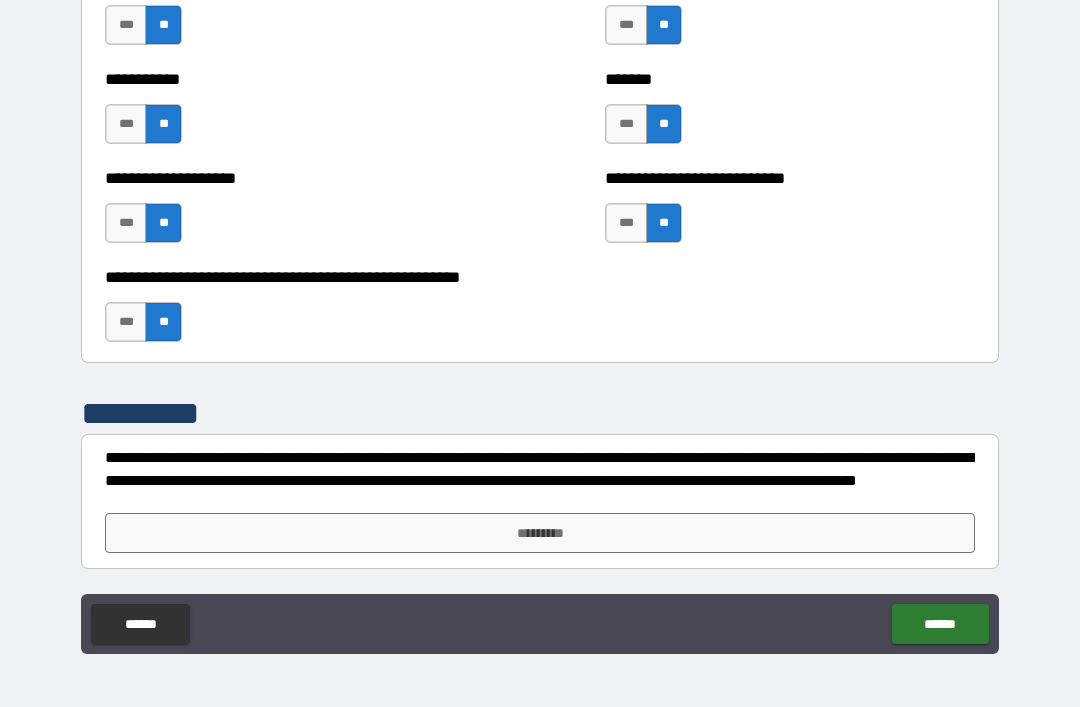 scroll, scrollTop: 7996, scrollLeft: 0, axis: vertical 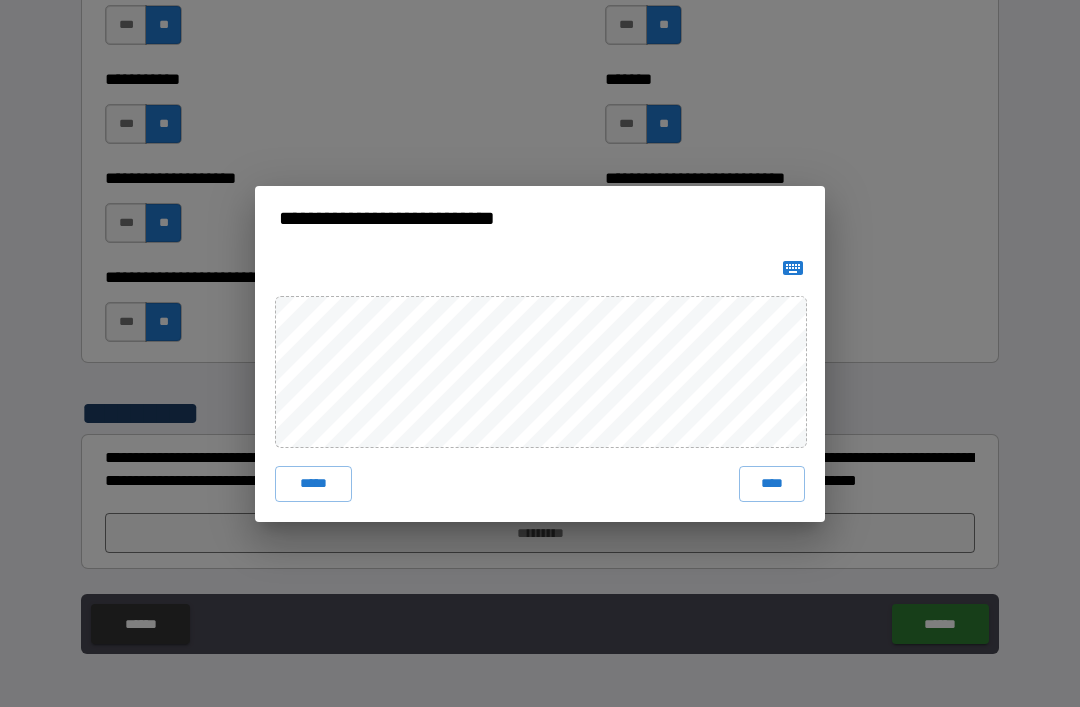 click on "****" at bounding box center [772, 484] 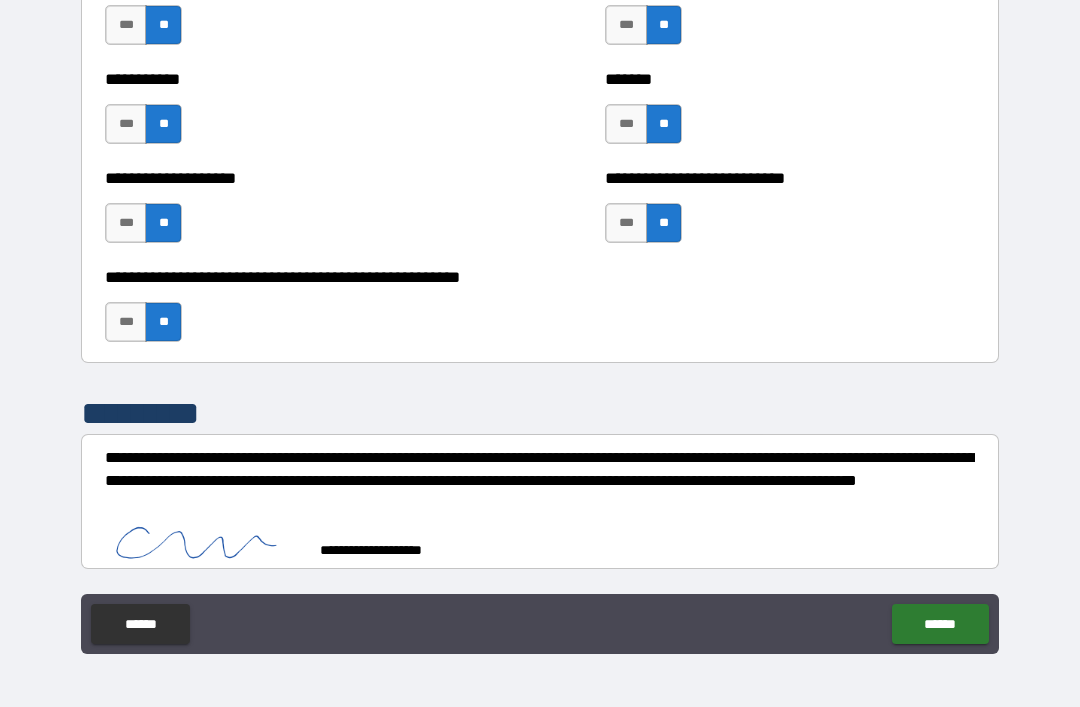 scroll, scrollTop: 7986, scrollLeft: 0, axis: vertical 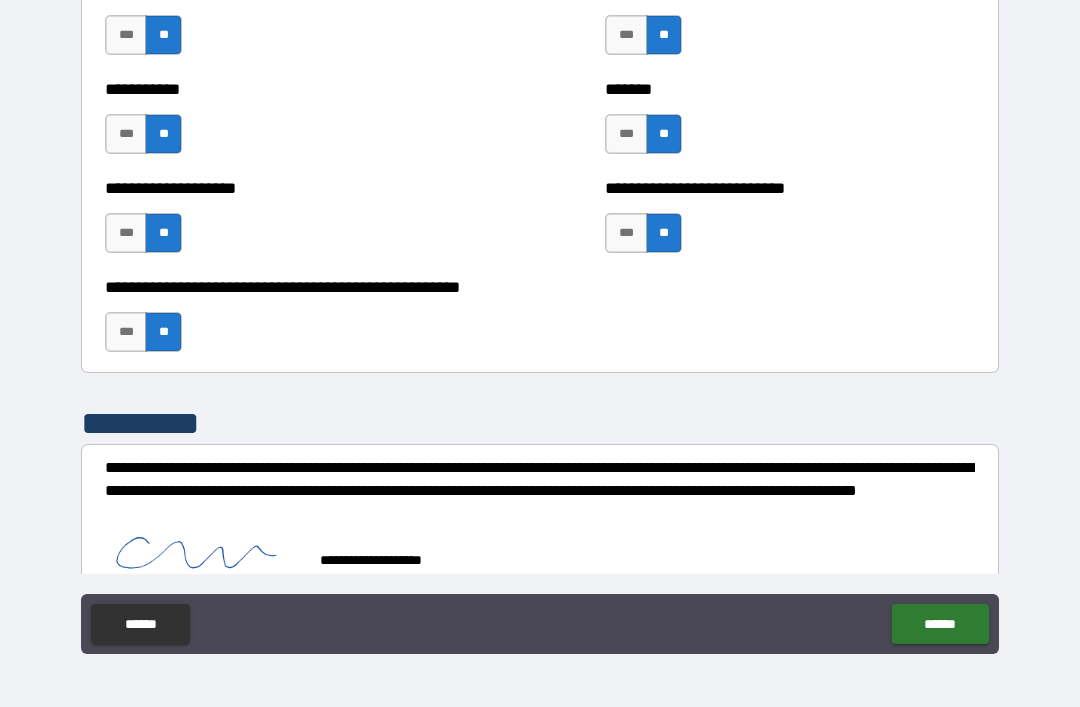 click on "******" at bounding box center (940, 624) 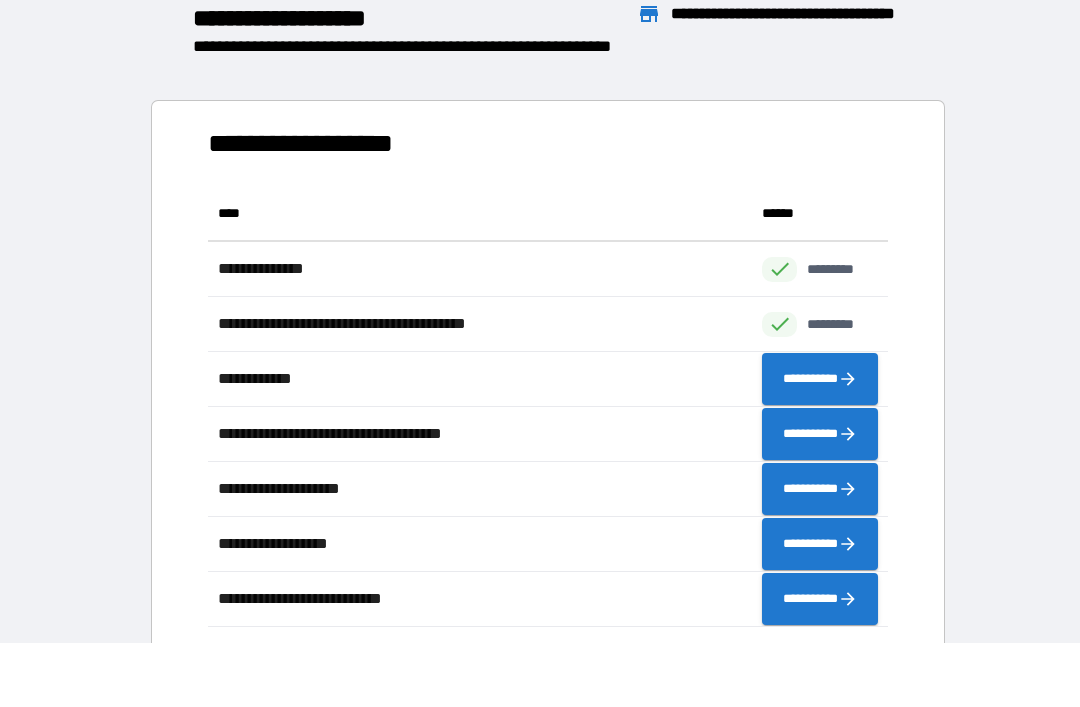 scroll, scrollTop: 441, scrollLeft: 680, axis: both 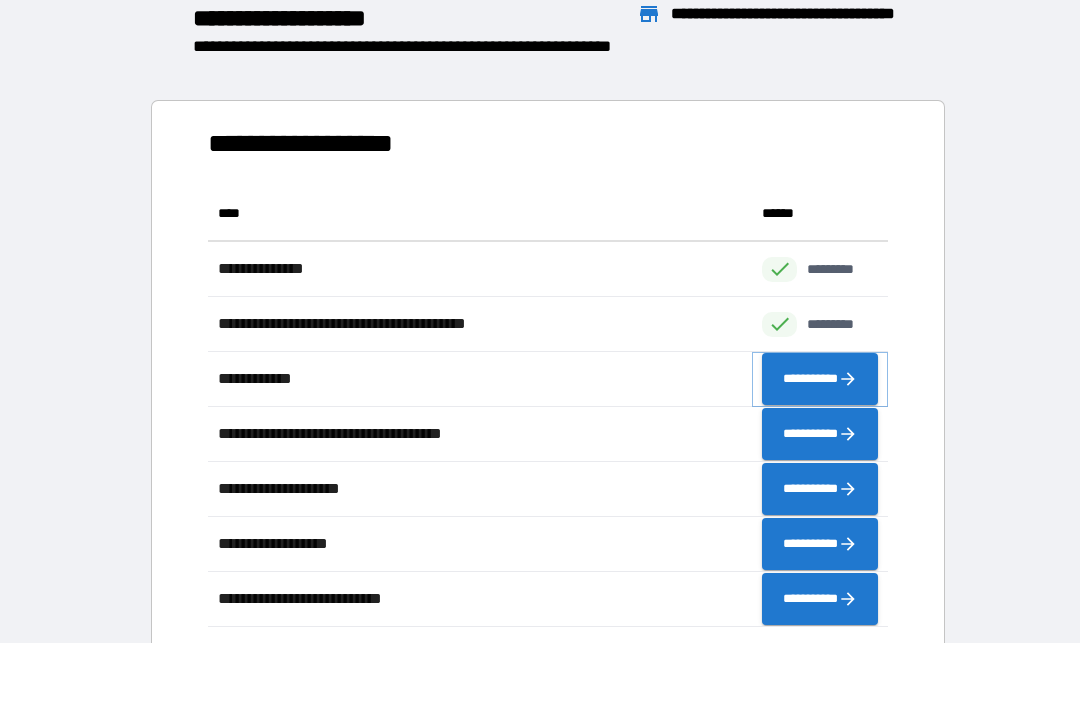 click on "**********" at bounding box center [820, 379] 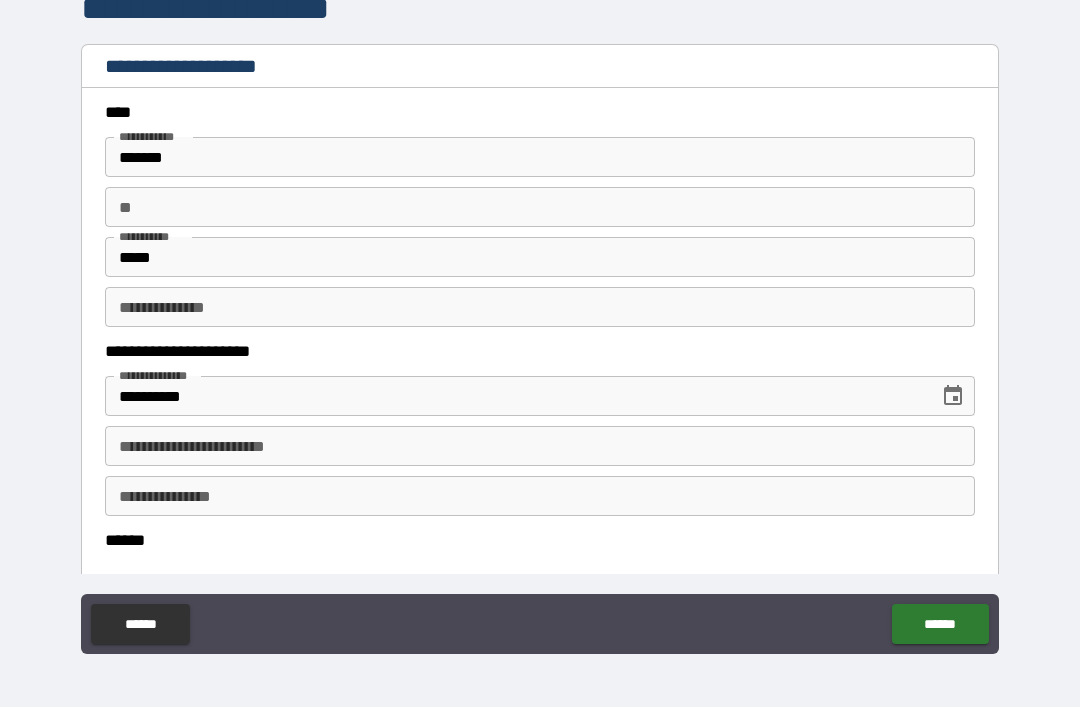 click on "**********" at bounding box center [540, 446] 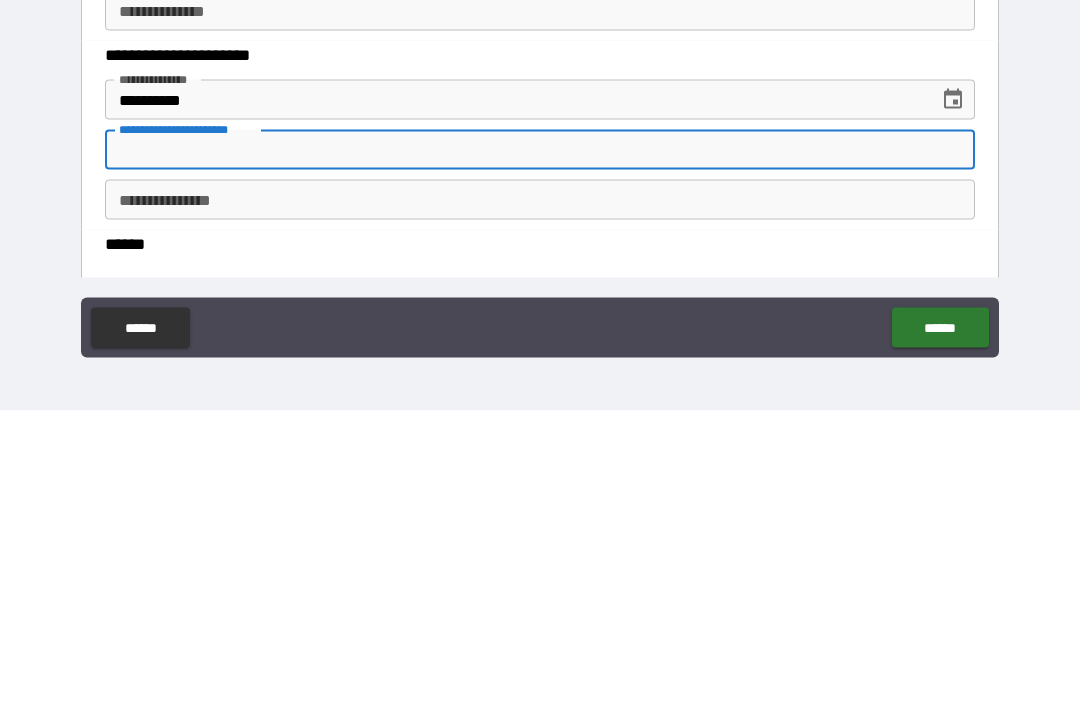 click on "******" at bounding box center [540, 540] 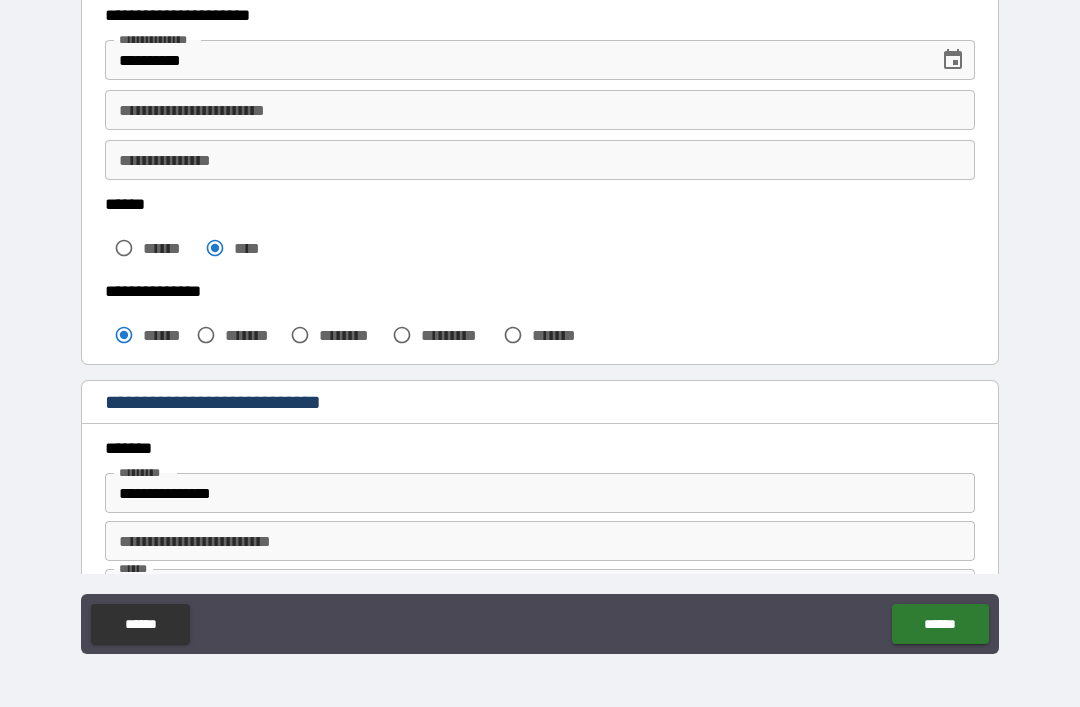 scroll, scrollTop: 502, scrollLeft: 0, axis: vertical 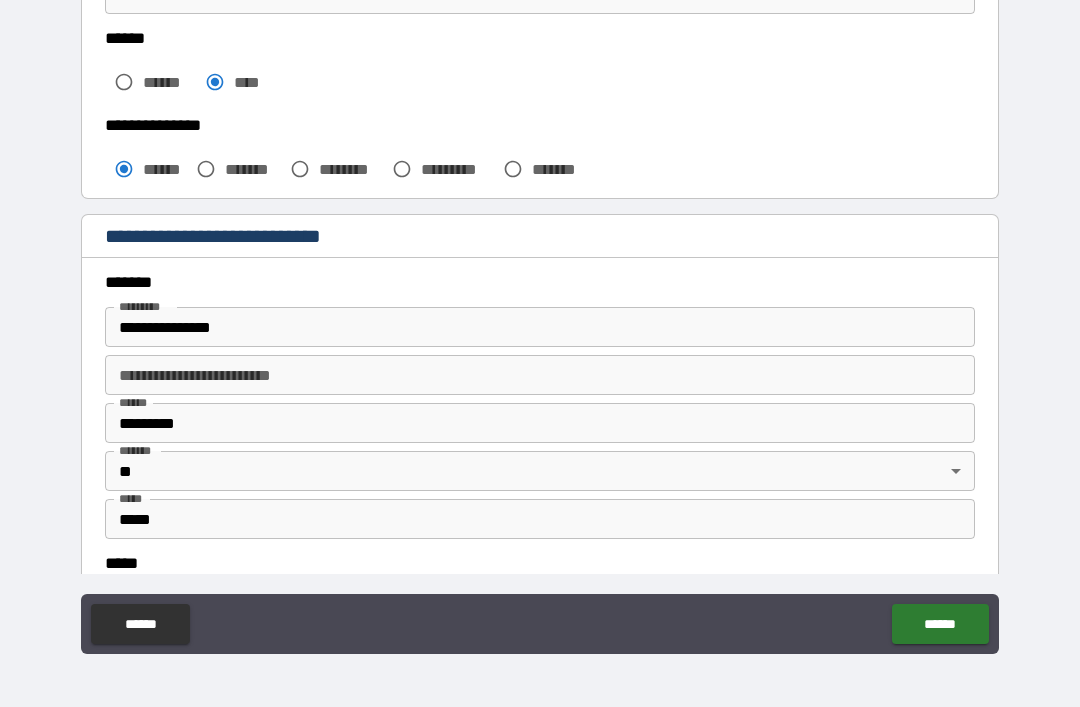 click on "**********" at bounding box center (540, 327) 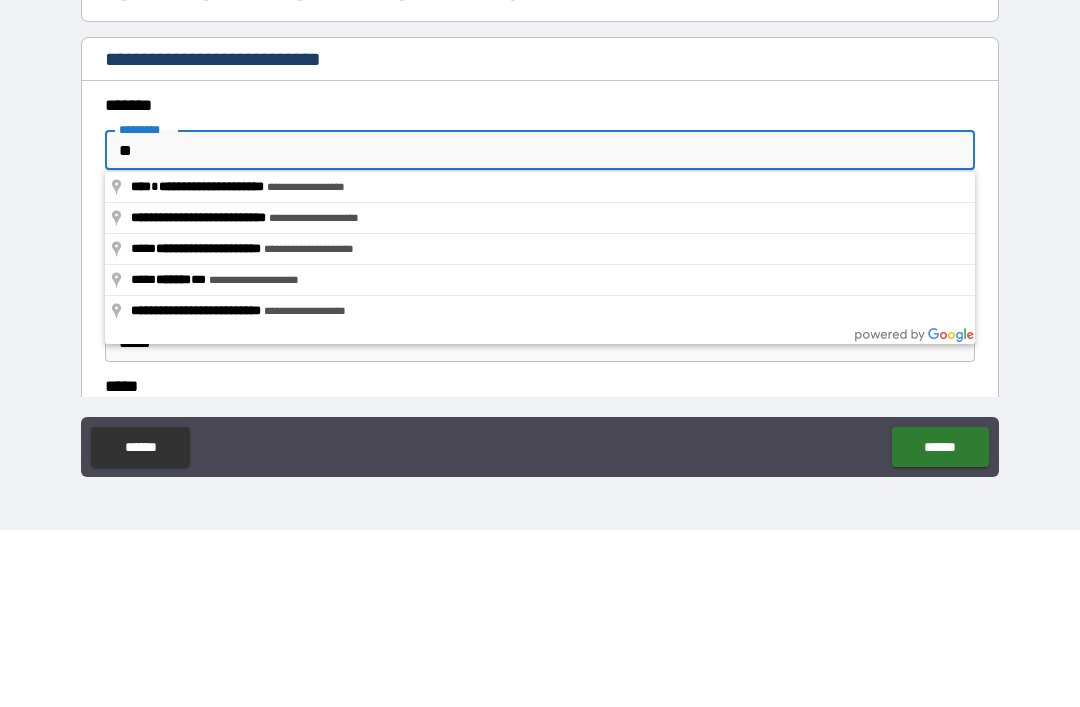 type on "*" 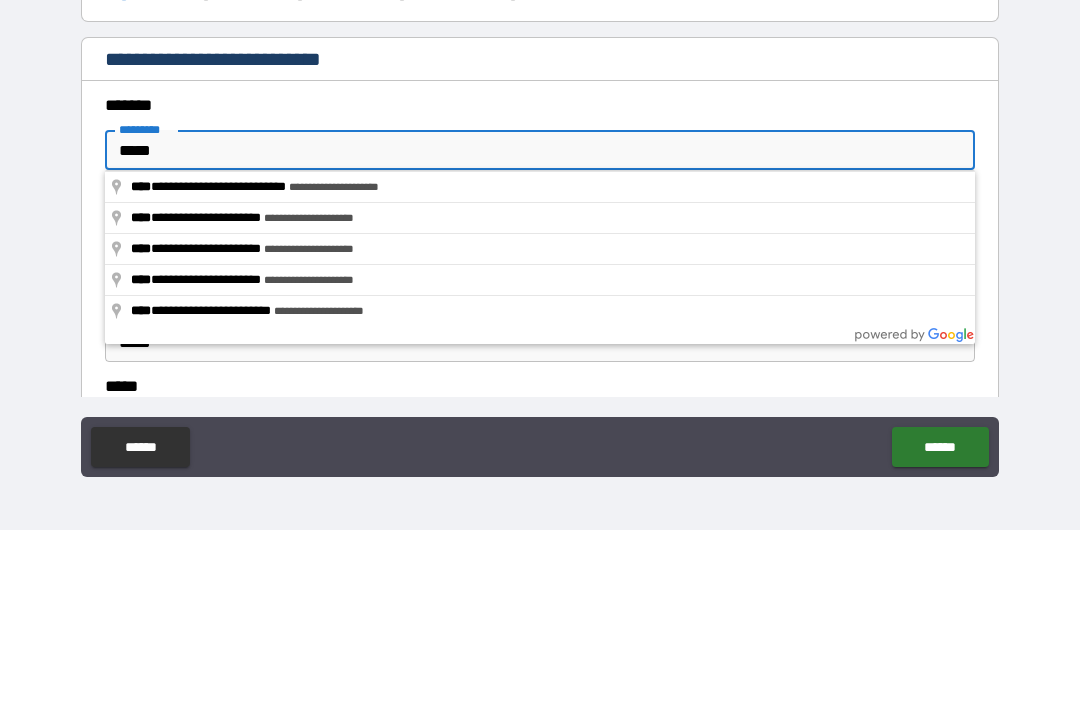 type on "**********" 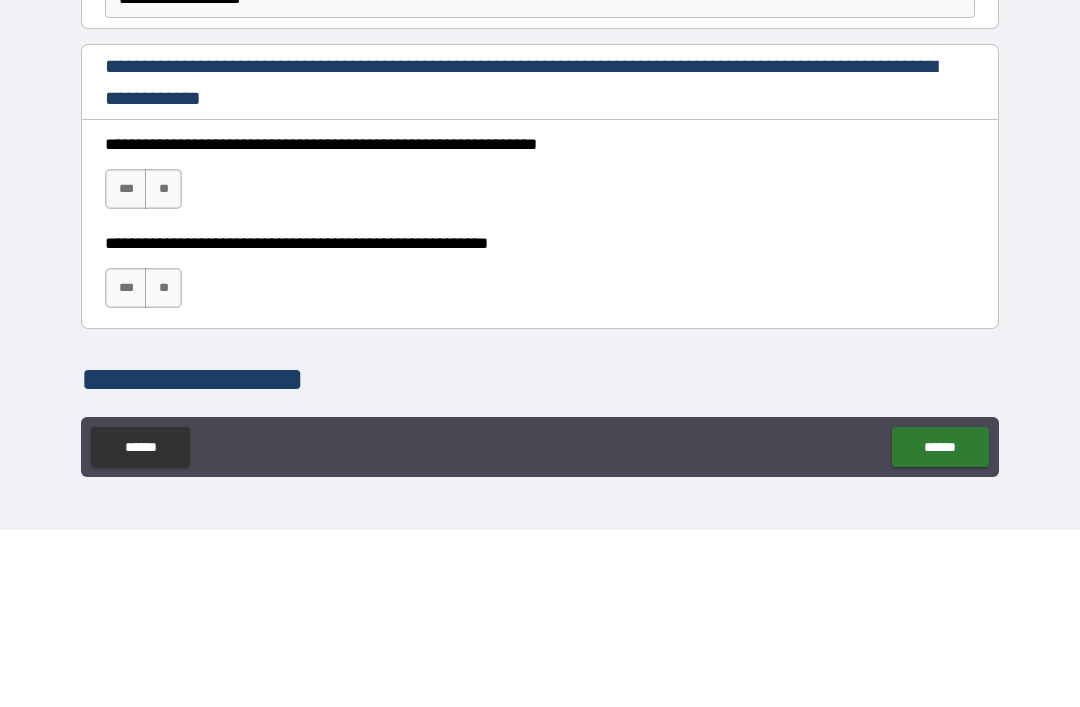scroll, scrollTop: 1135, scrollLeft: 0, axis: vertical 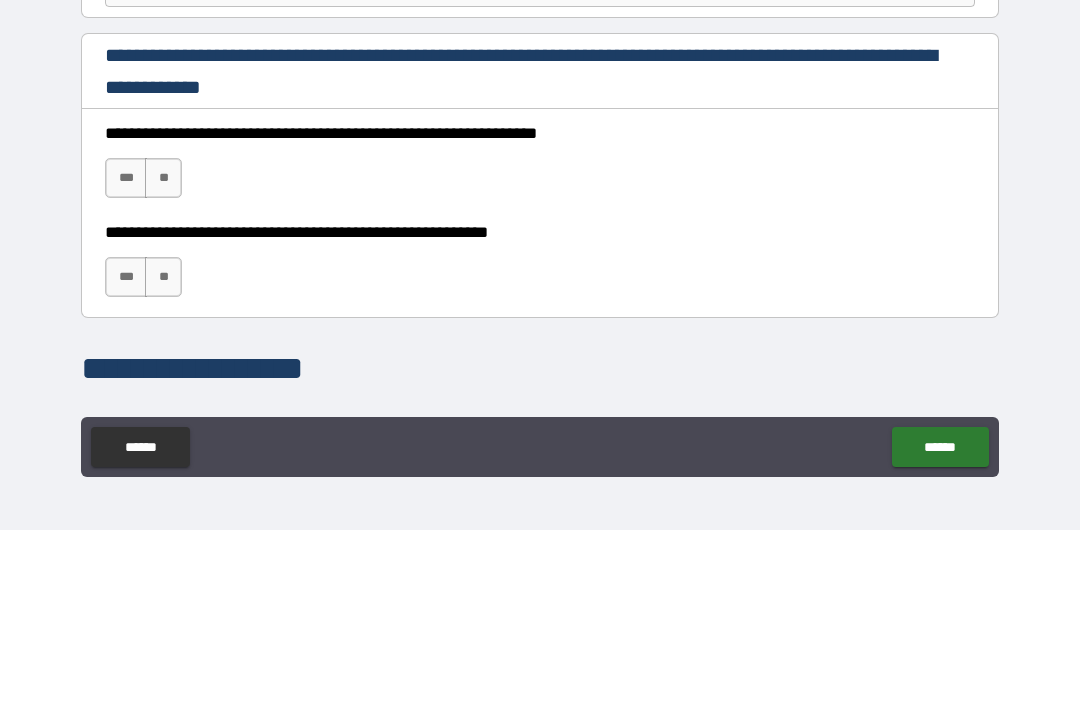 type on "****" 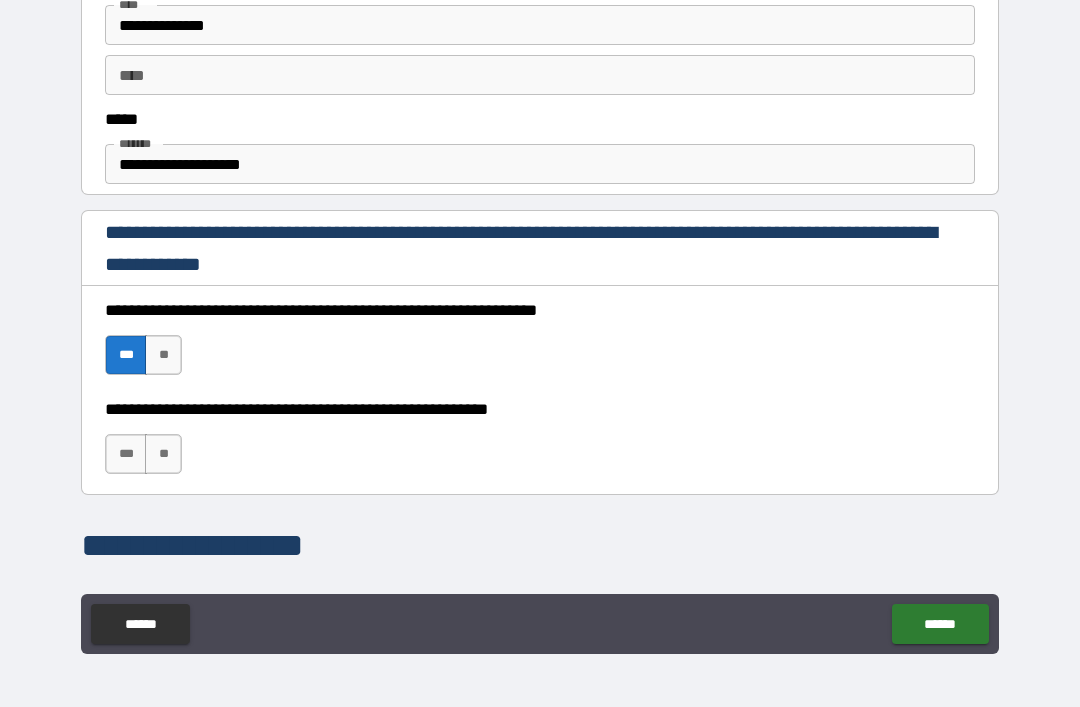 click on "***" at bounding box center [126, 454] 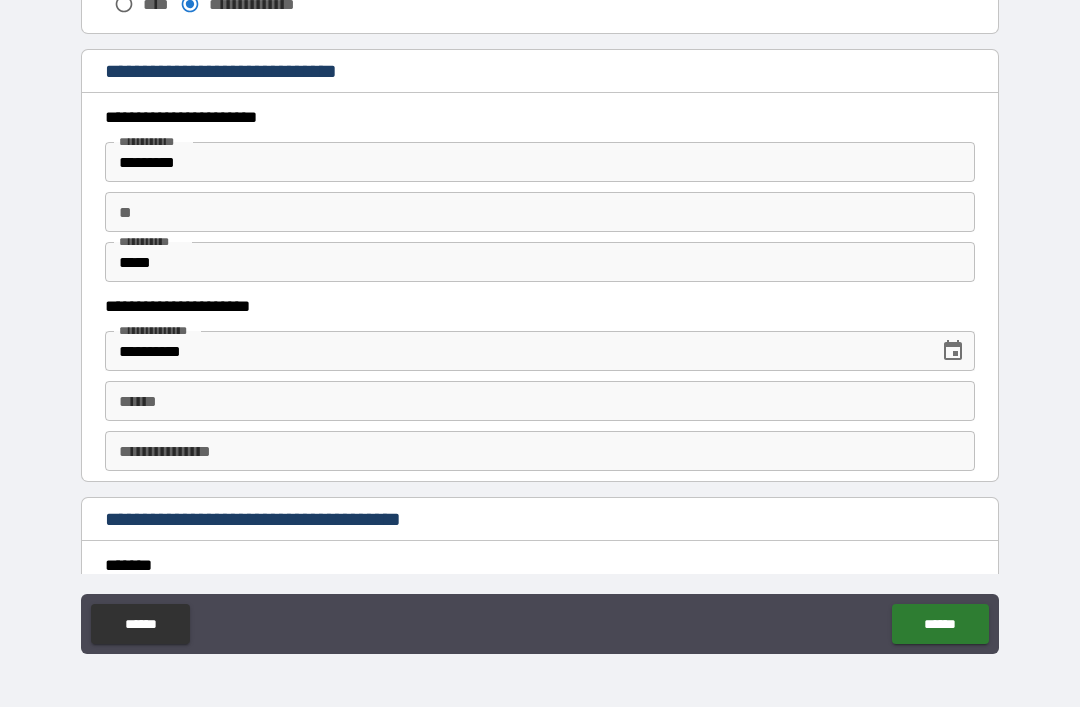 scroll, scrollTop: 1872, scrollLeft: 0, axis: vertical 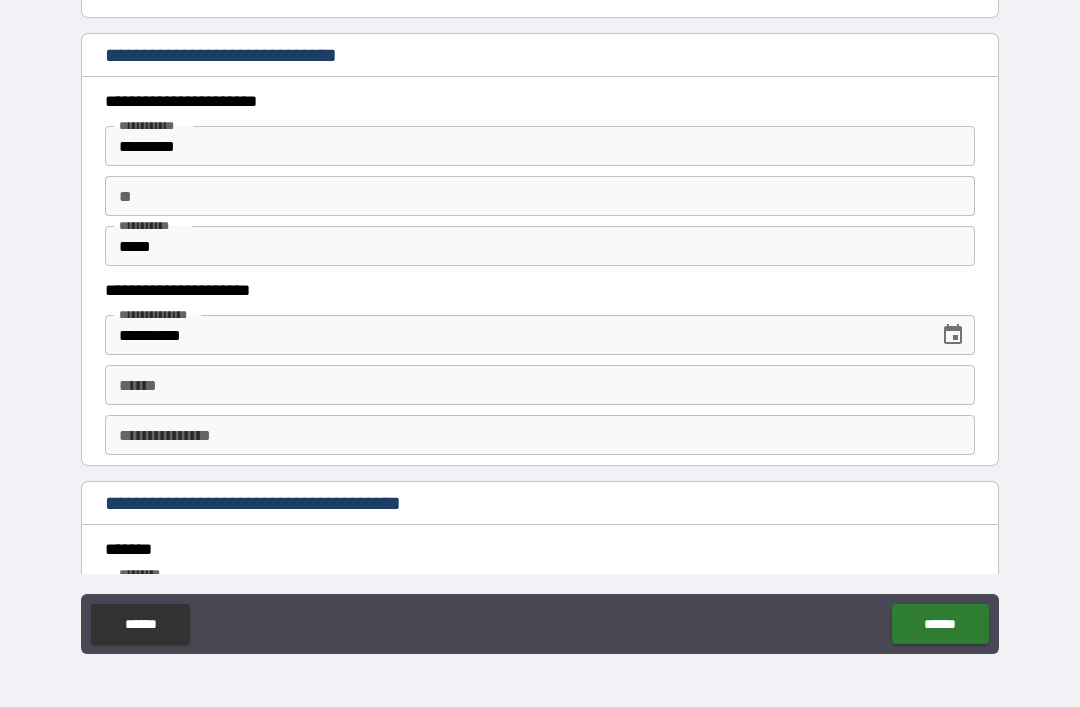 click on "****   *" at bounding box center (540, 385) 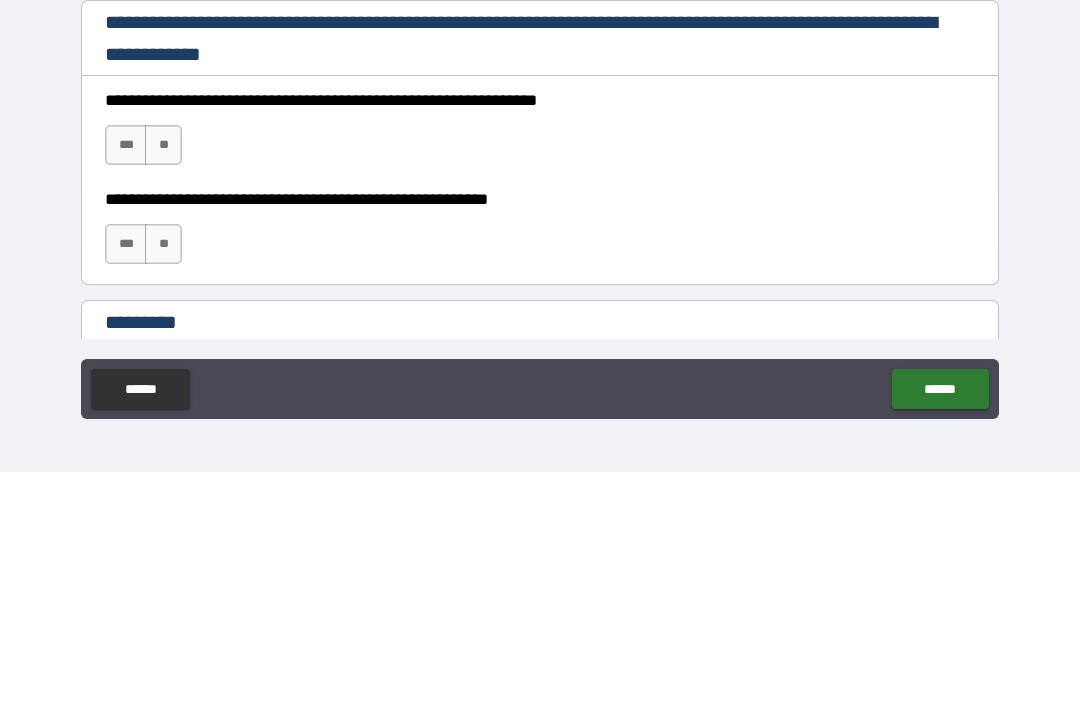 scroll, scrollTop: 2760, scrollLeft: 0, axis: vertical 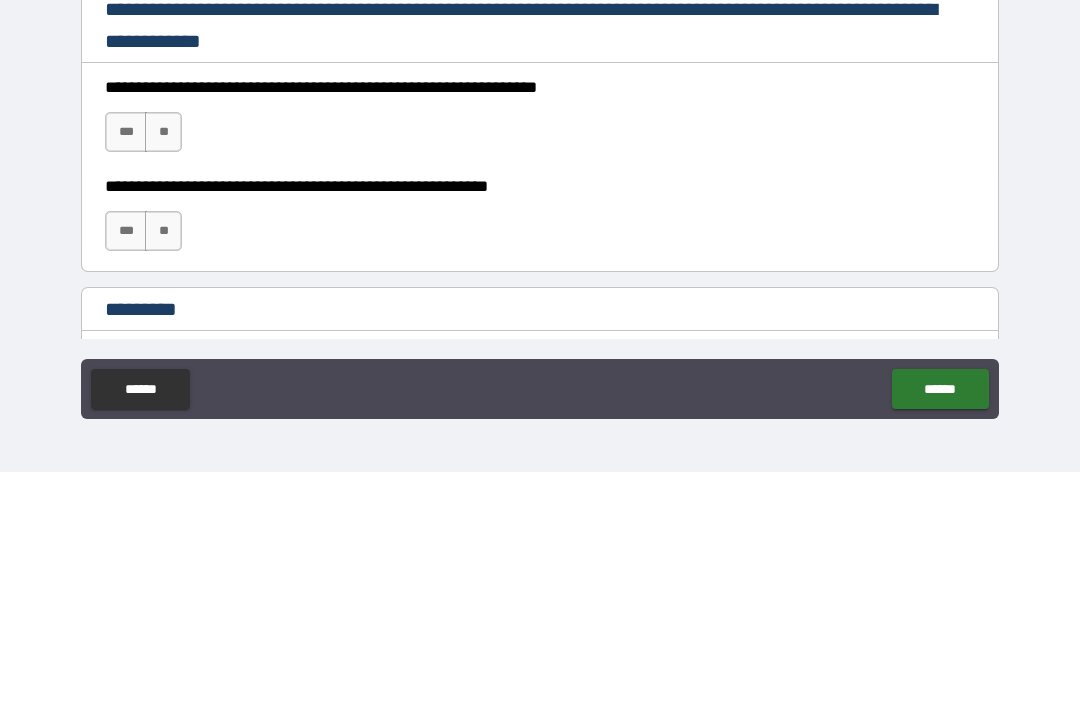type on "**********" 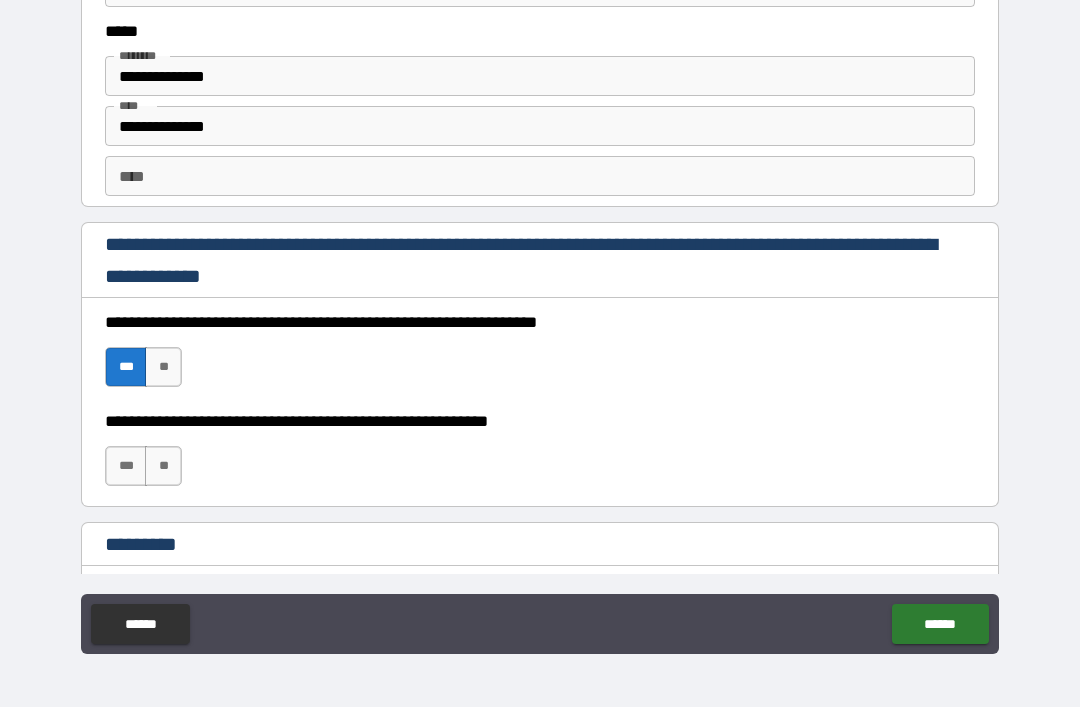 click on "***" at bounding box center (126, 466) 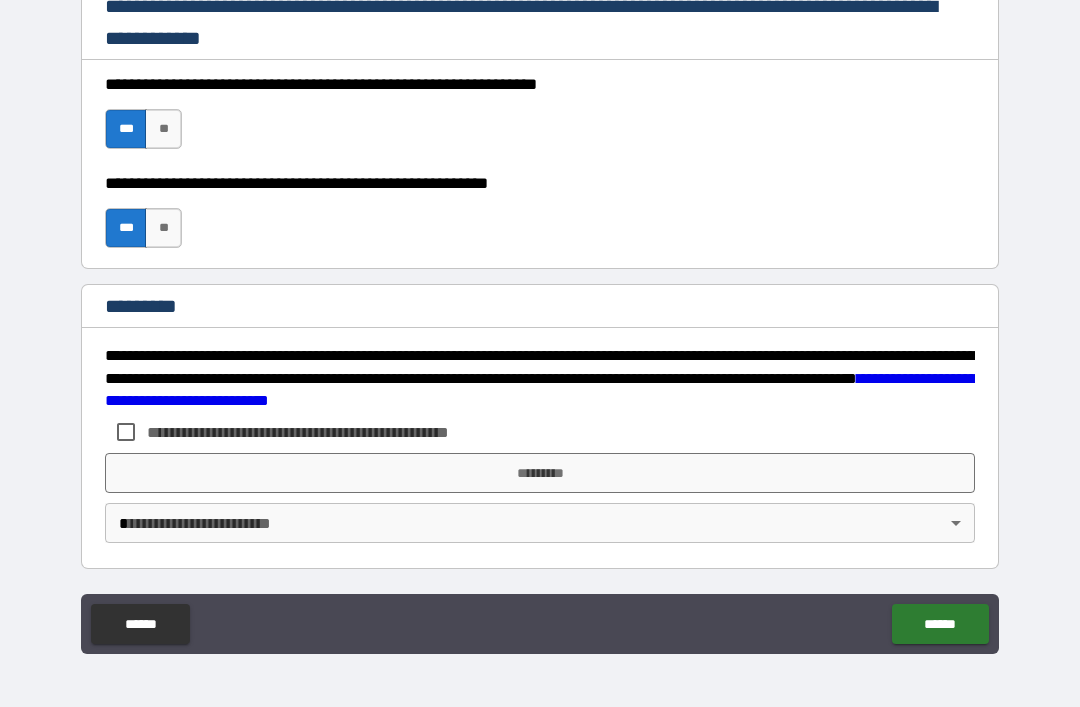 scroll, scrollTop: 2998, scrollLeft: 0, axis: vertical 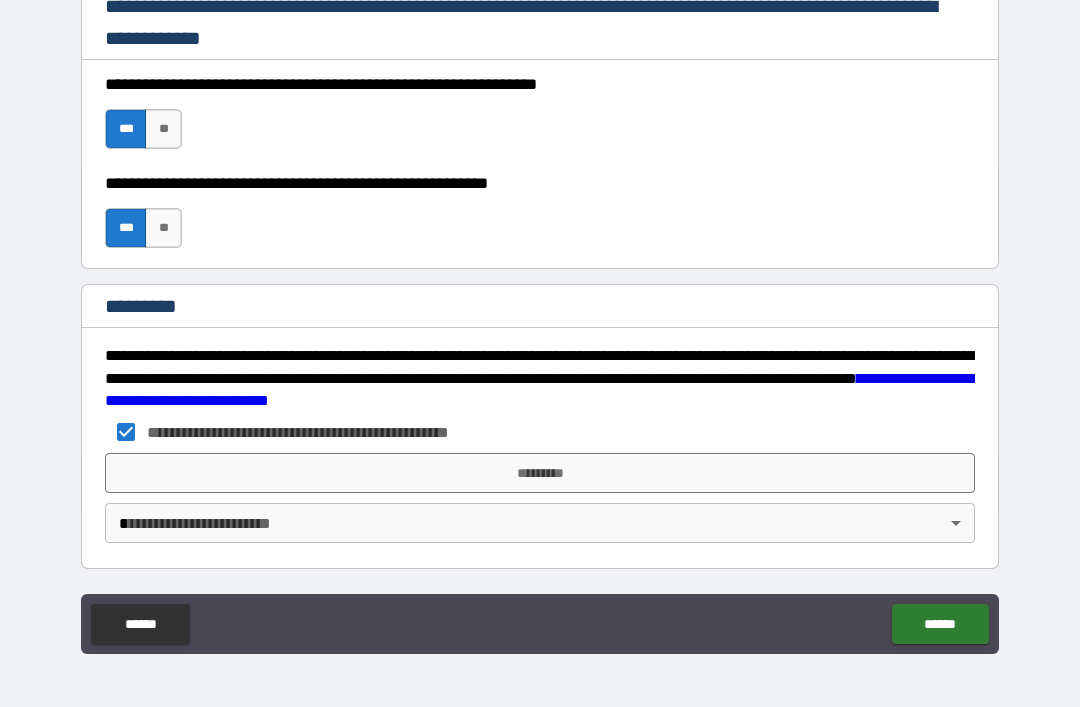click on "*********" at bounding box center (540, 473) 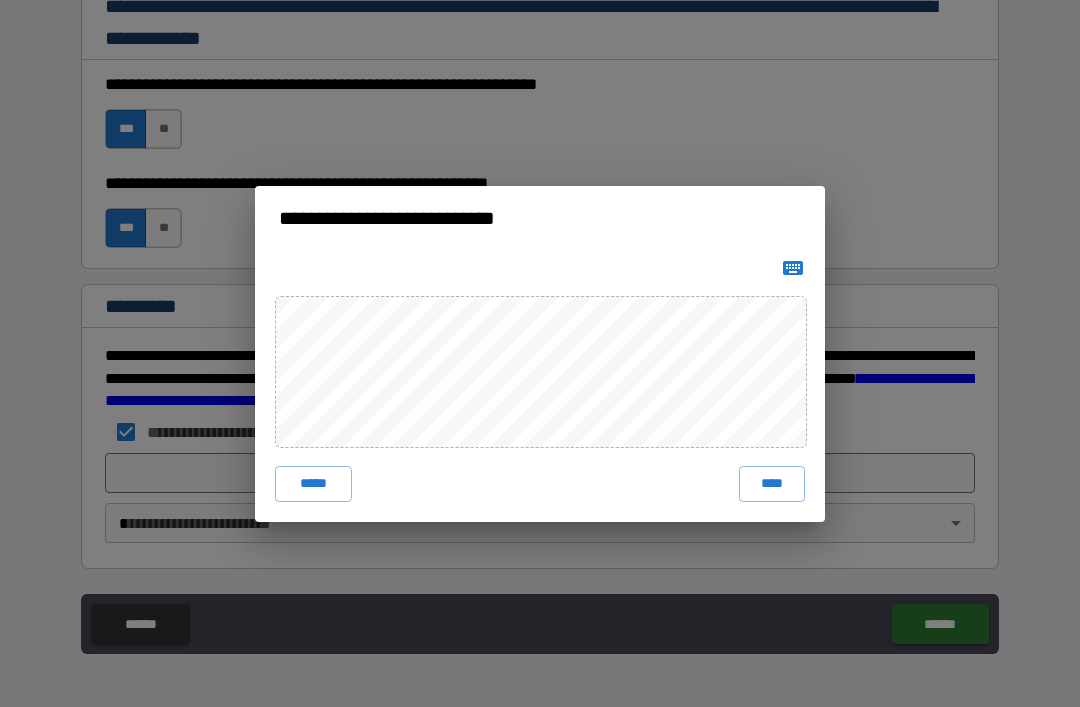 click on "****" at bounding box center (772, 484) 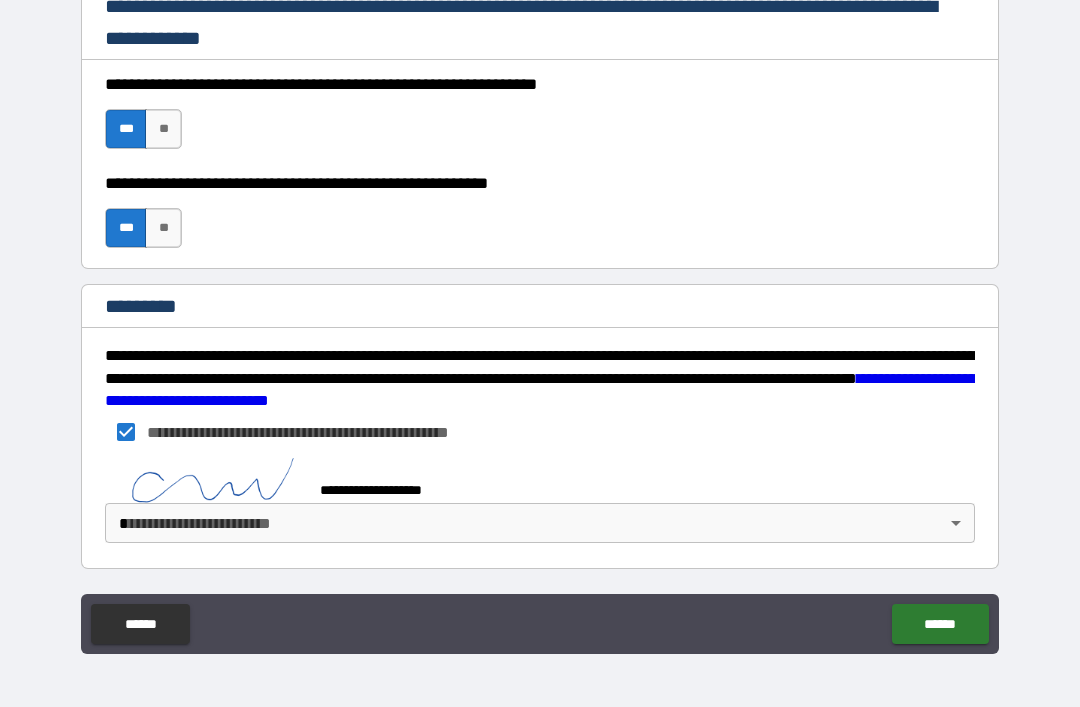 scroll, scrollTop: 2988, scrollLeft: 0, axis: vertical 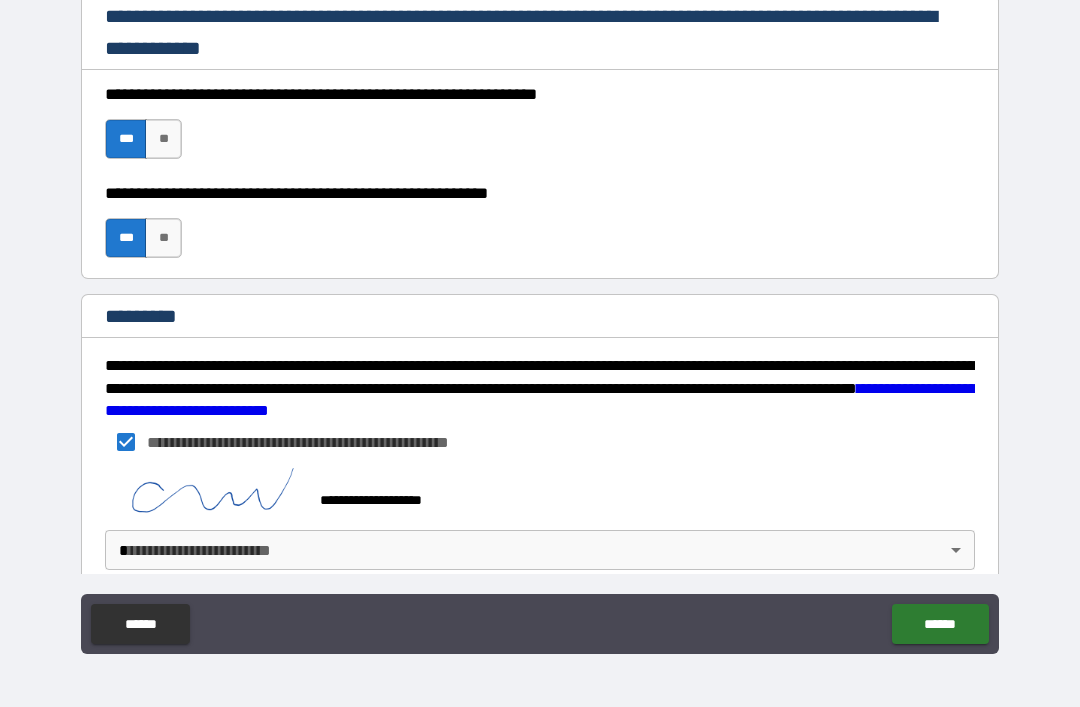 click on "******" at bounding box center [940, 624] 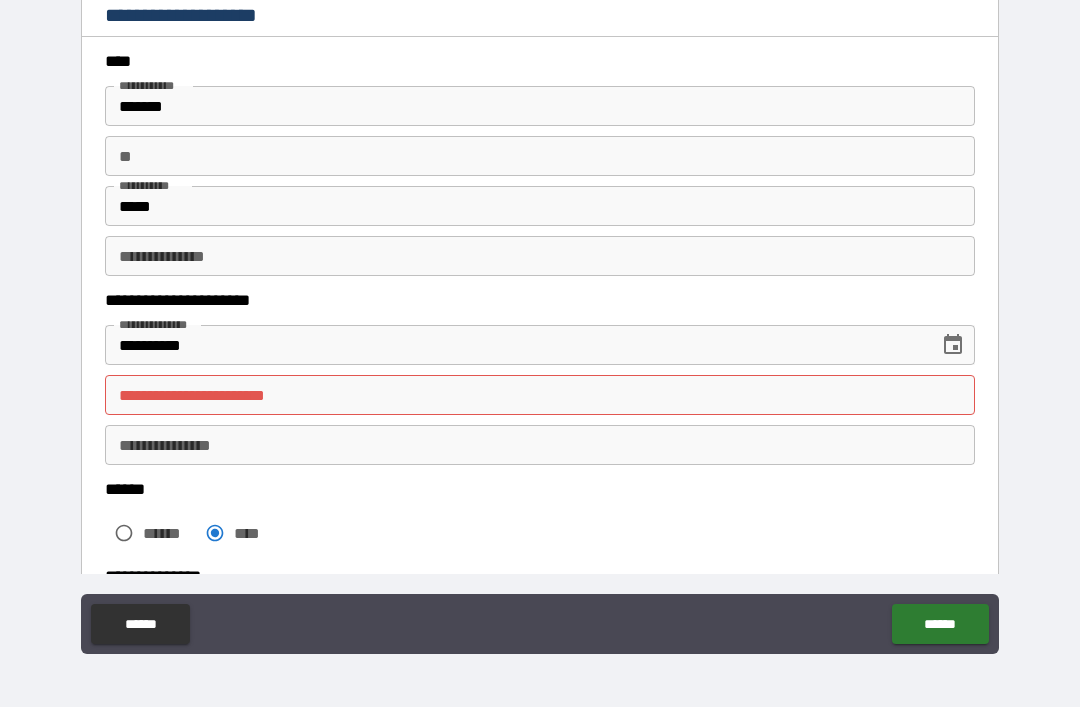 scroll, scrollTop: 49, scrollLeft: 0, axis: vertical 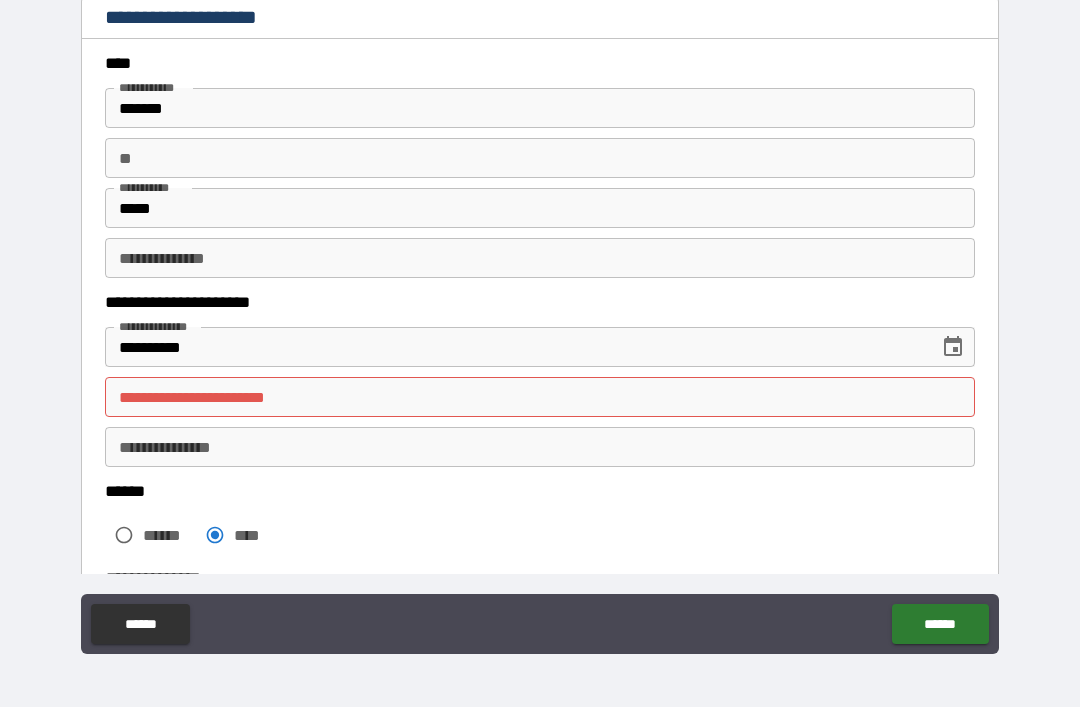 click on "**********" at bounding box center (540, 397) 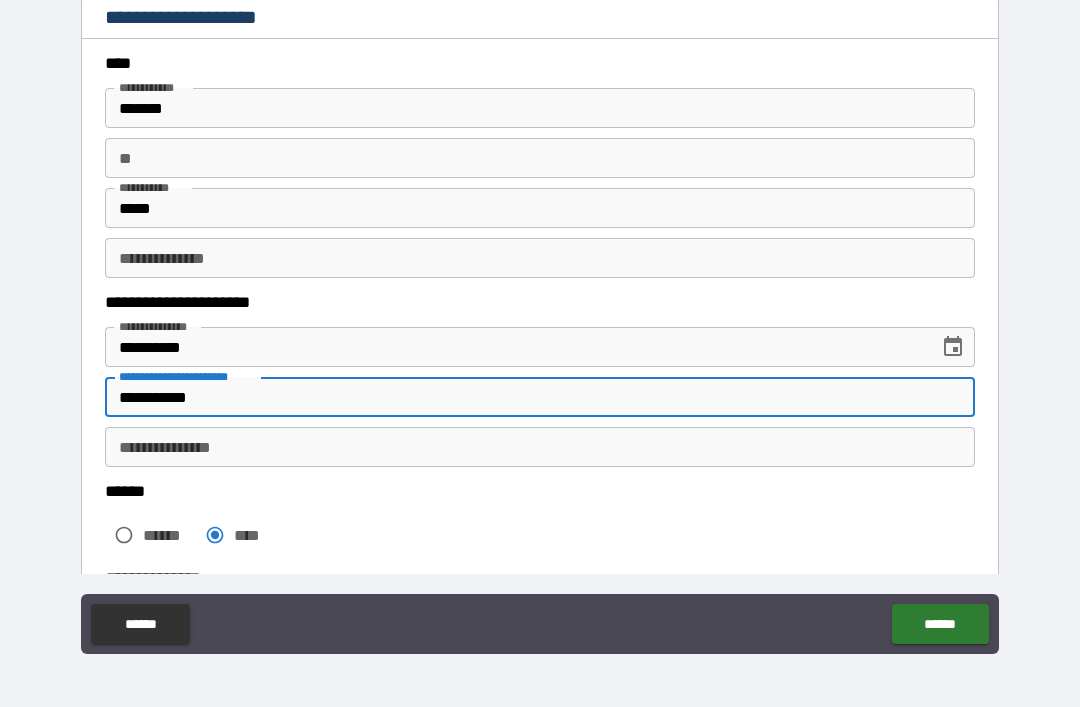 type on "**********" 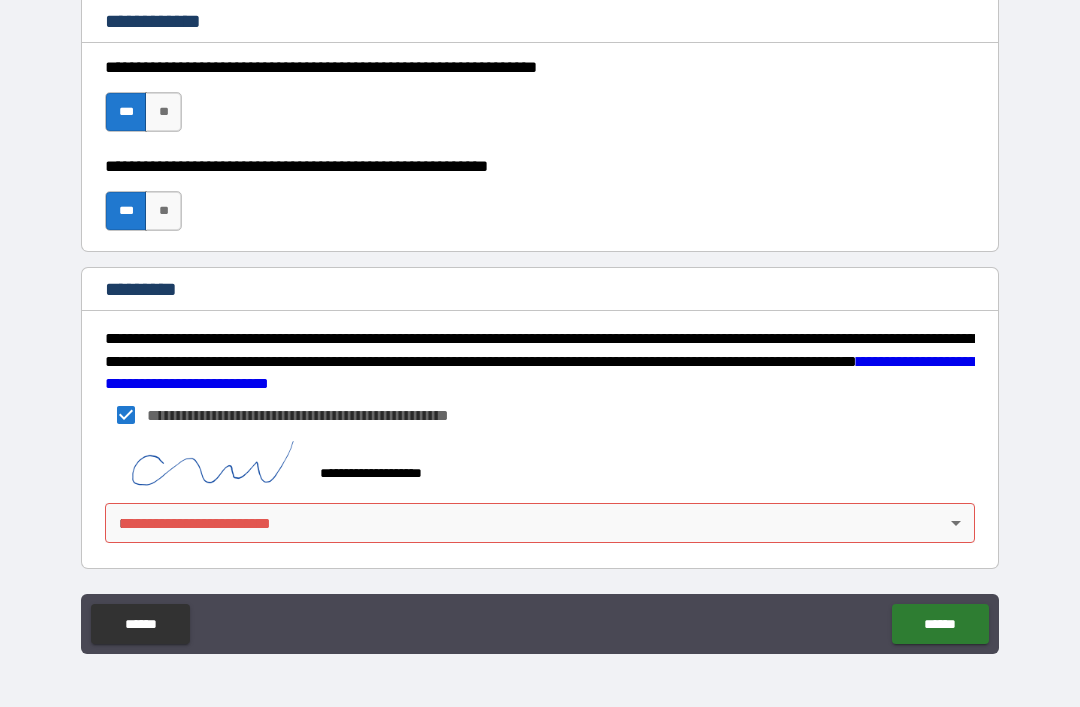 scroll, scrollTop: 3015, scrollLeft: 0, axis: vertical 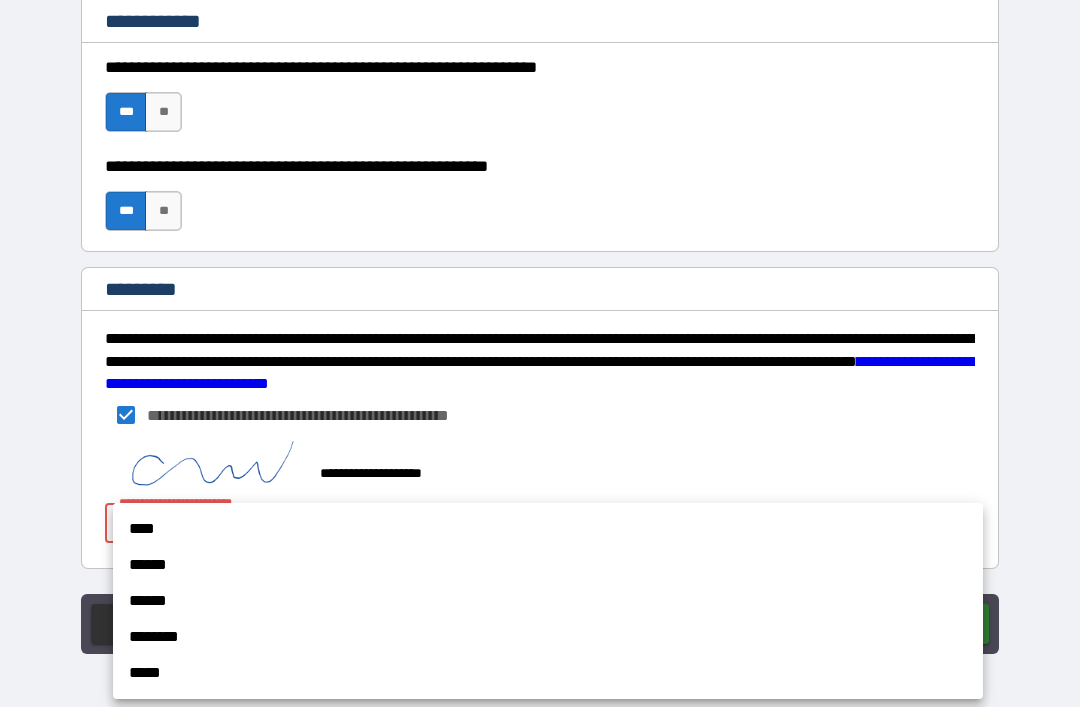 click on "******" at bounding box center (548, 565) 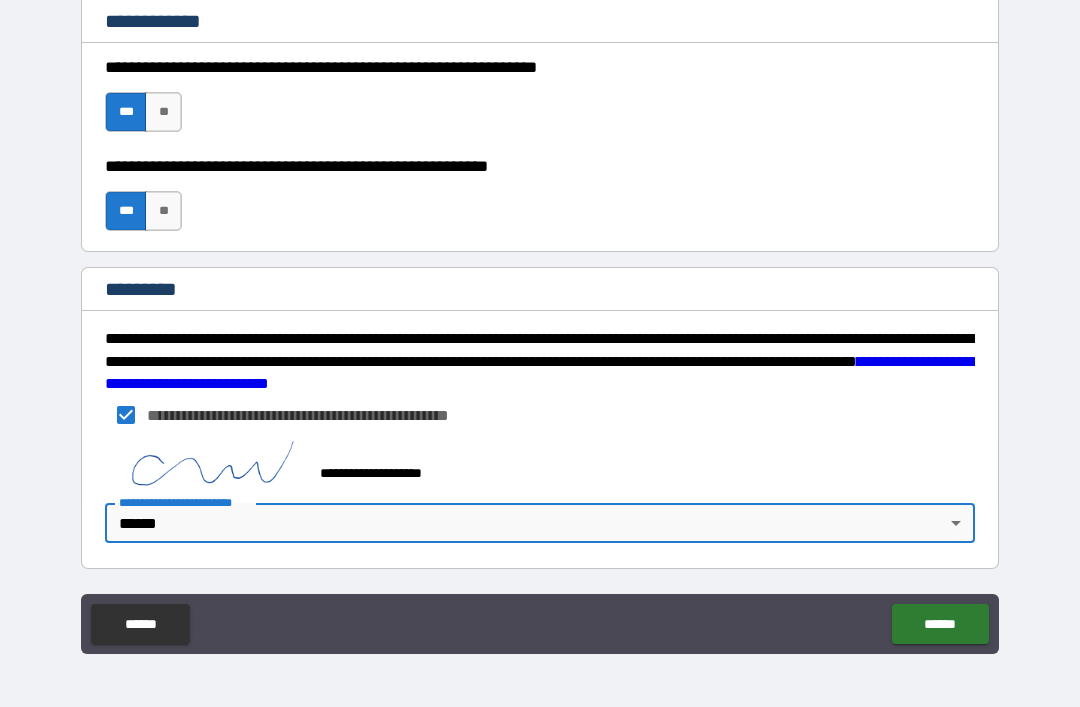 click on "******" at bounding box center (940, 624) 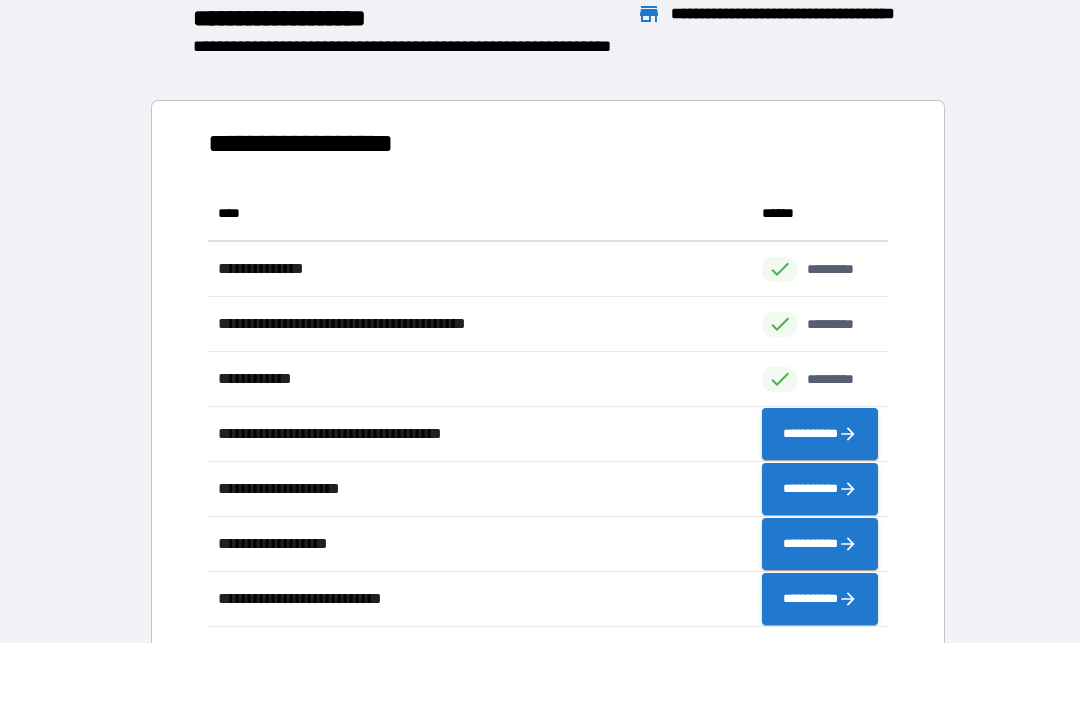 scroll, scrollTop: 1, scrollLeft: 1, axis: both 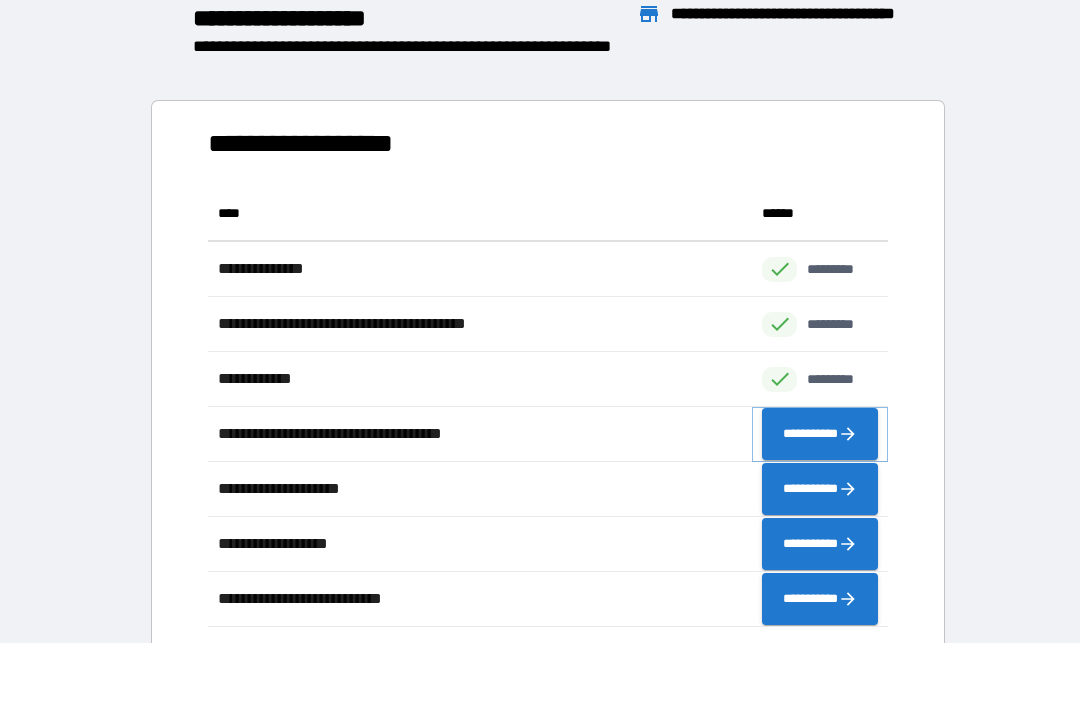 click 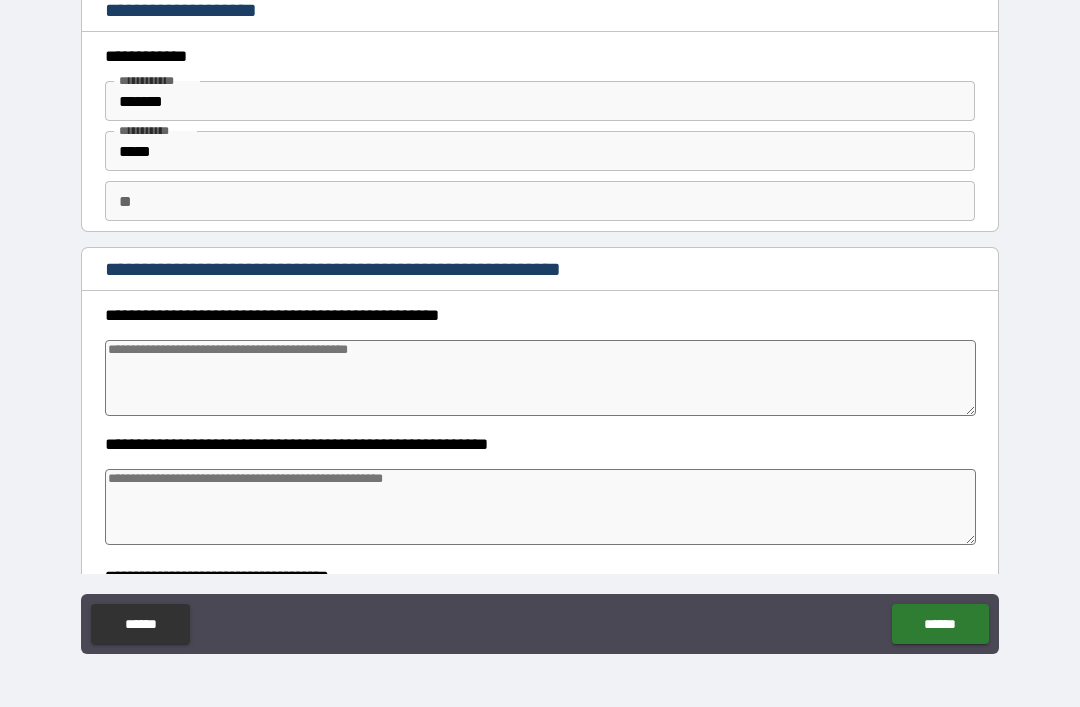 click at bounding box center [540, 378] 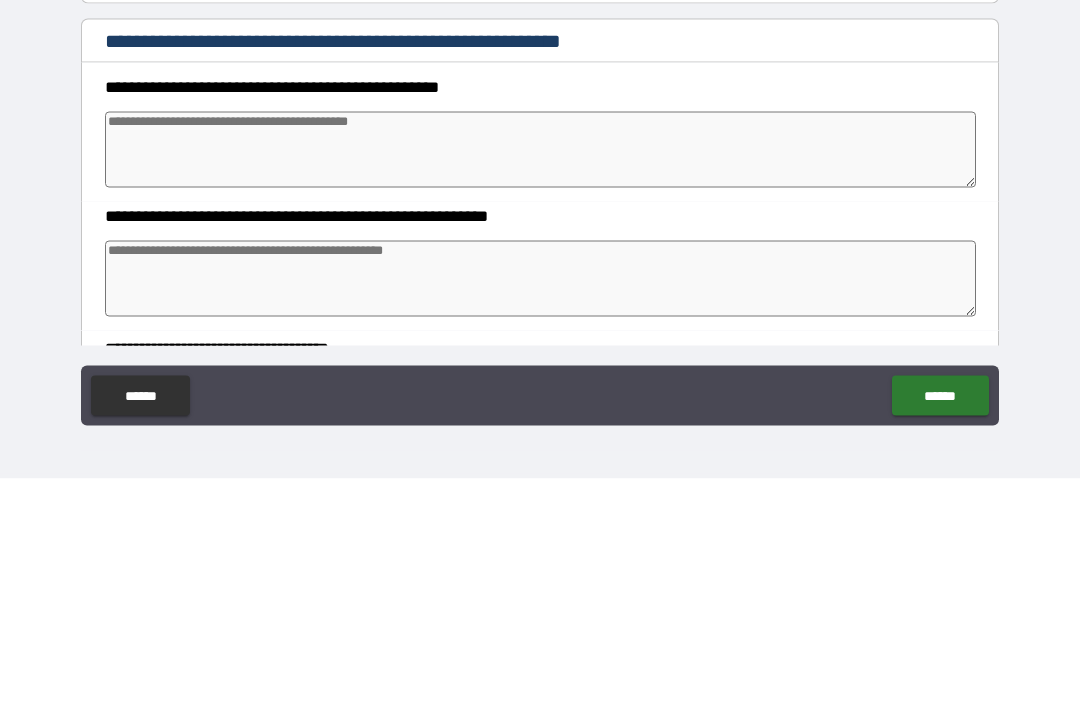 type on "*" 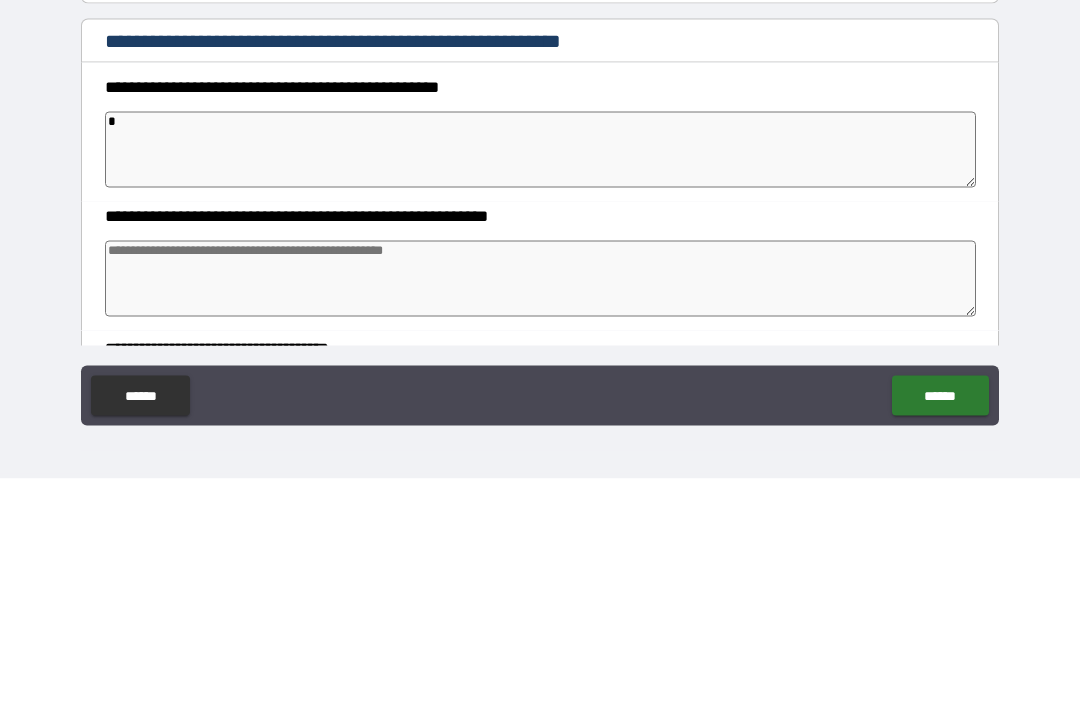 type on "*" 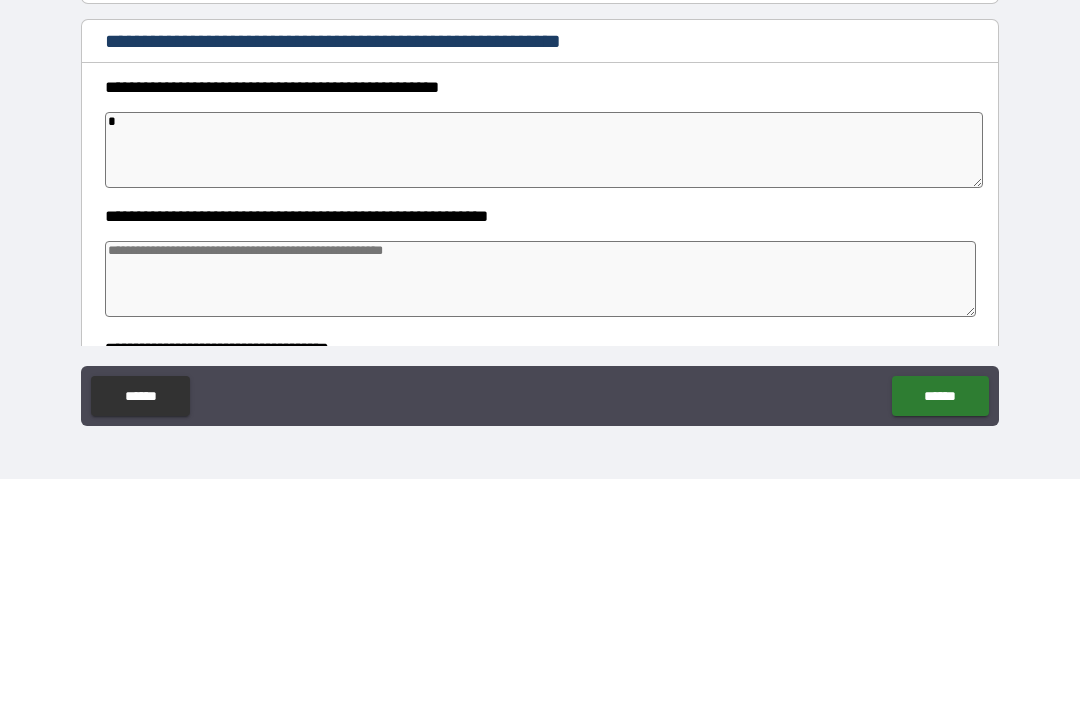 type on "*" 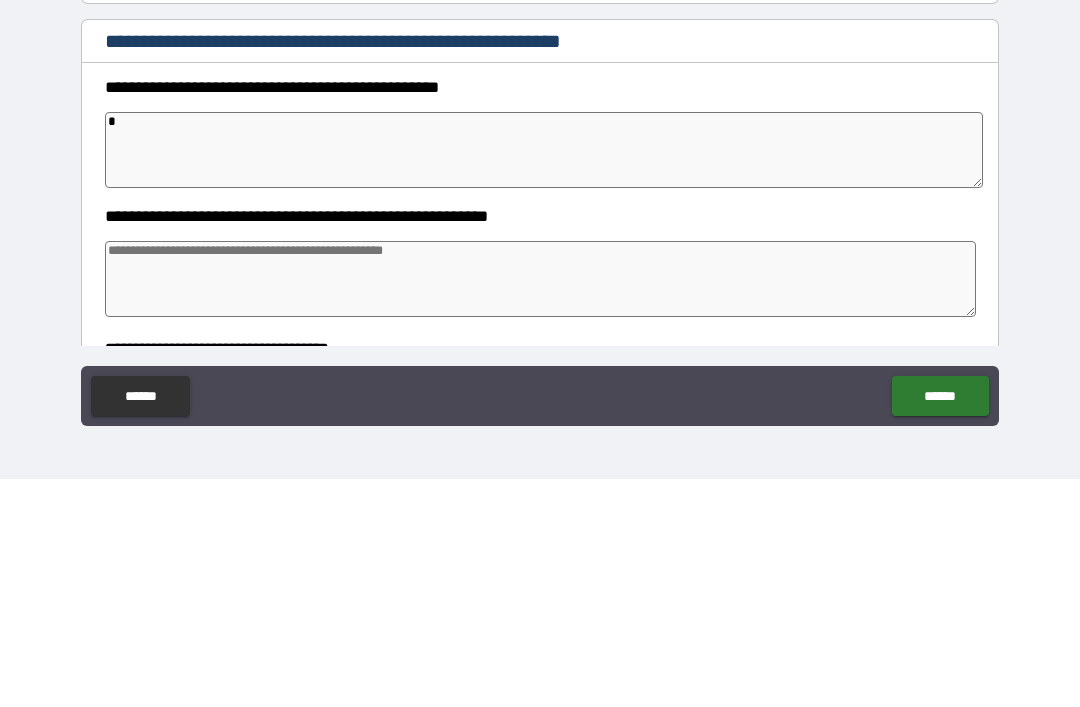 type on "*" 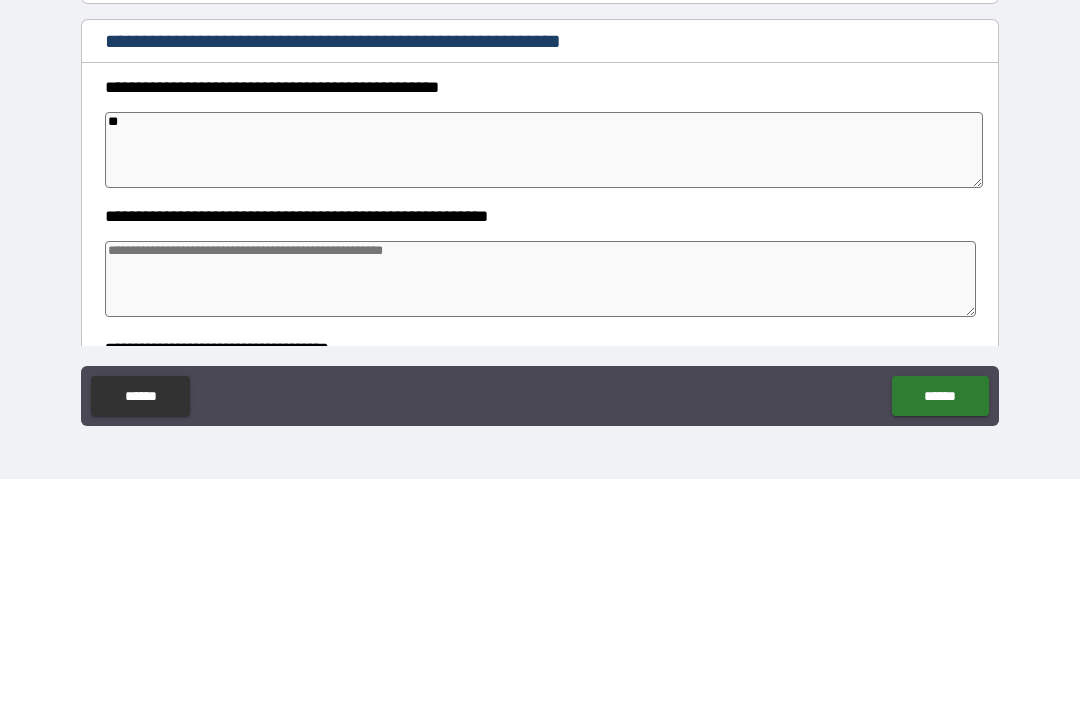 type on "*" 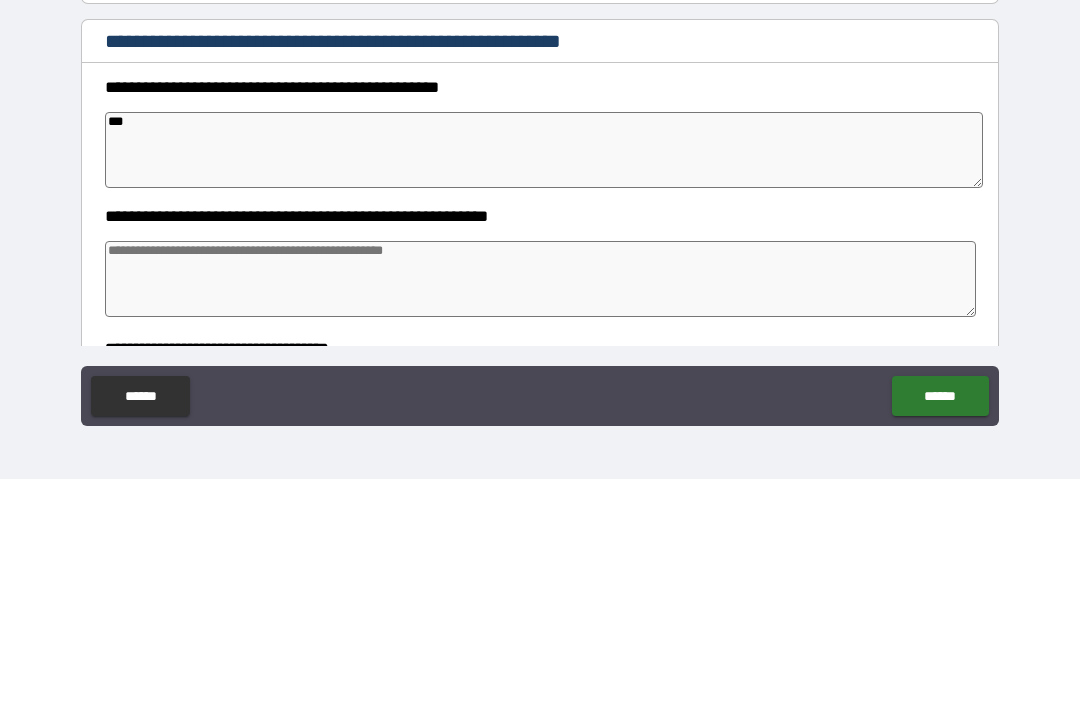 type on "*" 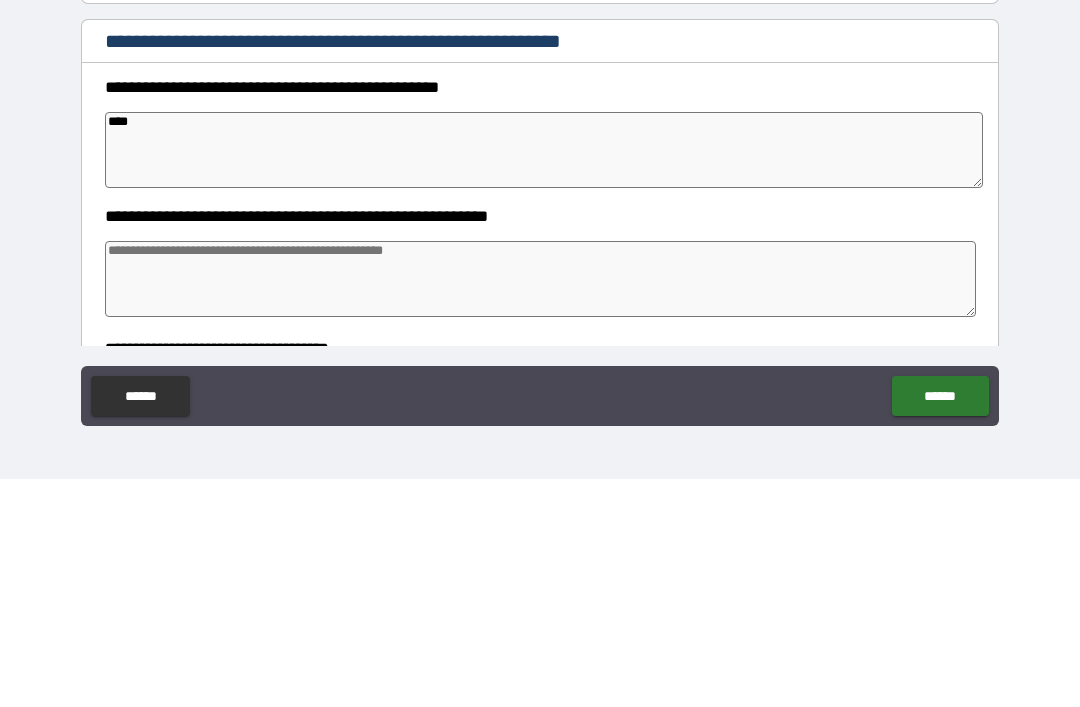 type on "*" 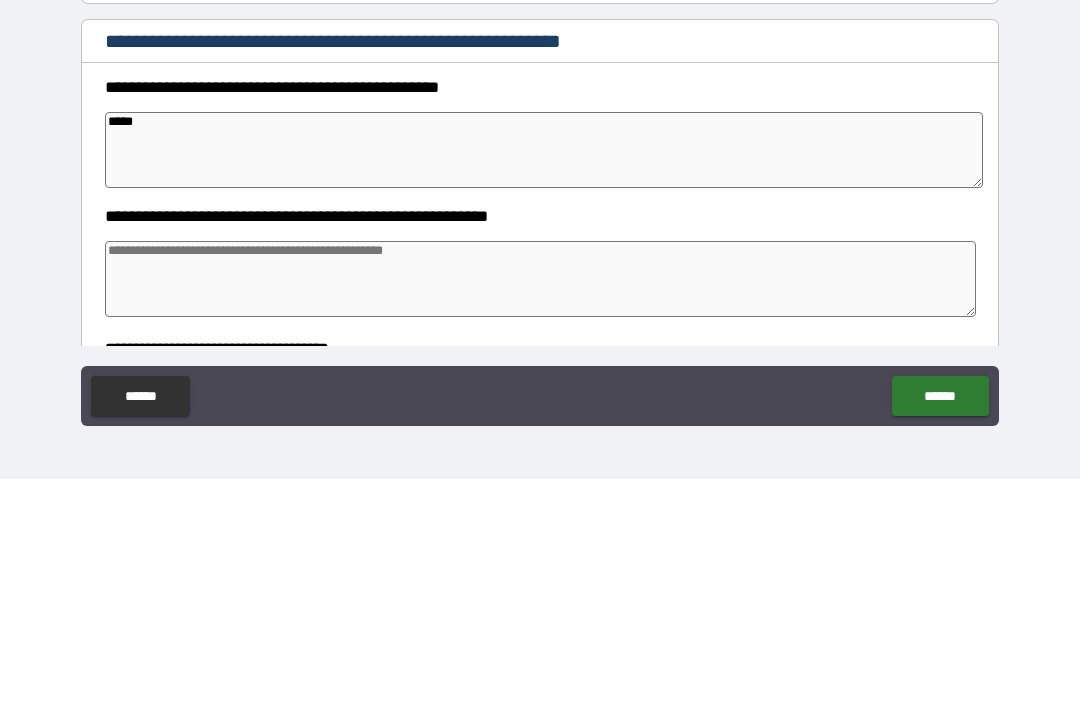type on "*" 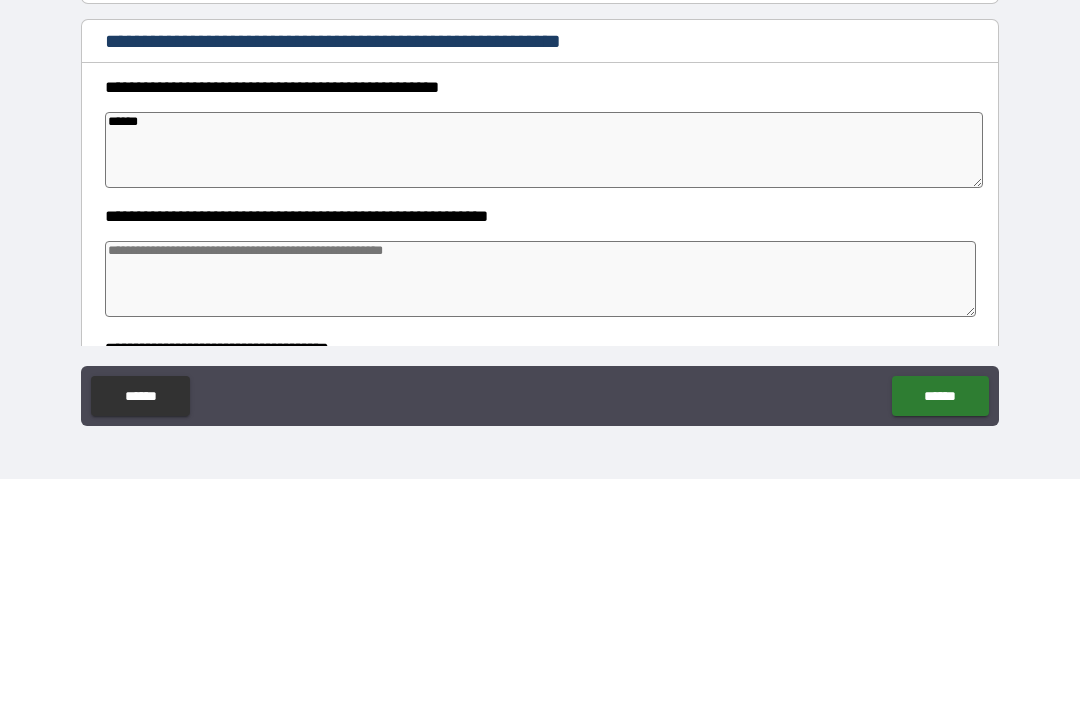 type on "*" 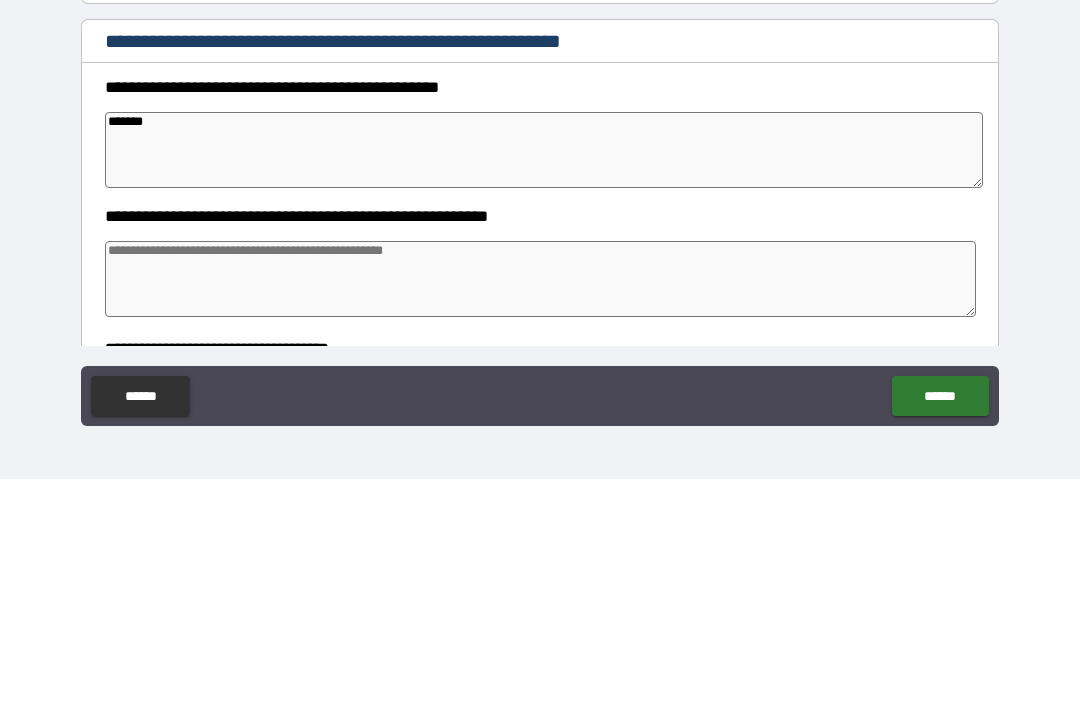 type on "*" 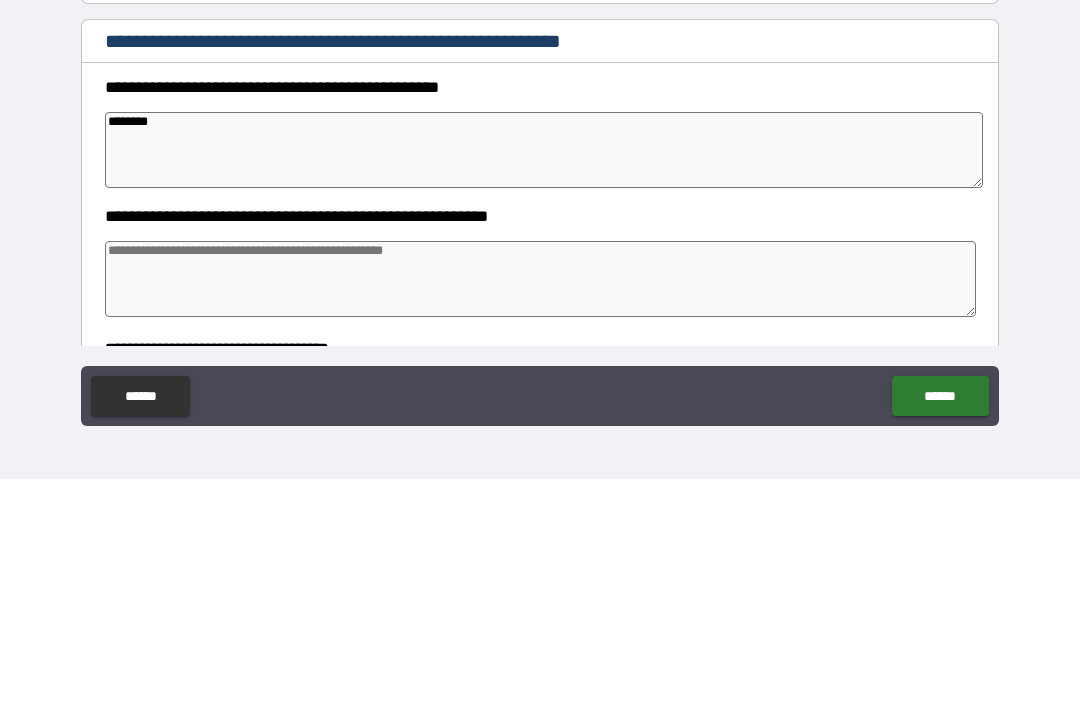 type on "*" 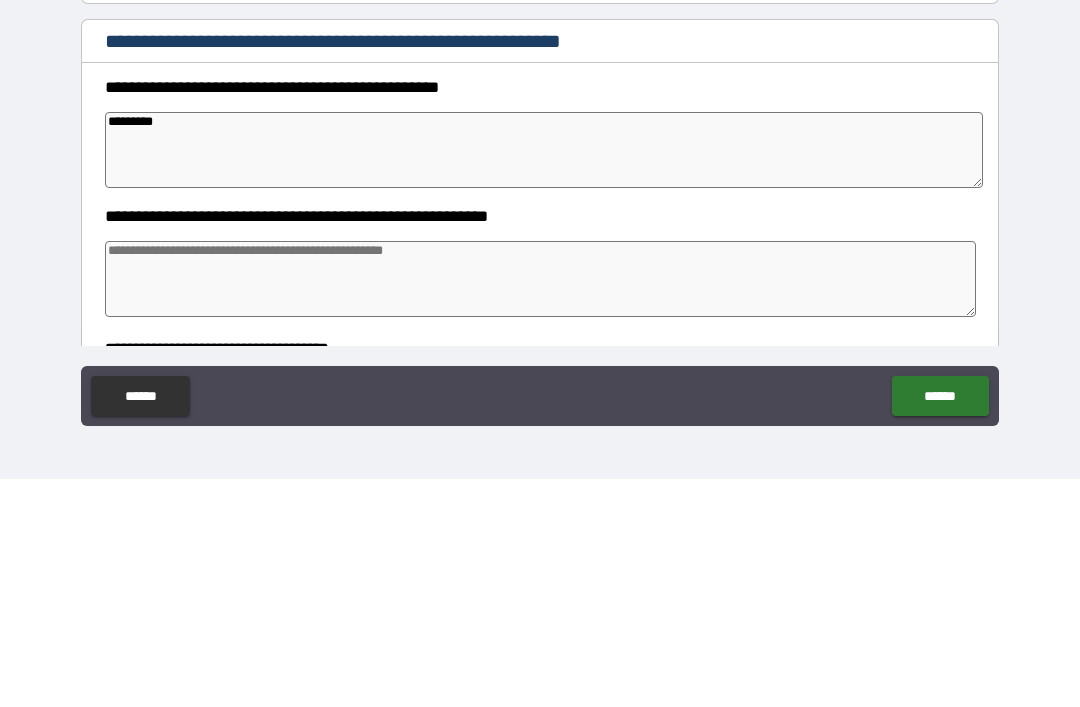 type on "*" 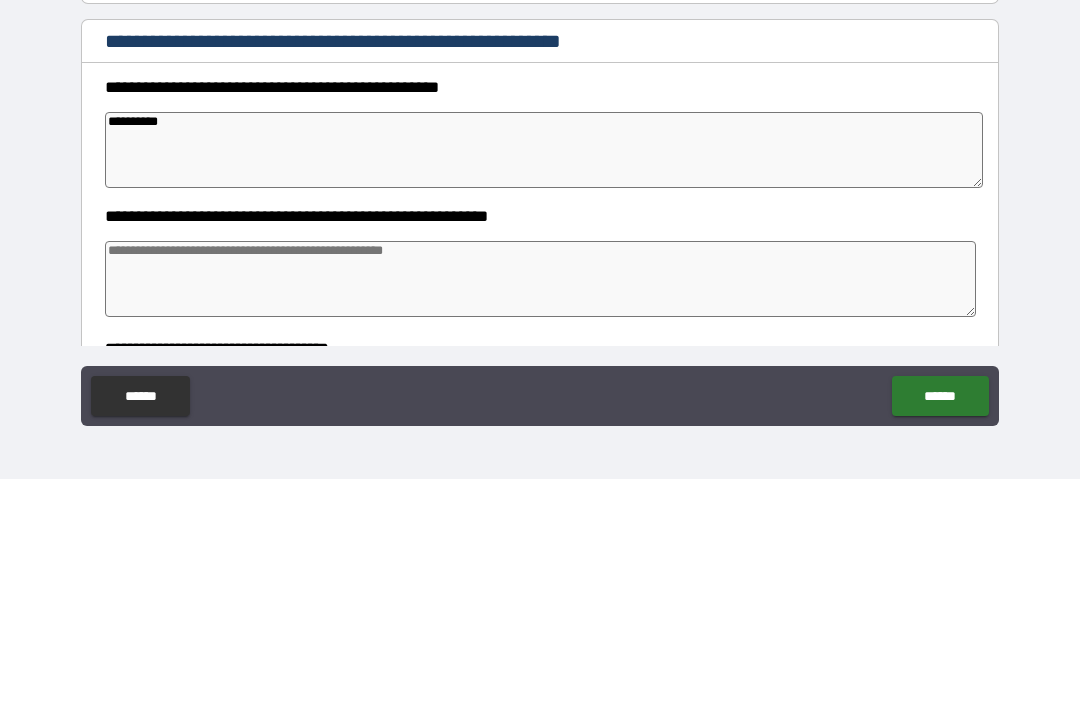 type on "*" 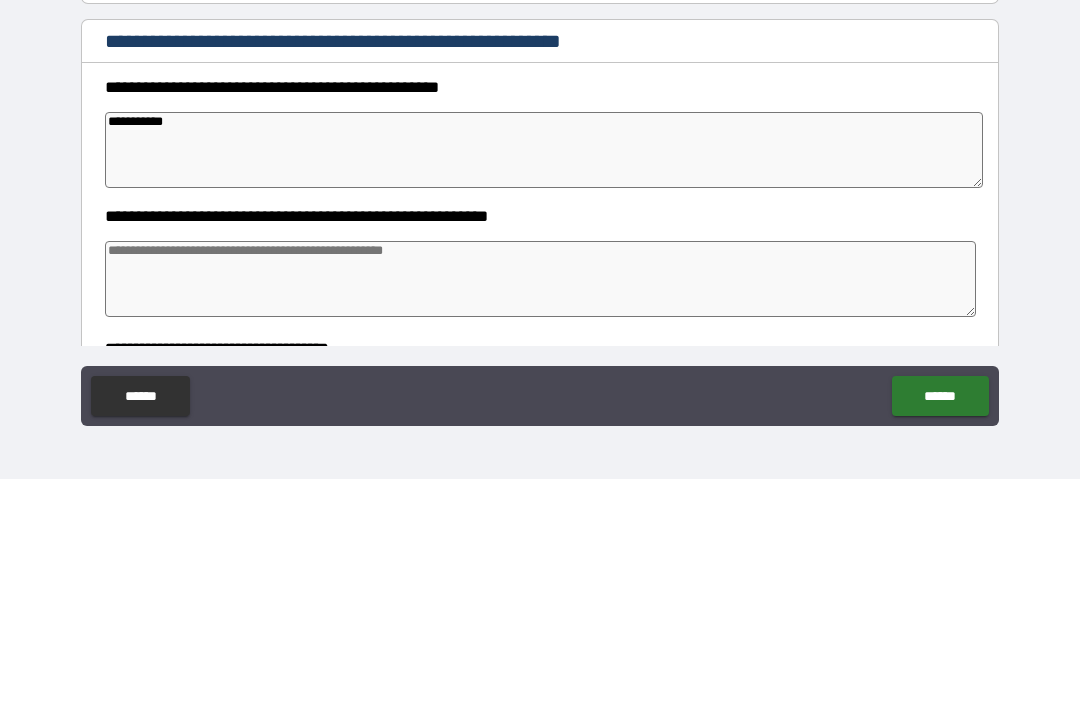 type on "*" 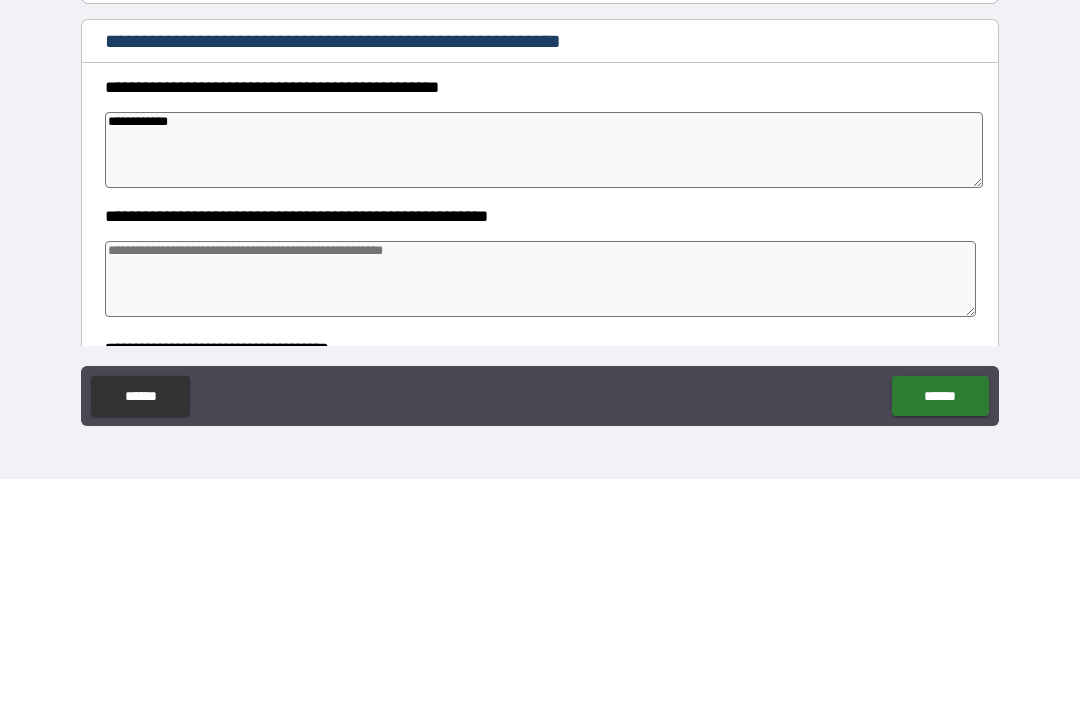 type on "*" 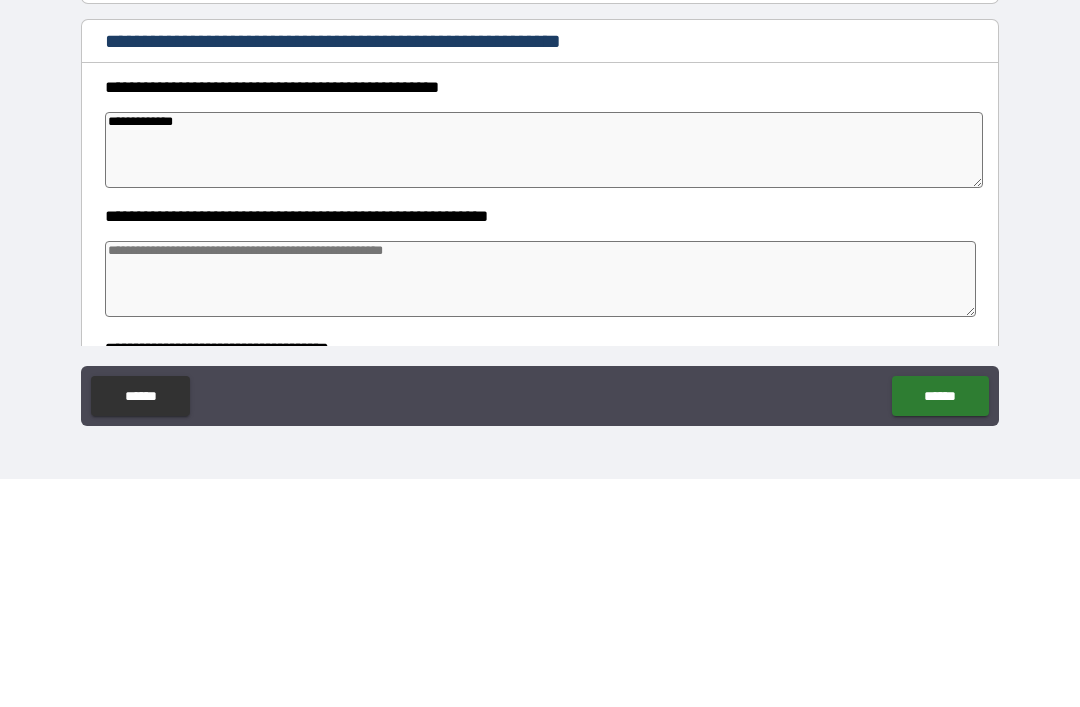 type on "*" 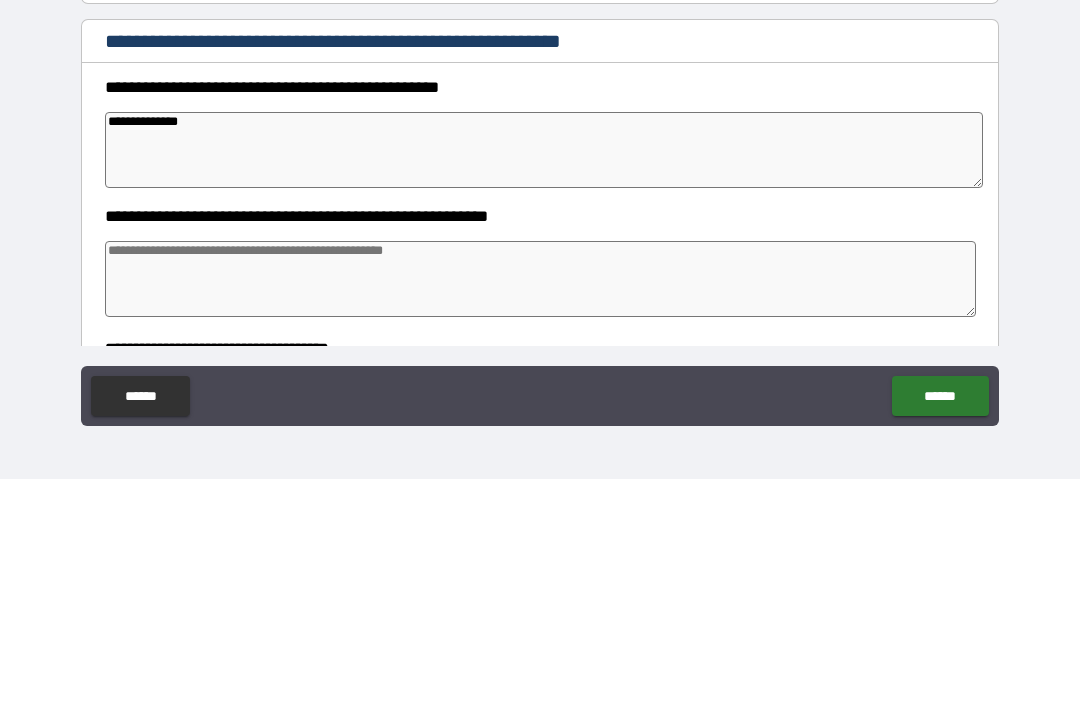 type on "*" 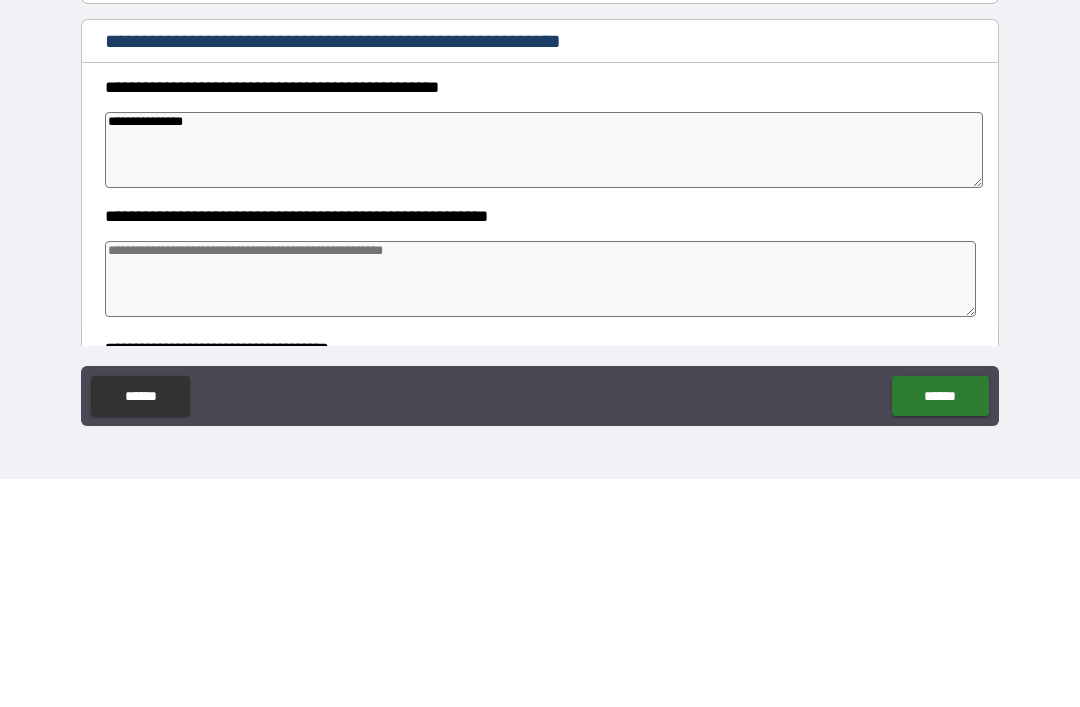 type on "*" 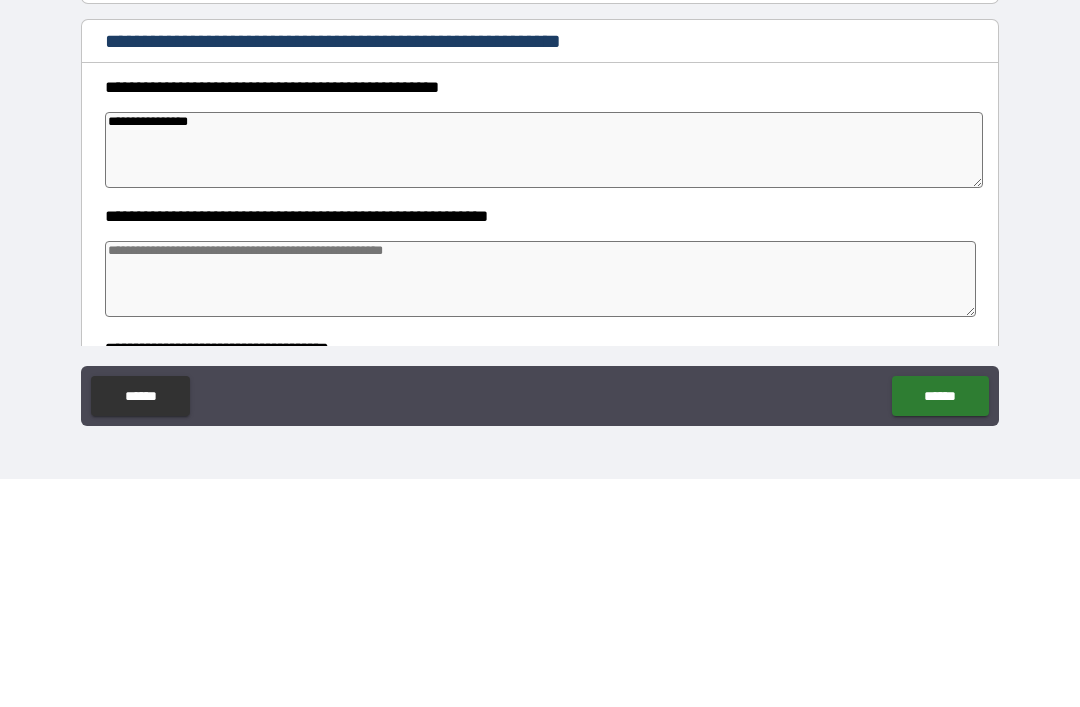 type on "*" 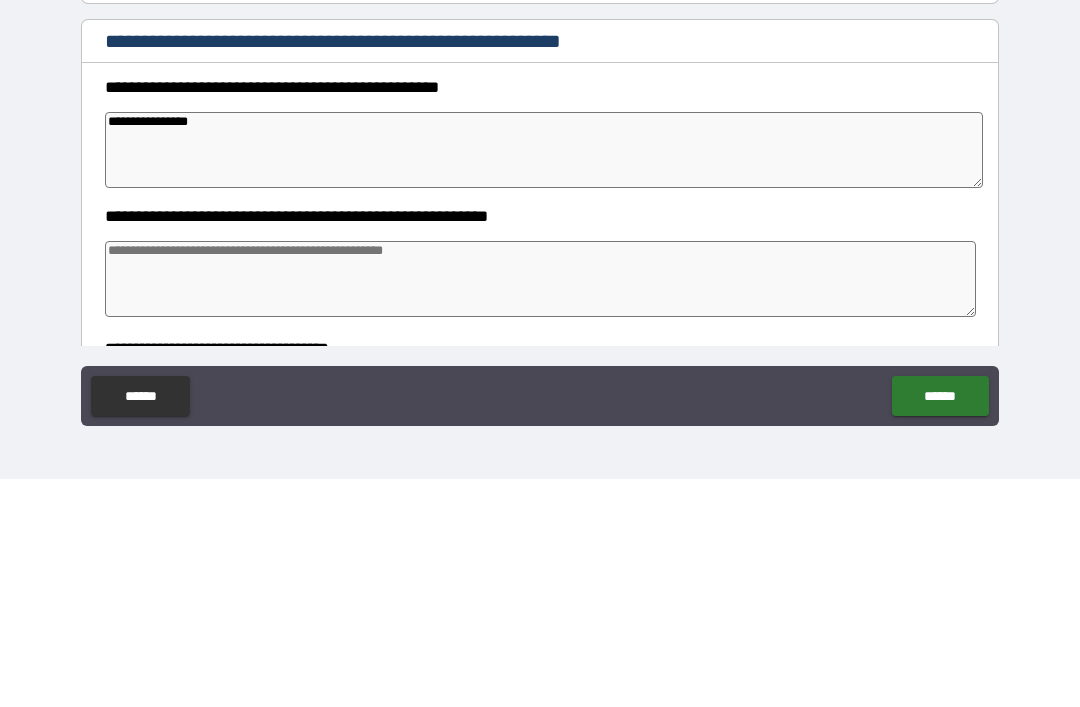 type on "**********" 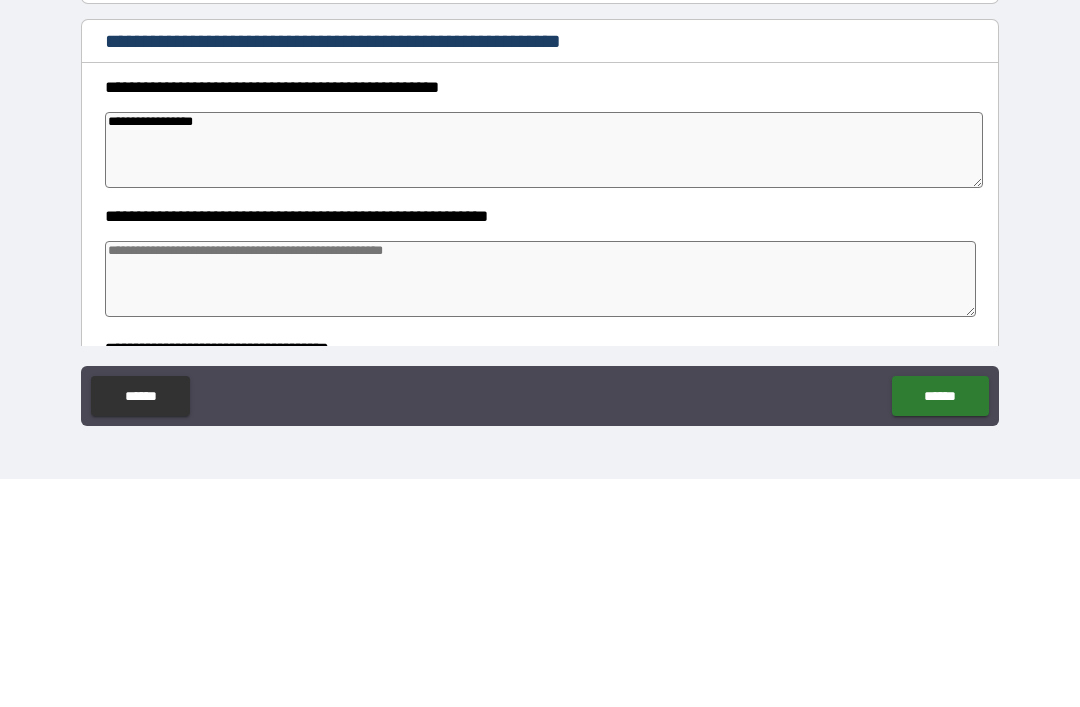 type on "*" 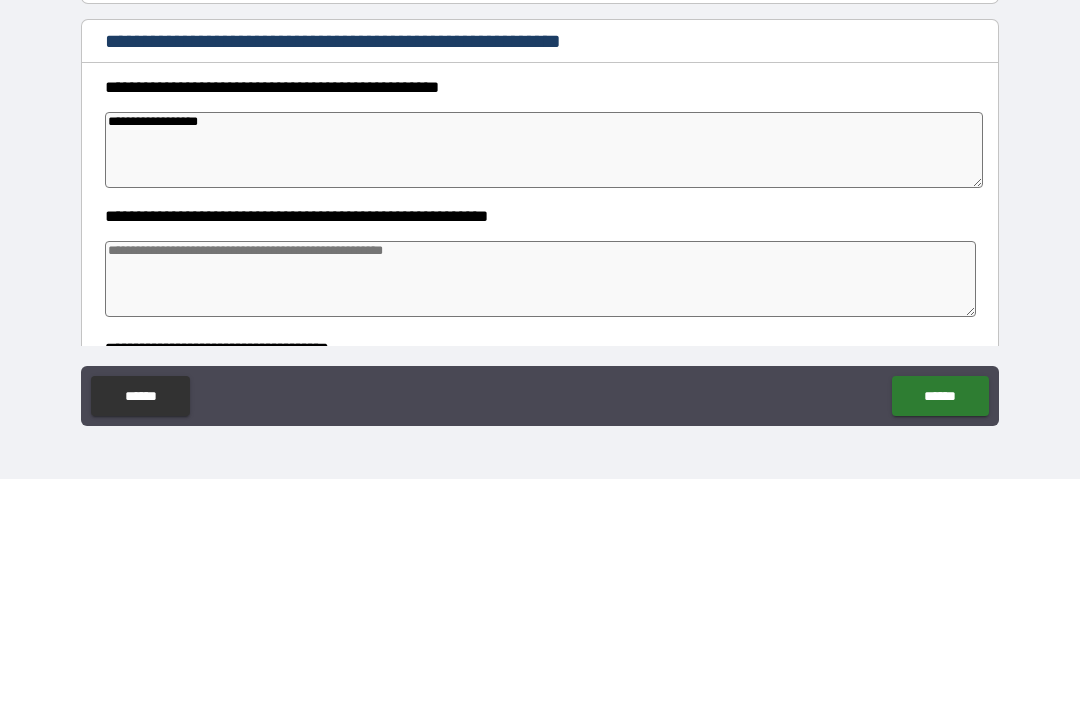 type on "*" 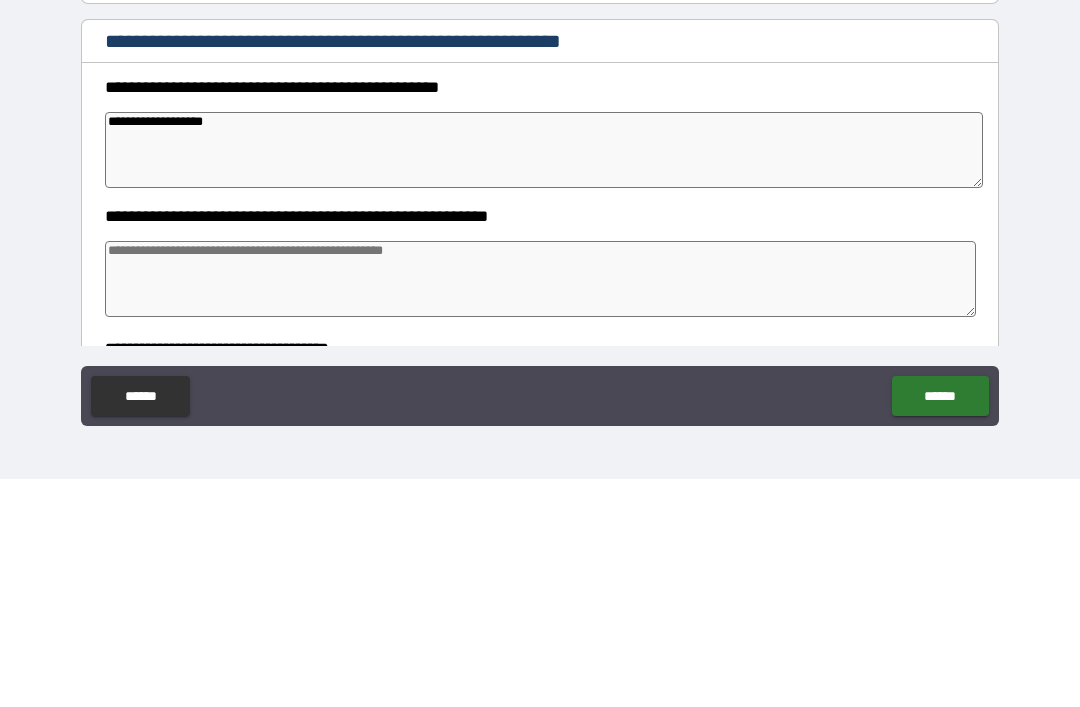 type on "*" 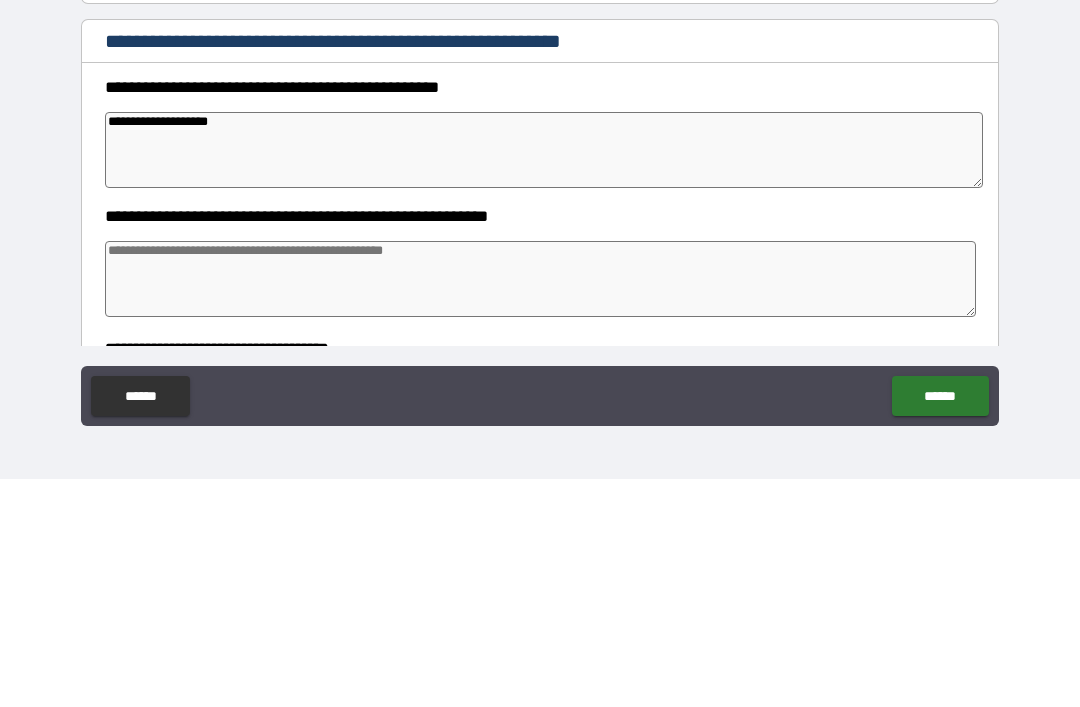 type on "*" 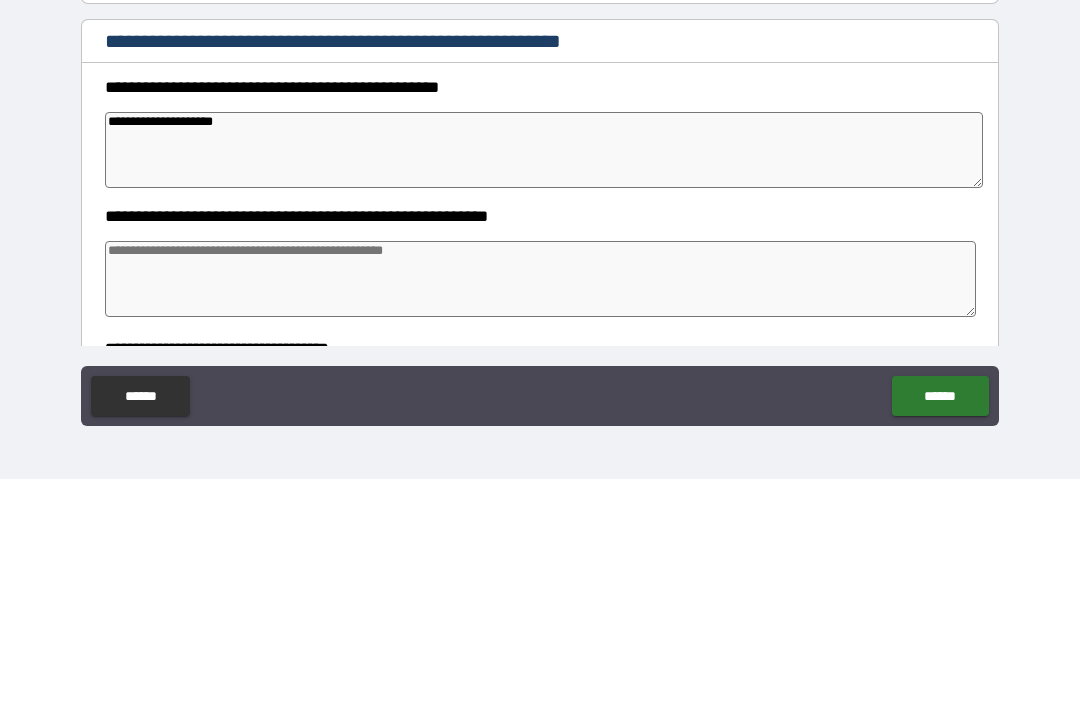 type on "*" 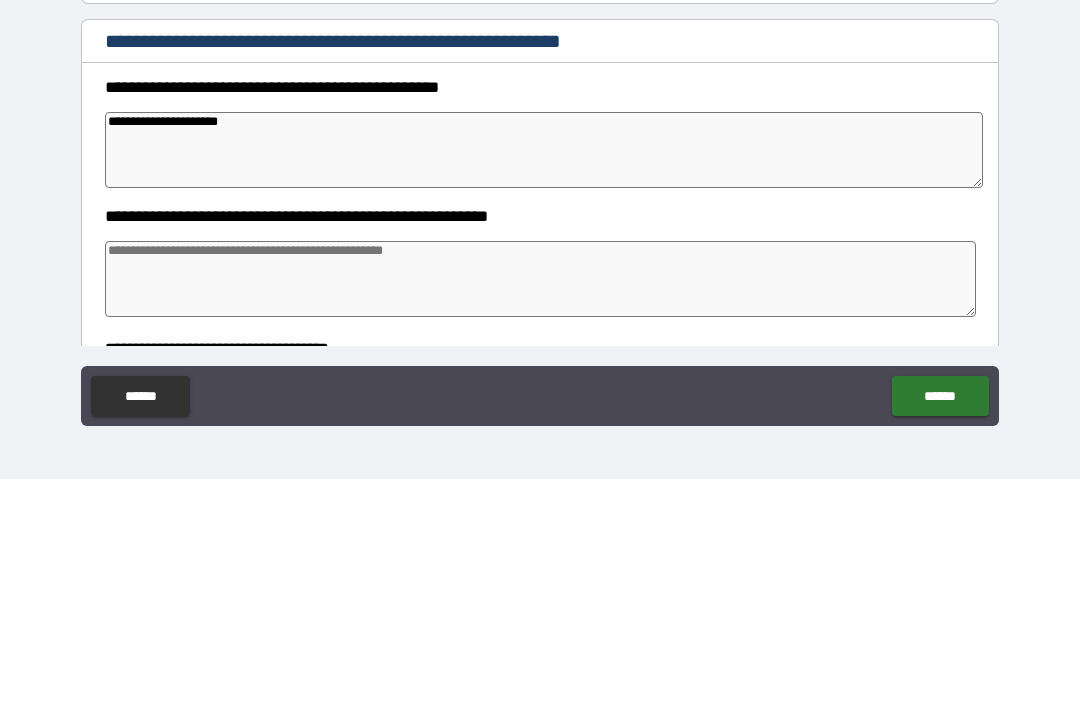 type on "*" 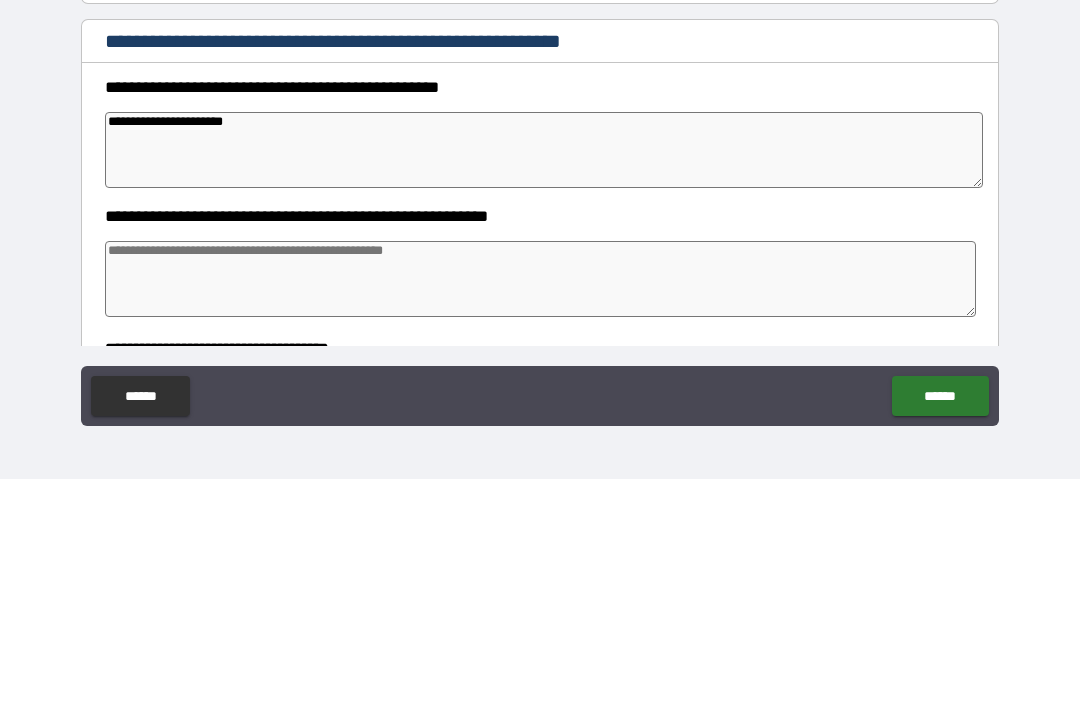 type on "*" 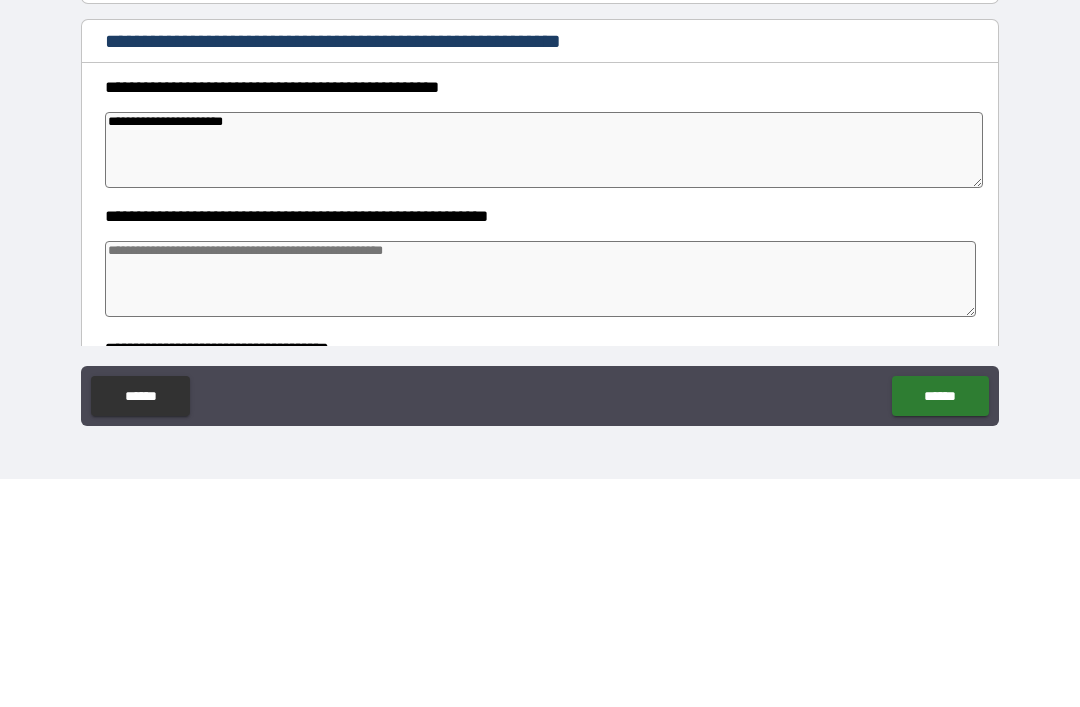 type on "**********" 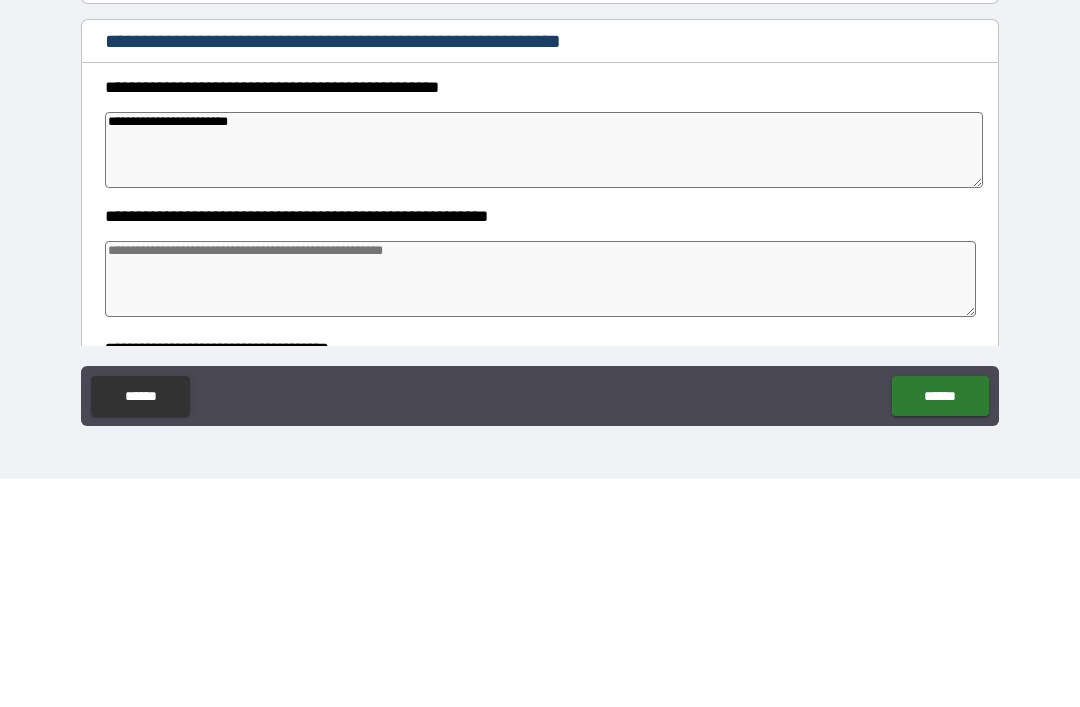 type on "*" 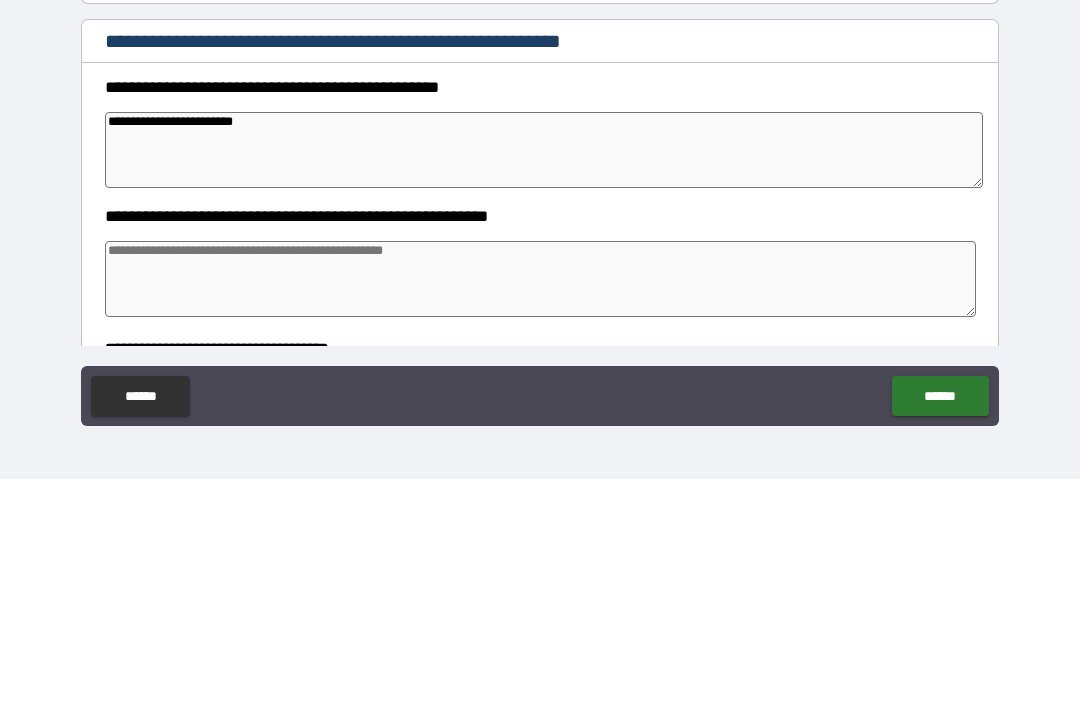 type on "*" 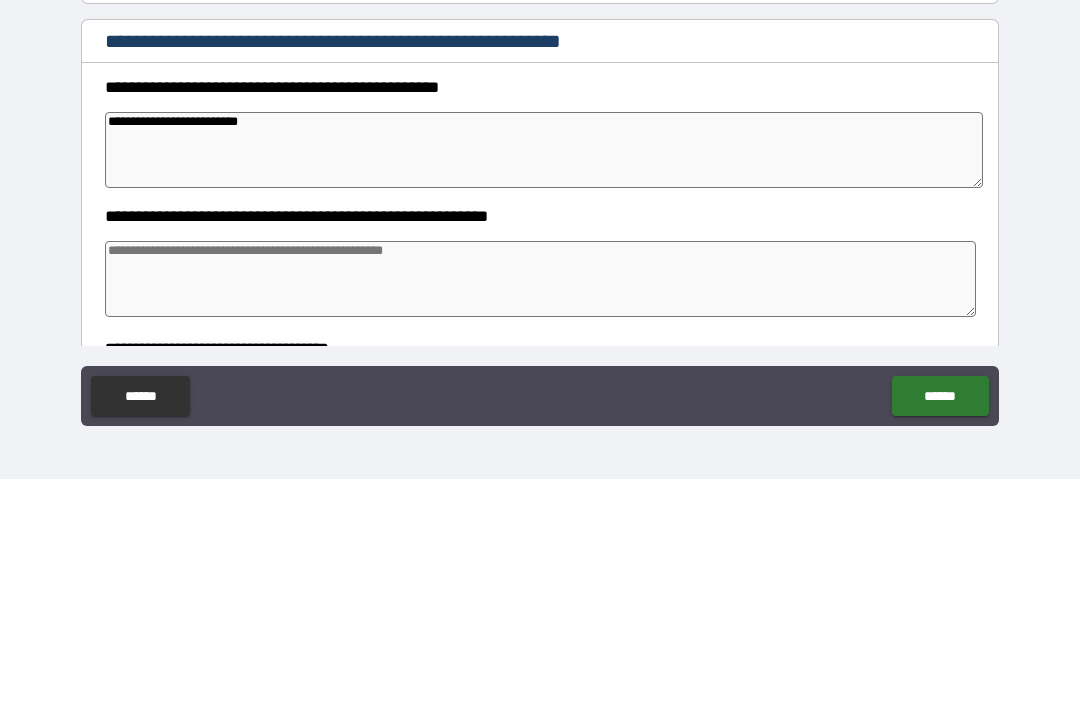 type on "*" 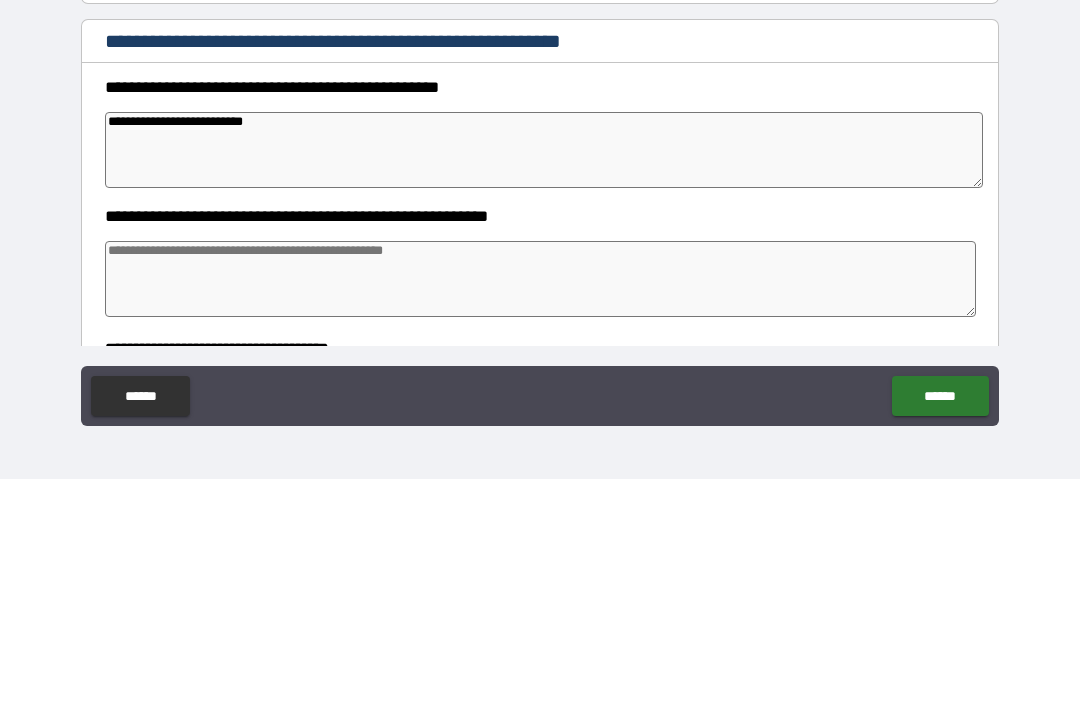type on "*" 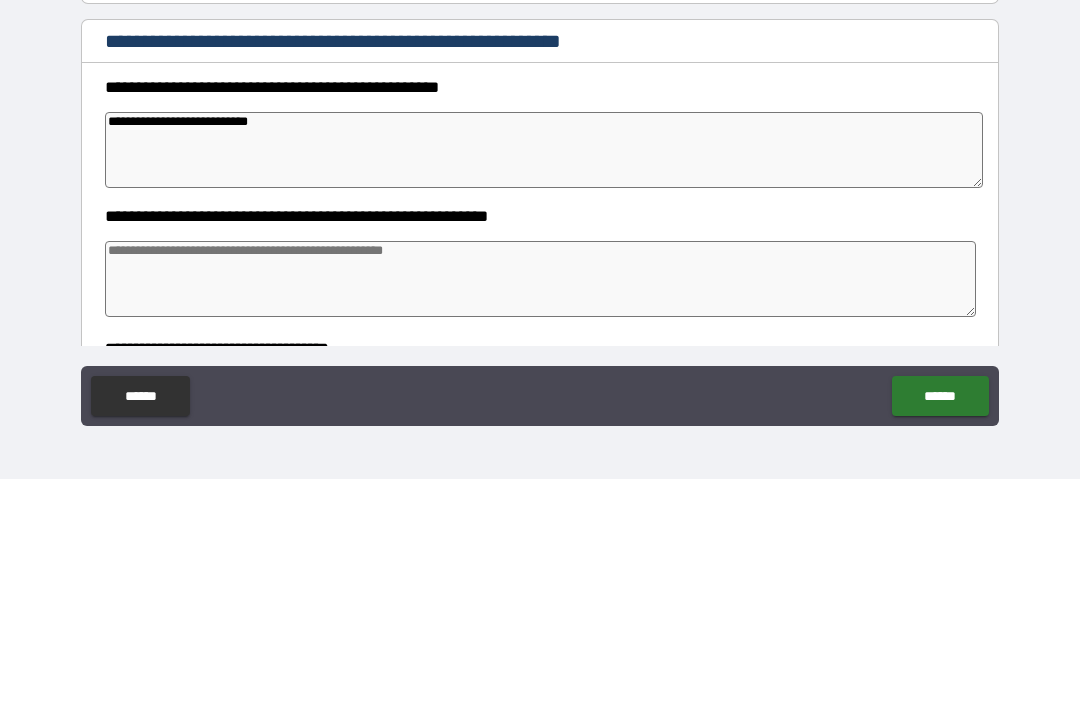 type on "*" 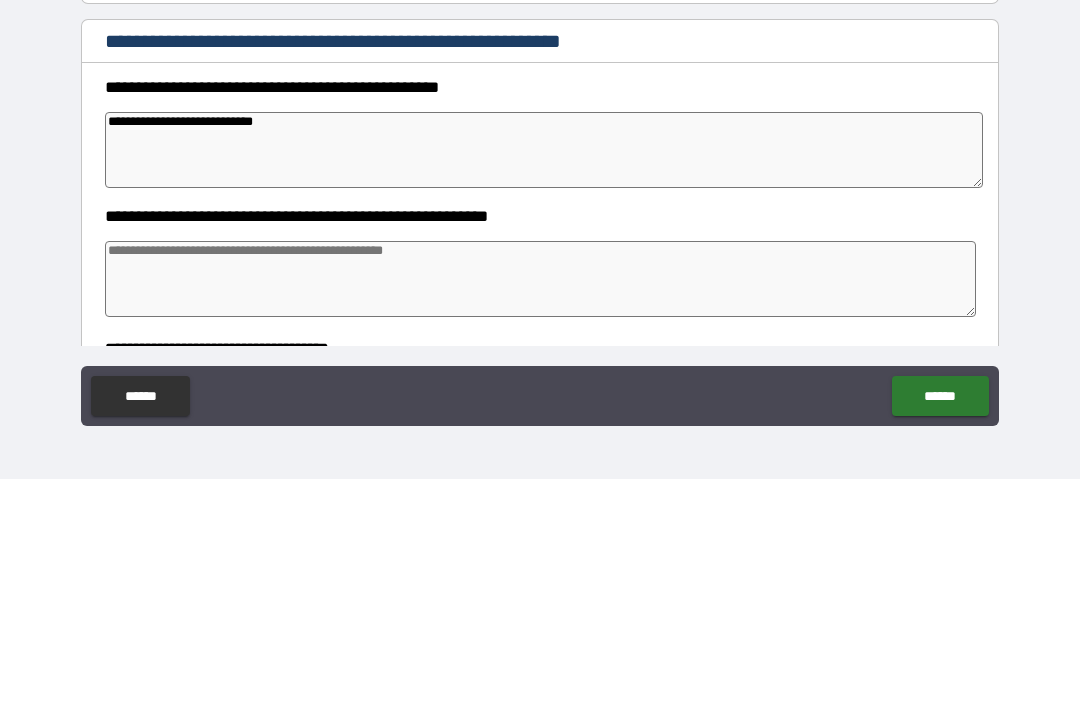 type on "*" 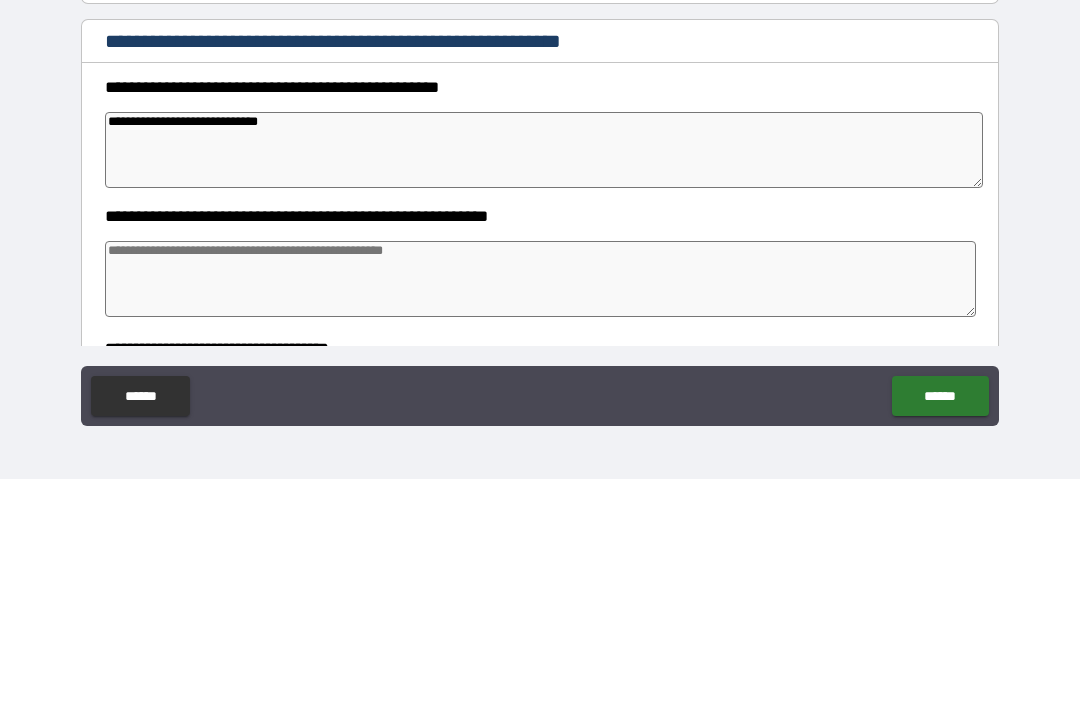 type on "*" 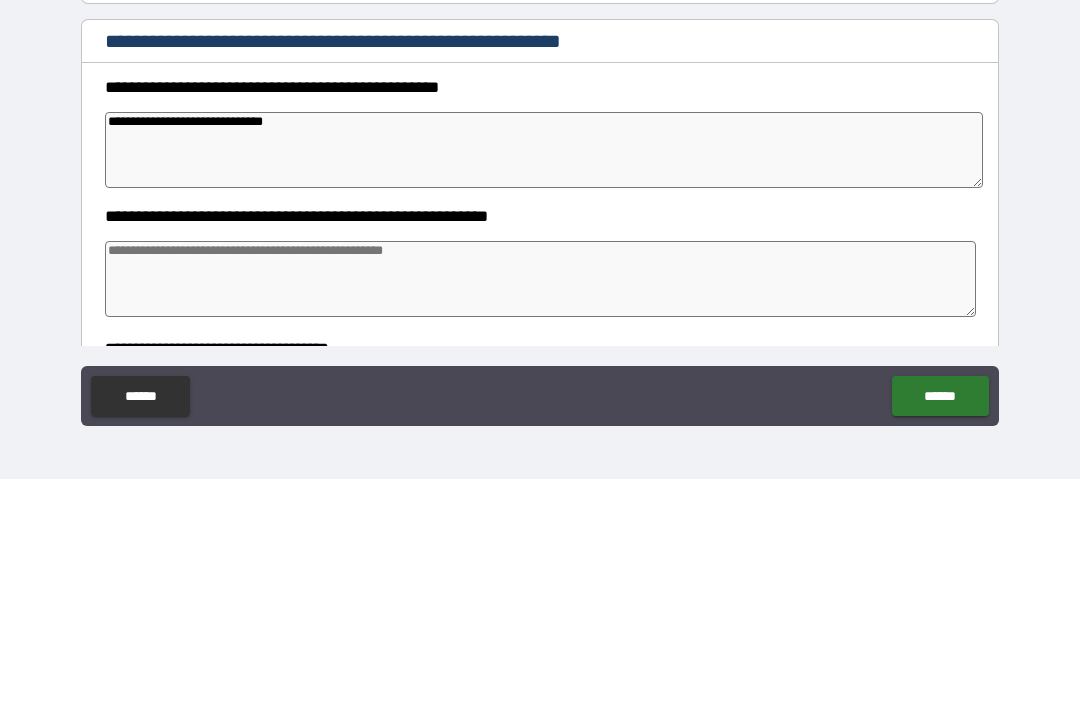 type on "*" 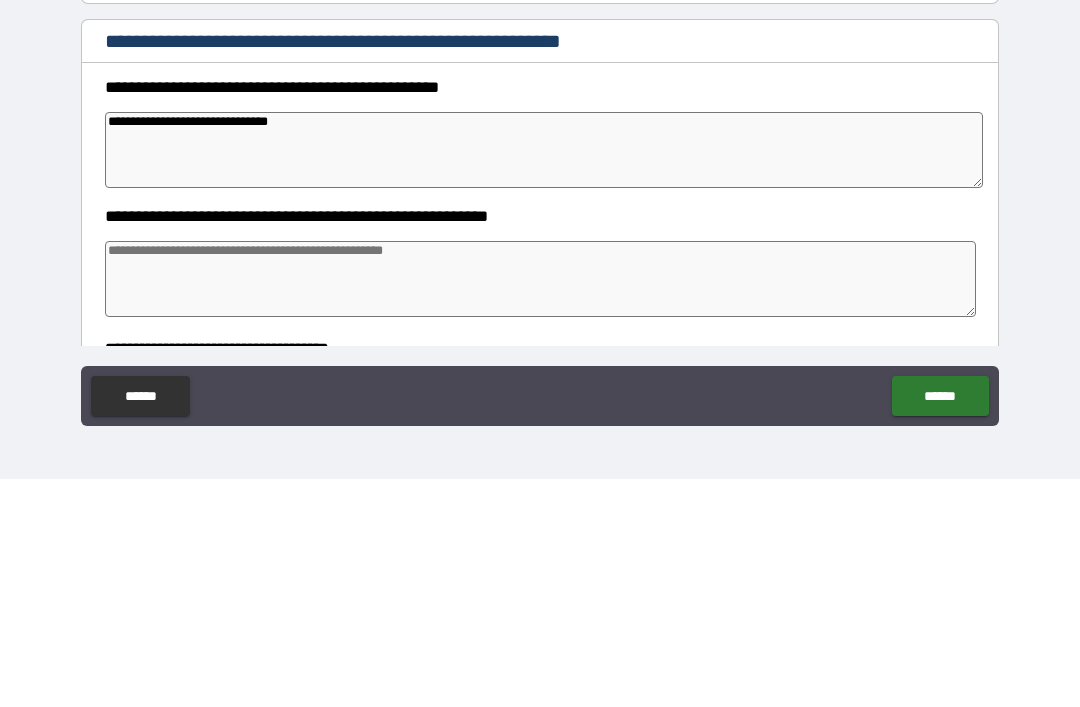 type on "*" 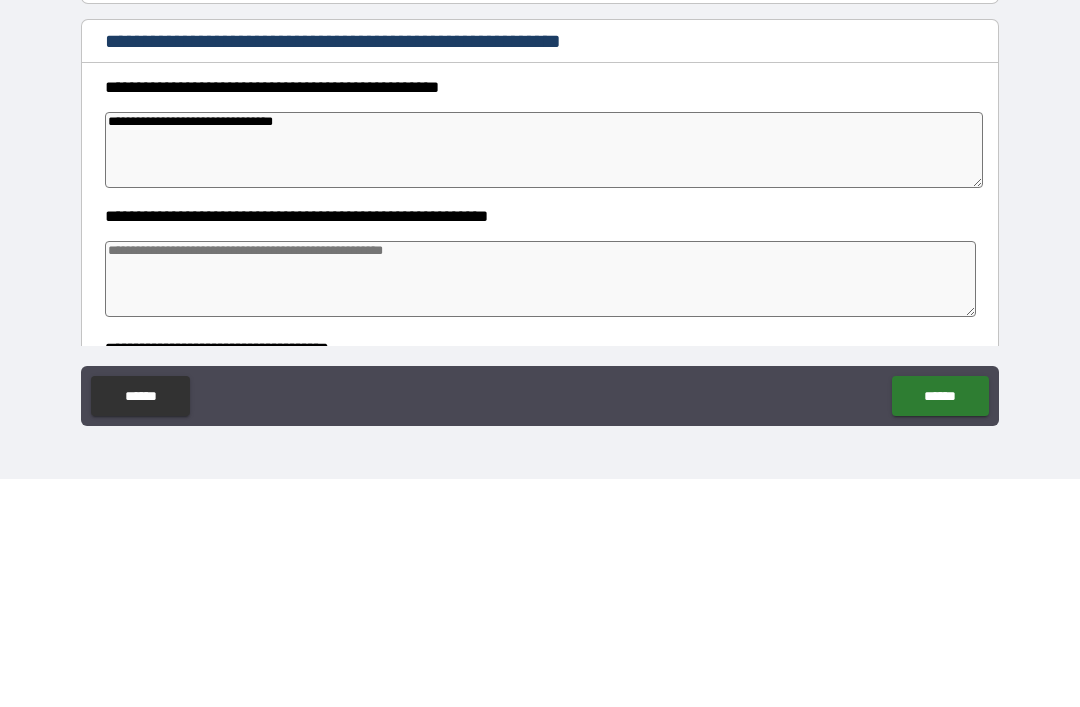 type on "*" 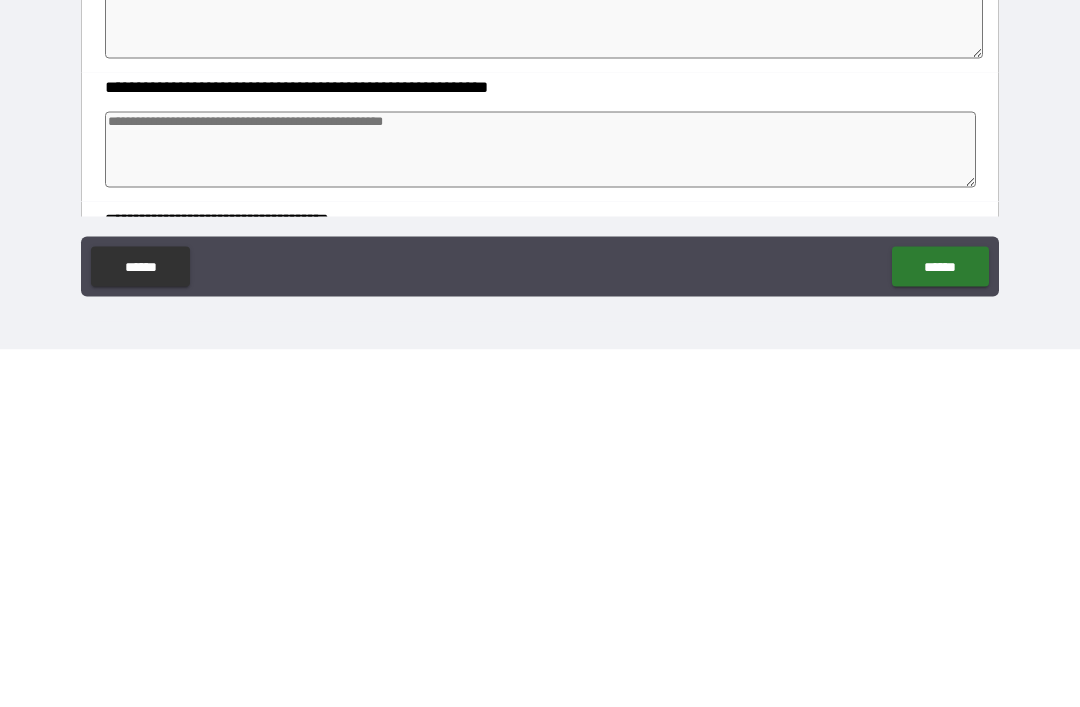 type on "*" 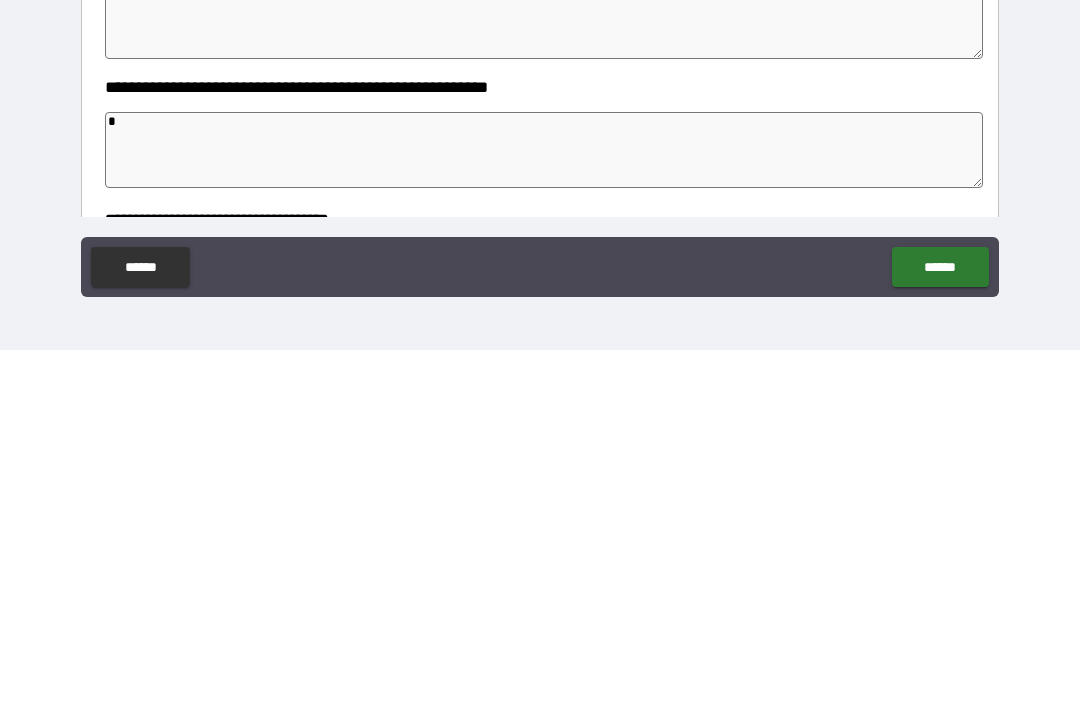 type on "*" 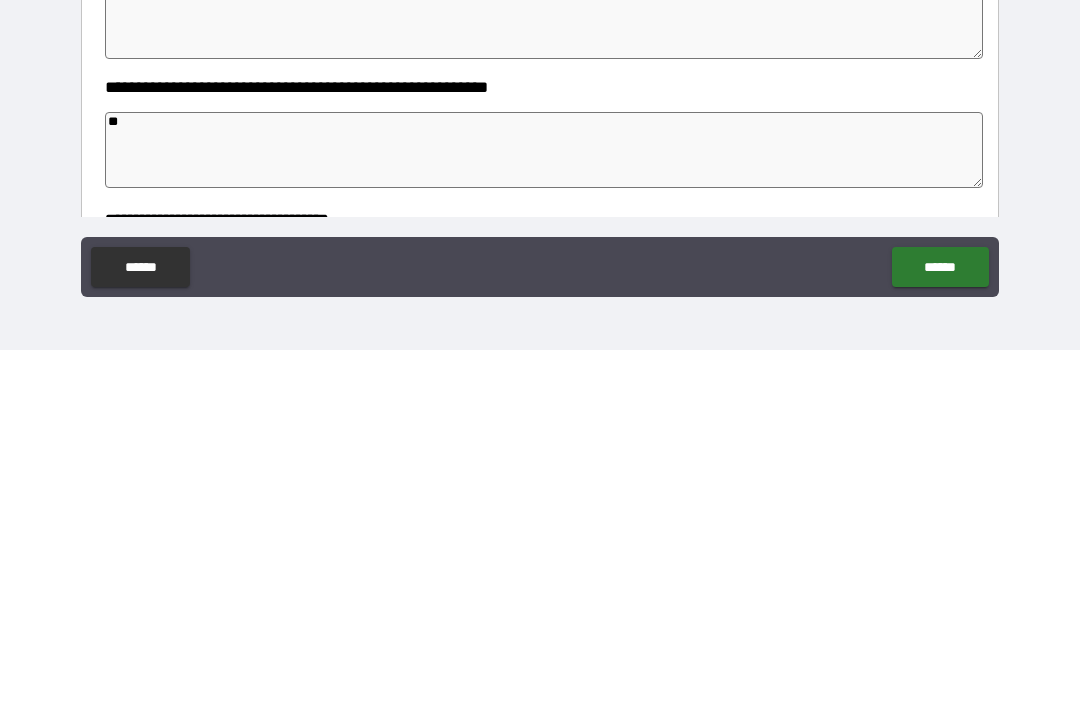 type on "*" 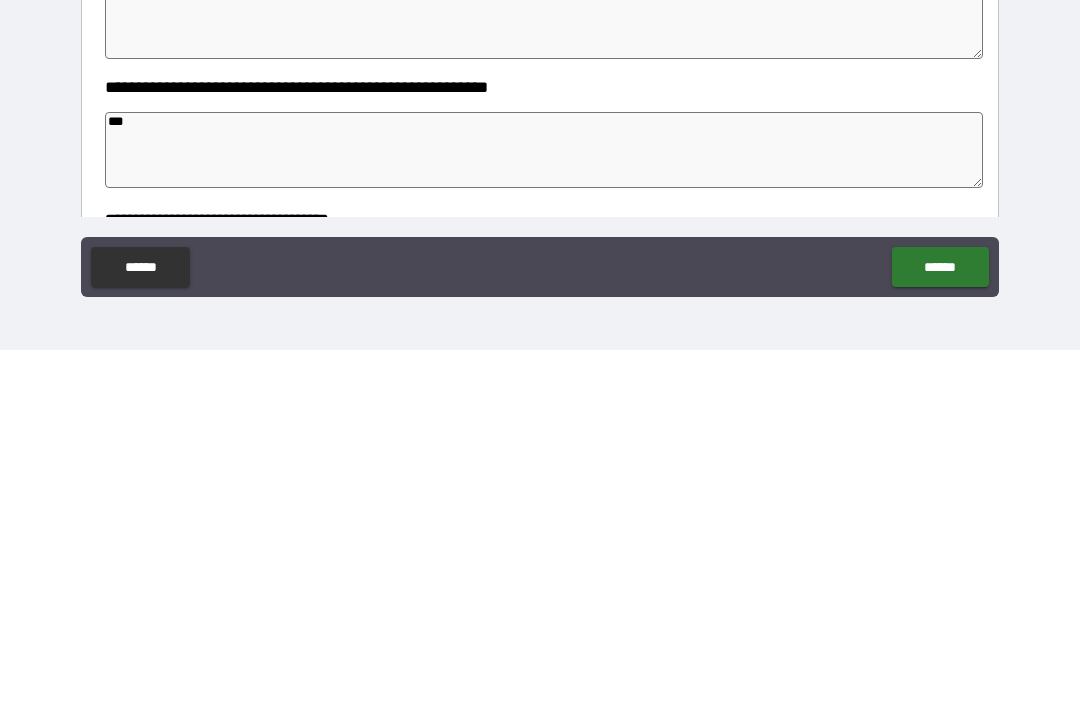 type on "*" 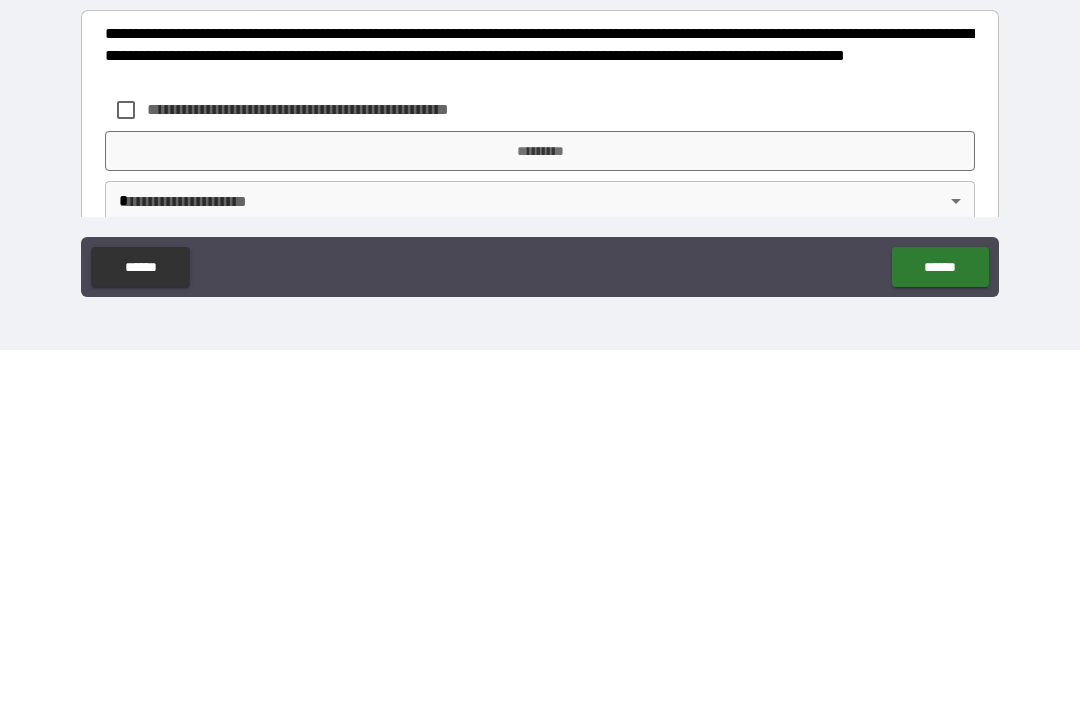 scroll, scrollTop: 454, scrollLeft: 0, axis: vertical 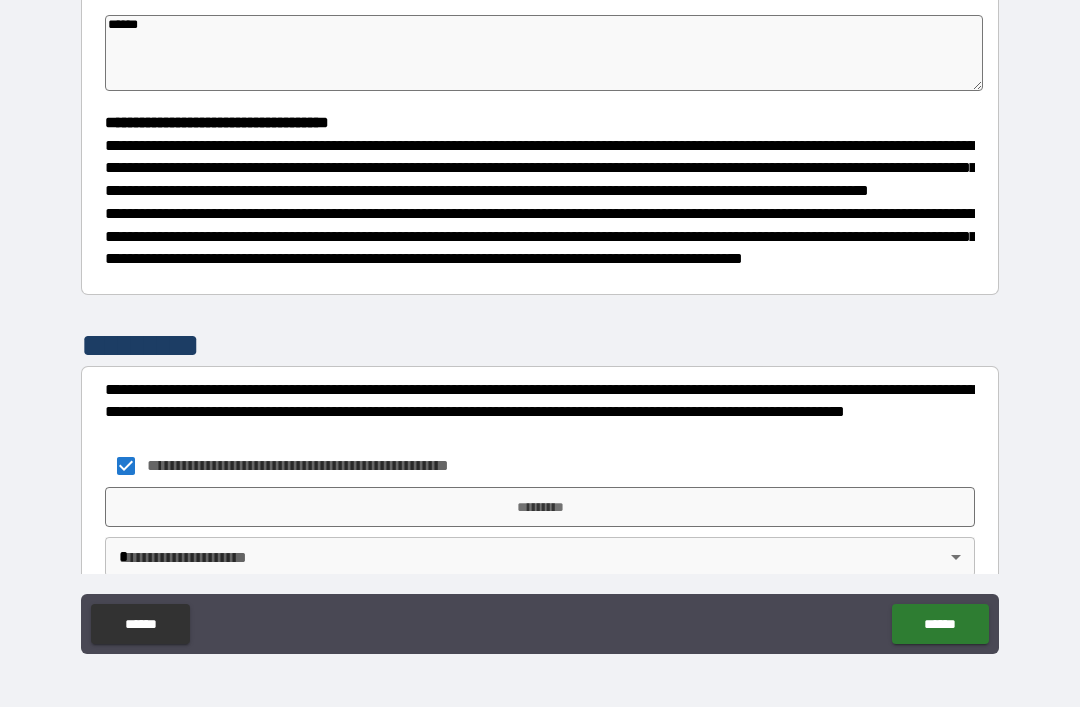 click on "*********" at bounding box center (540, 507) 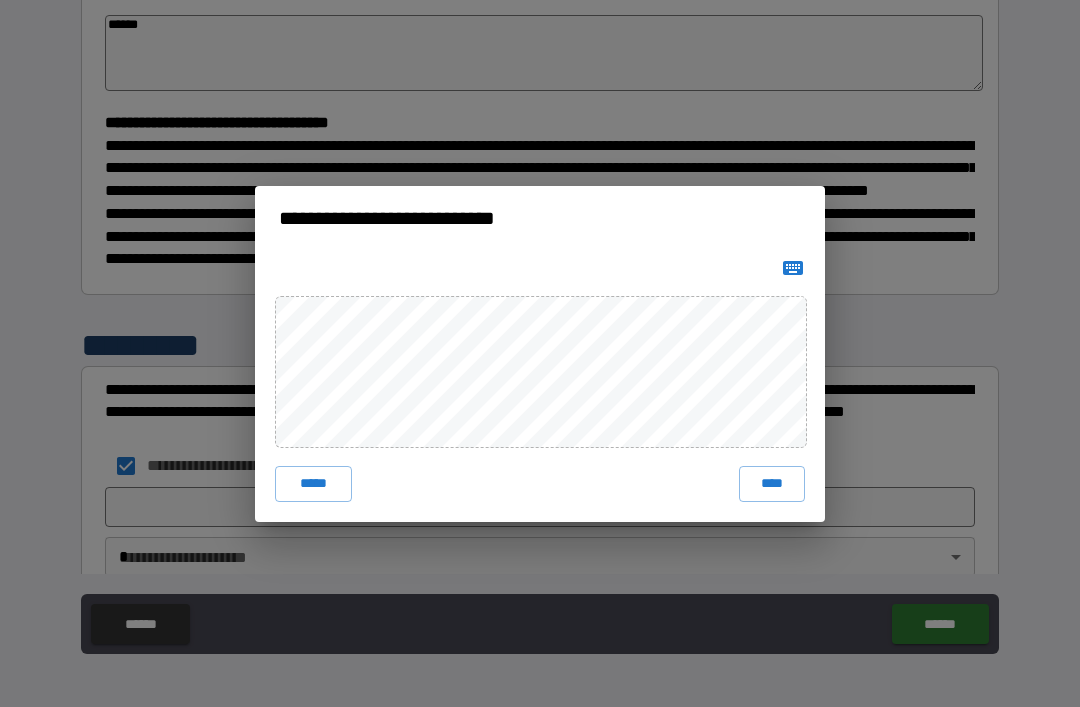 click on "****" at bounding box center (772, 484) 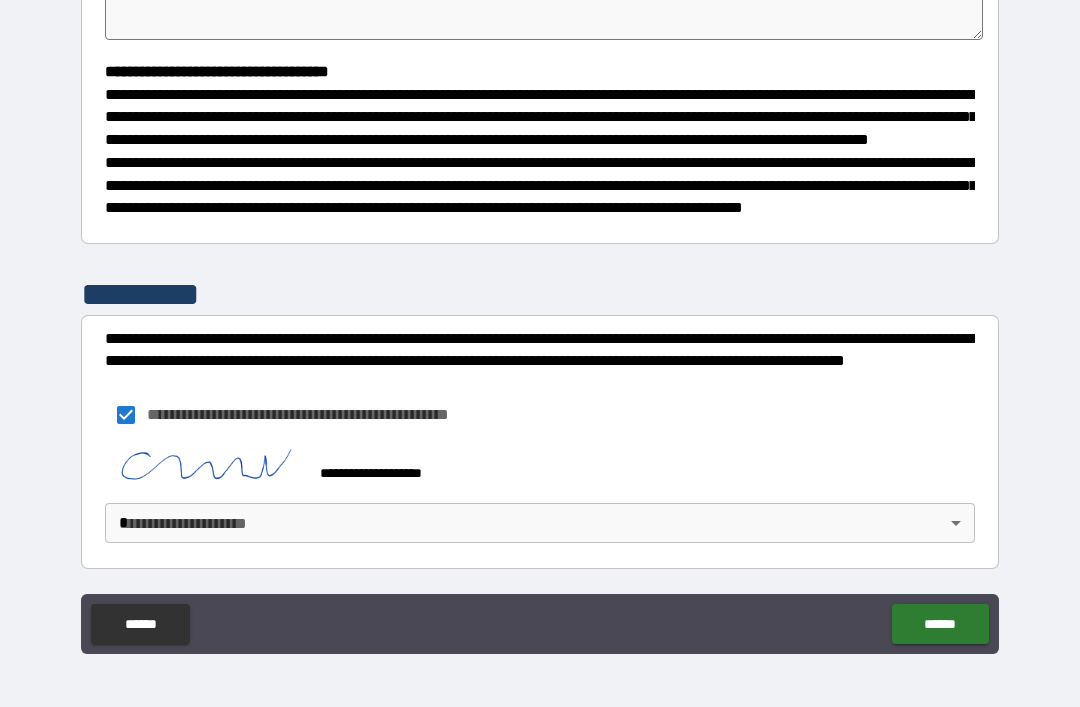 scroll, scrollTop: 543, scrollLeft: 0, axis: vertical 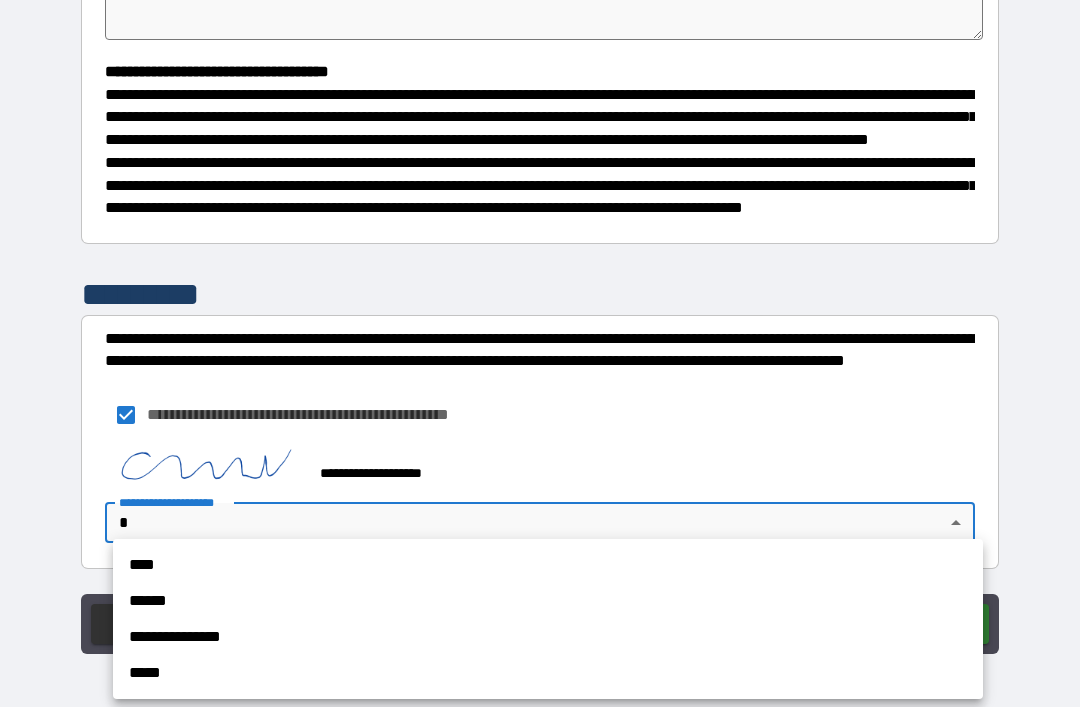click on "**********" at bounding box center [548, 637] 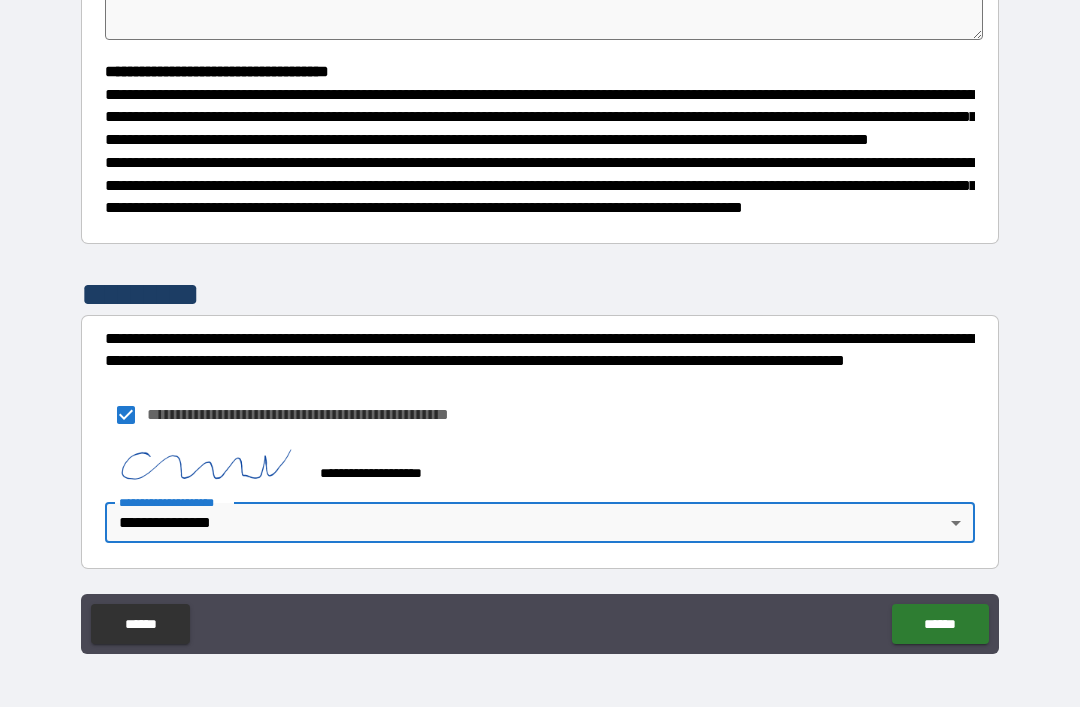 click on "******" at bounding box center (940, 624) 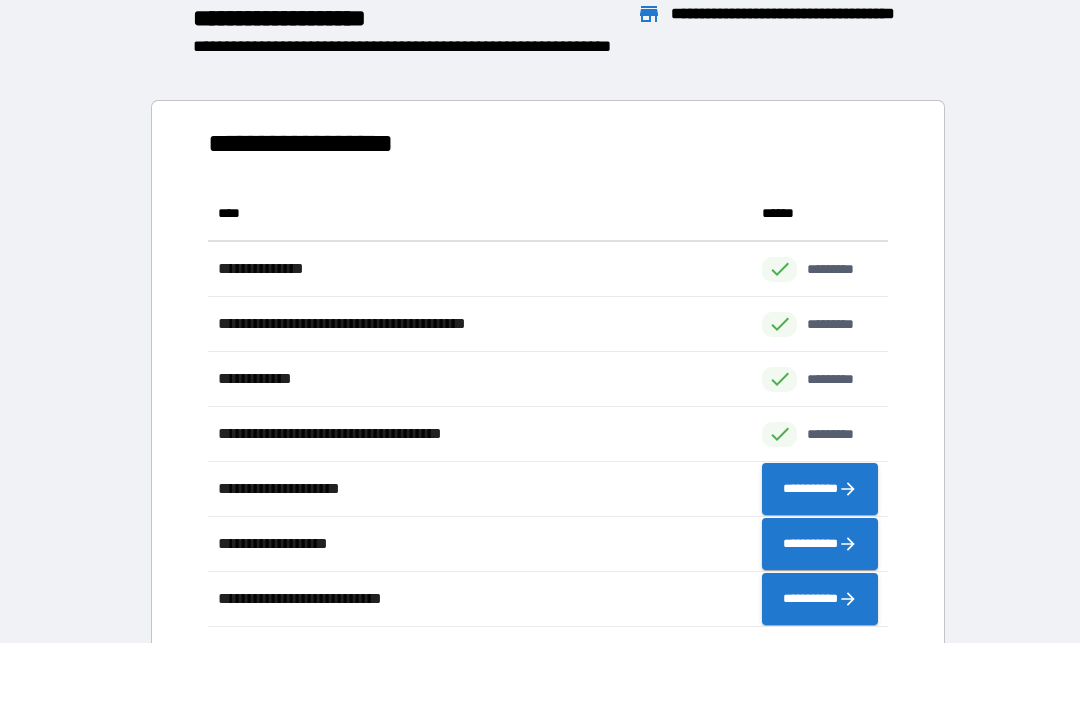 scroll, scrollTop: 441, scrollLeft: 680, axis: both 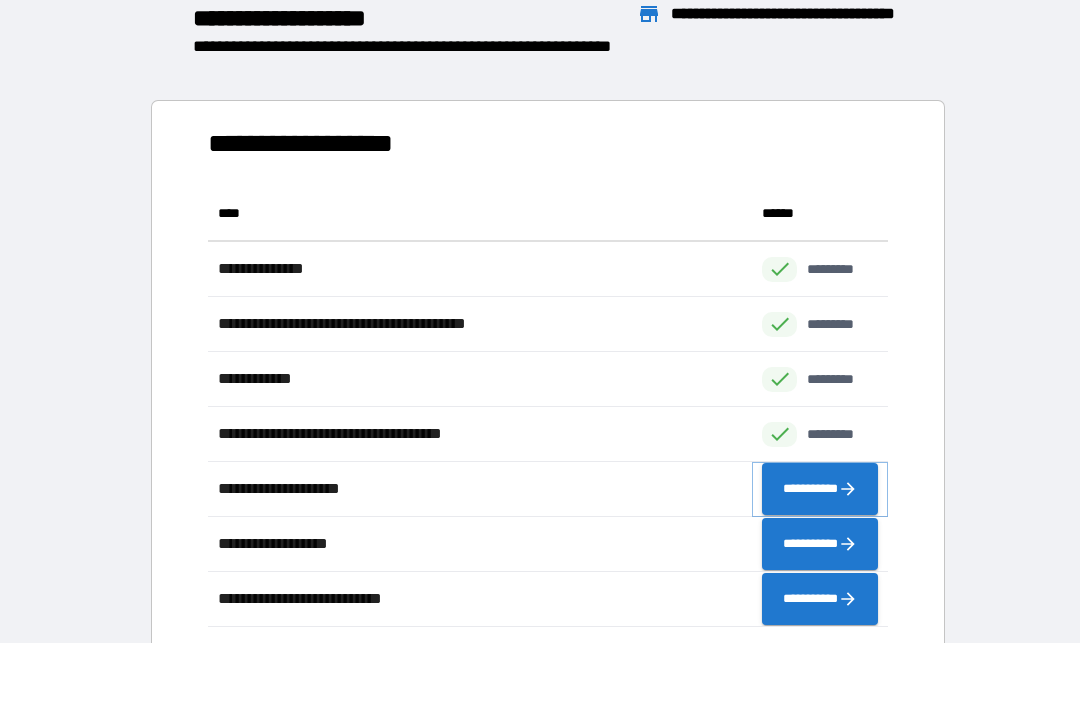 click on "**********" at bounding box center (820, 489) 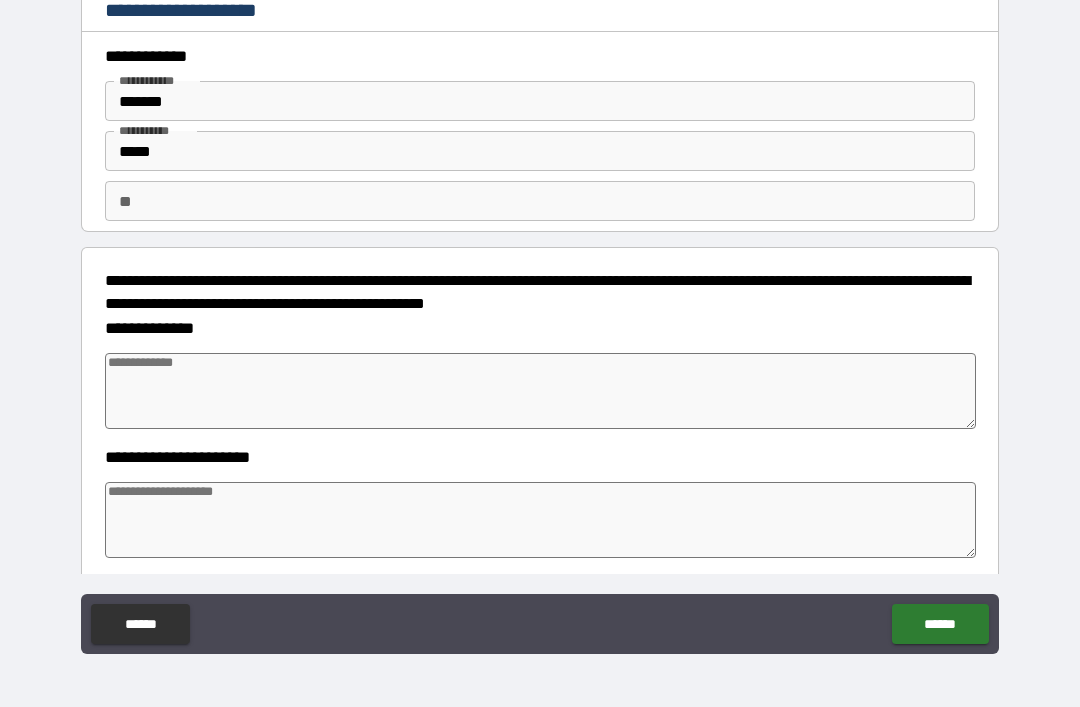 click at bounding box center [540, 391] 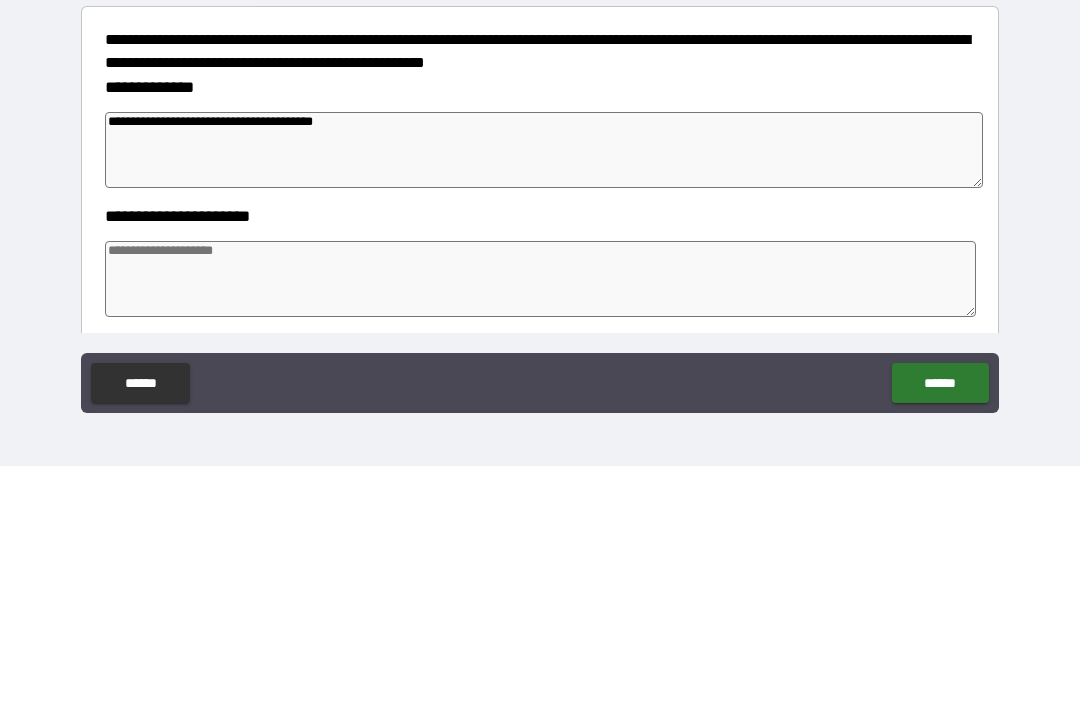 click at bounding box center (540, 520) 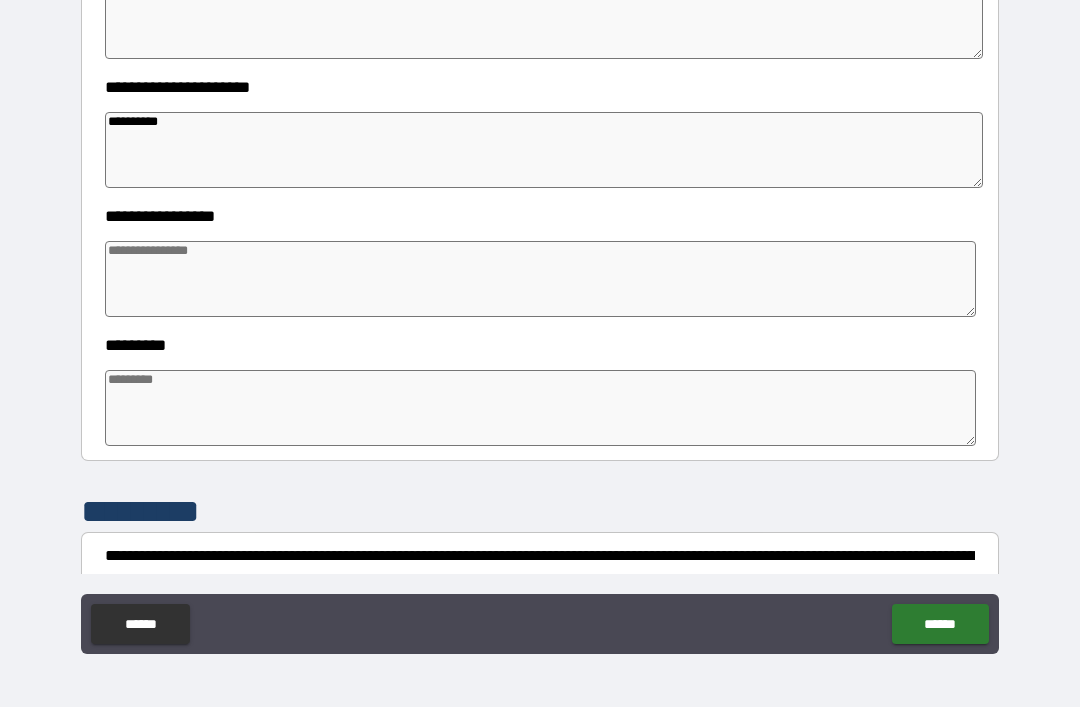 scroll, scrollTop: 371, scrollLeft: 0, axis: vertical 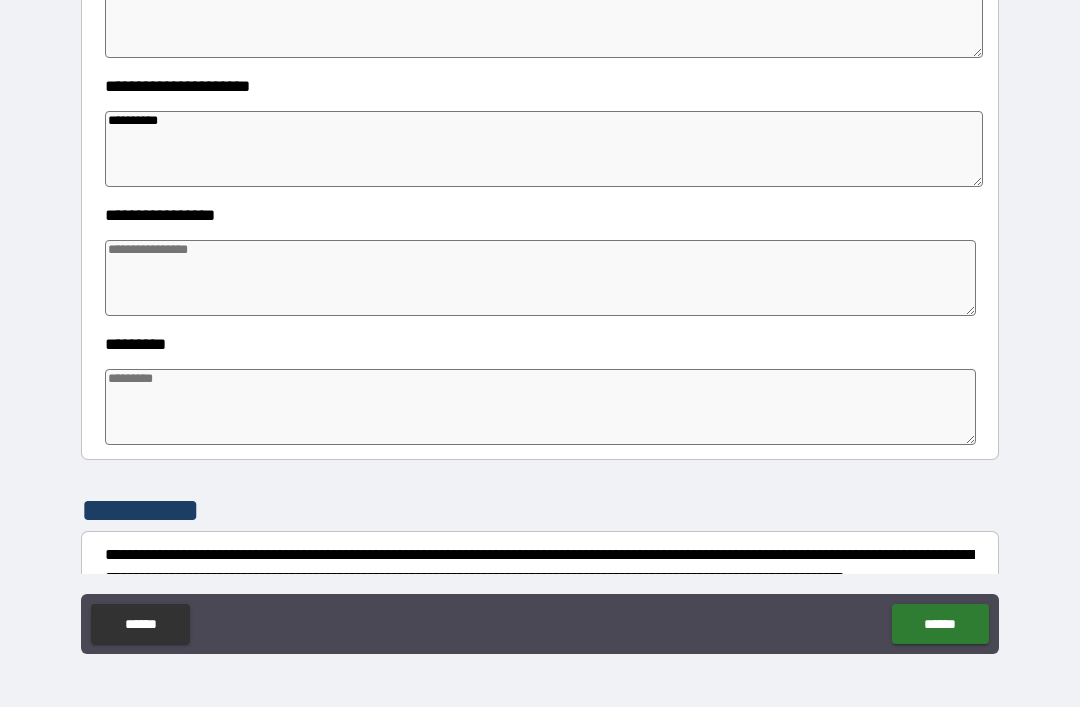 click at bounding box center [540, 407] 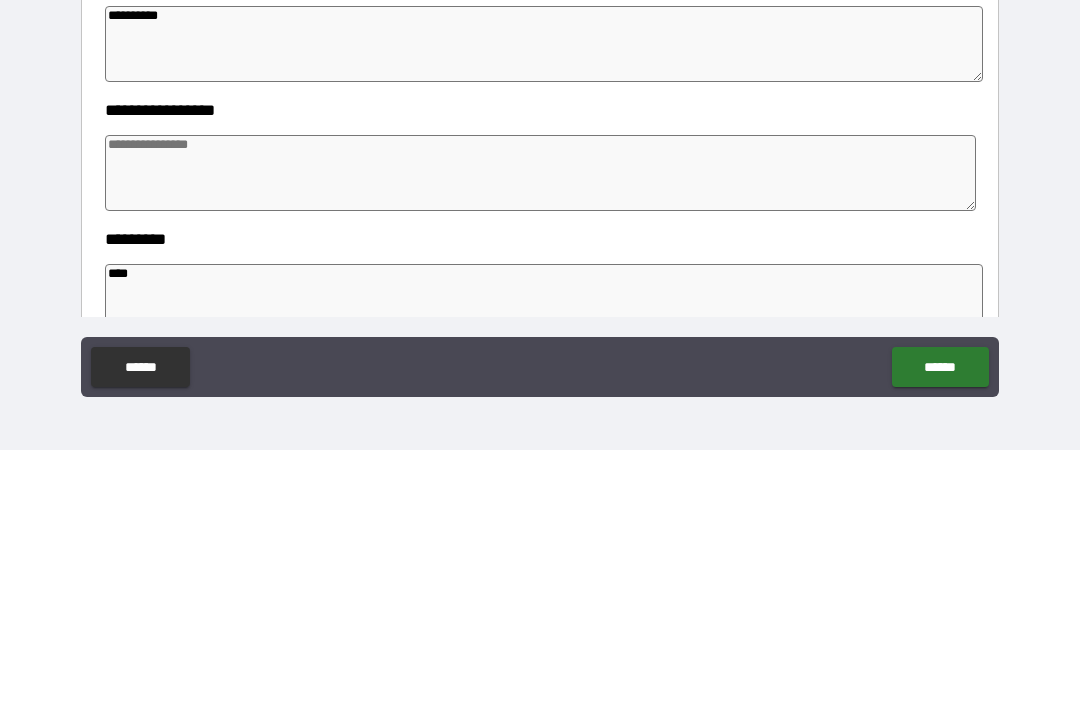 scroll, scrollTop: 221, scrollLeft: 0, axis: vertical 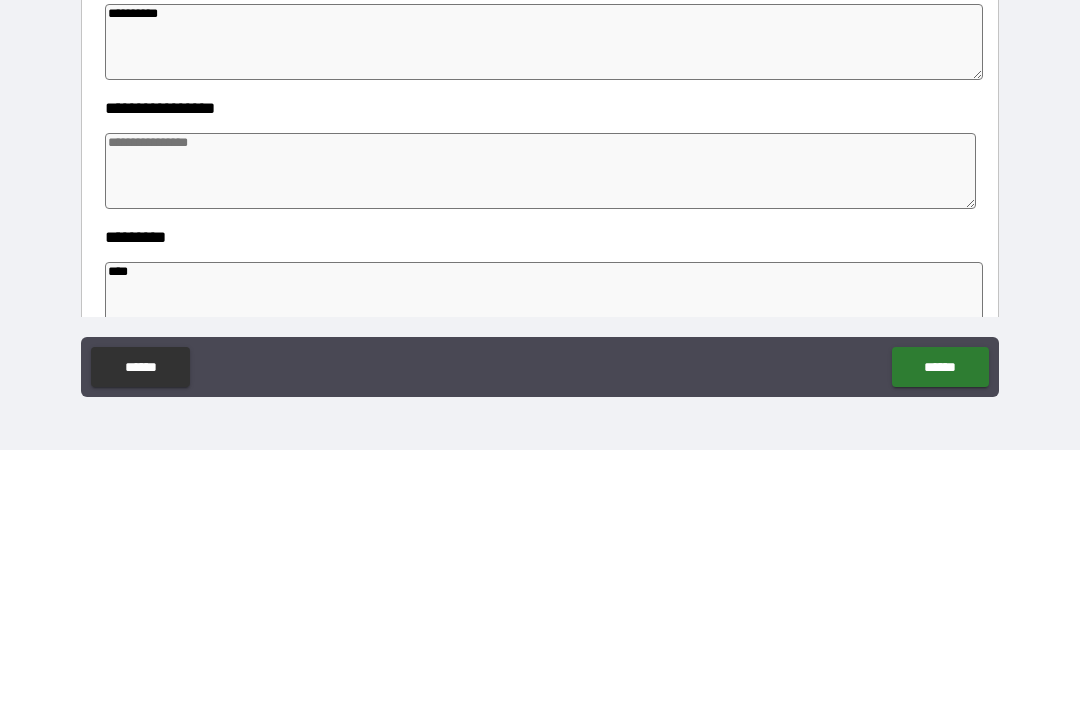 click at bounding box center [540, 428] 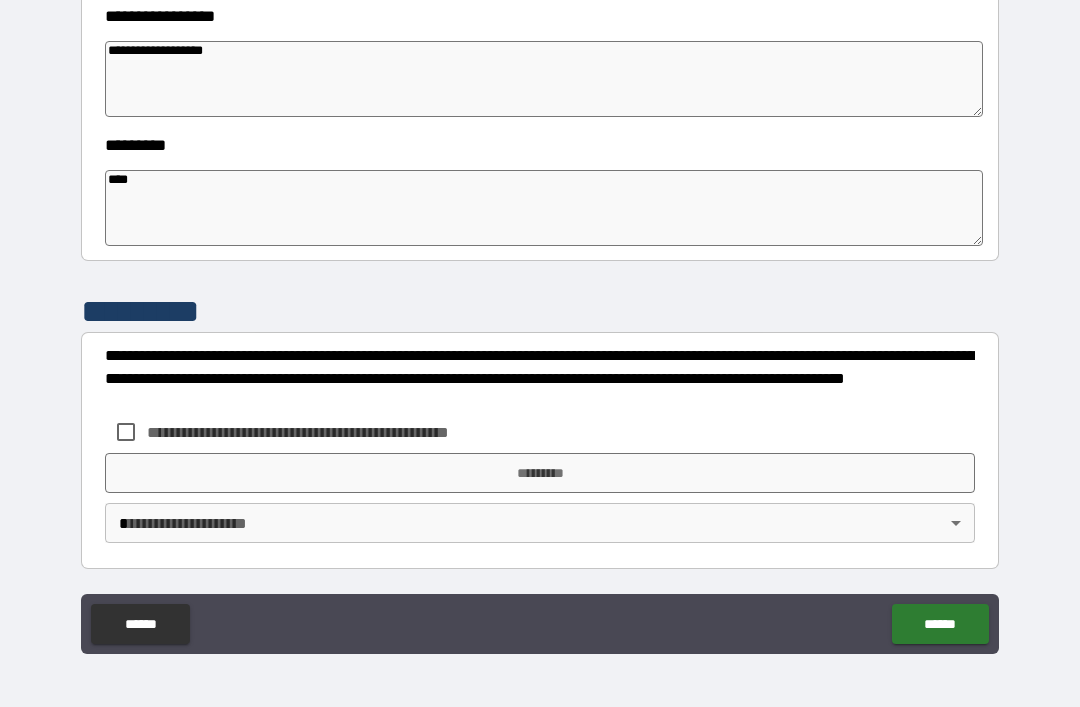 scroll, scrollTop: 570, scrollLeft: 0, axis: vertical 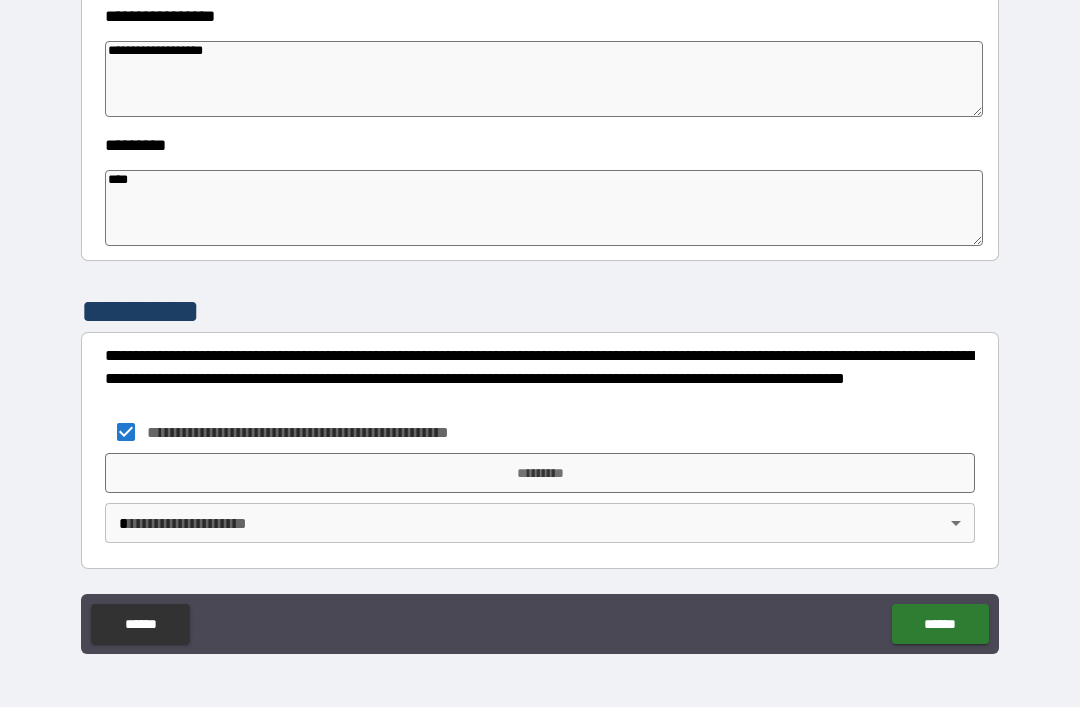 click on "*********" at bounding box center [540, 473] 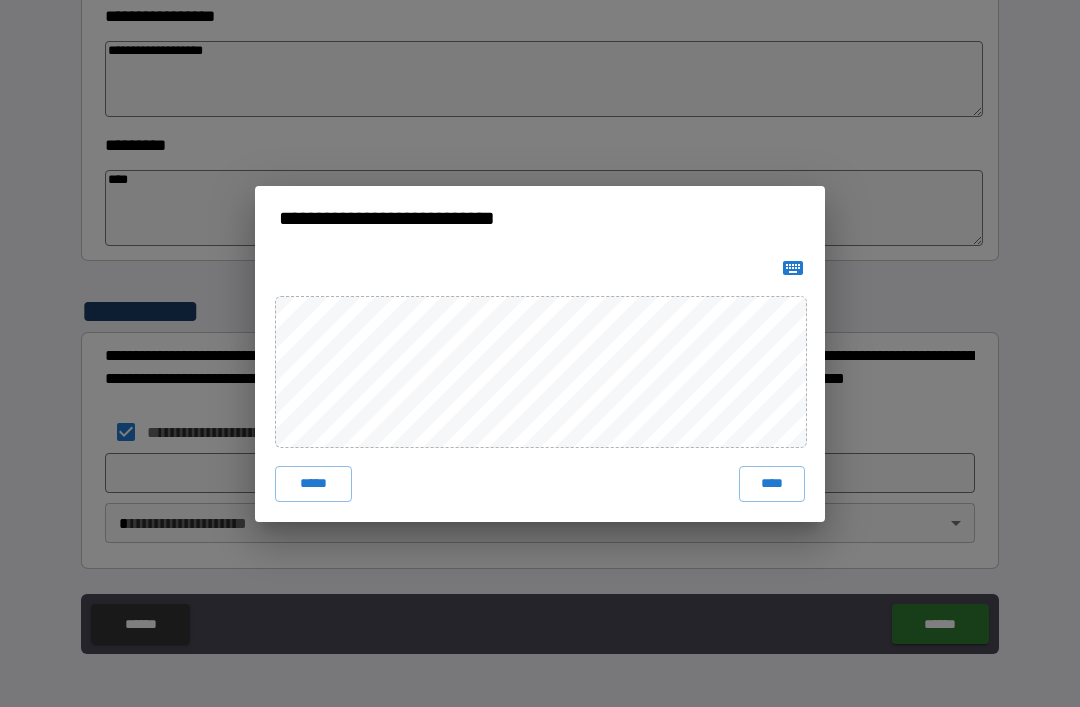 click on "****" at bounding box center [772, 484] 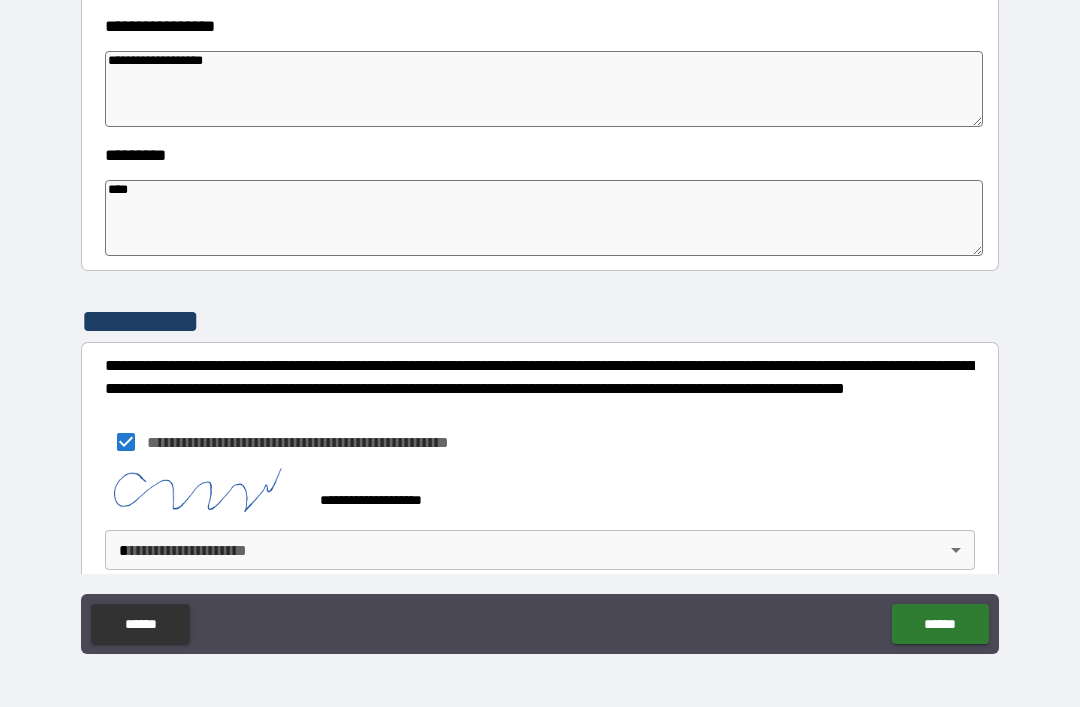 click on "**********" at bounding box center (540, 321) 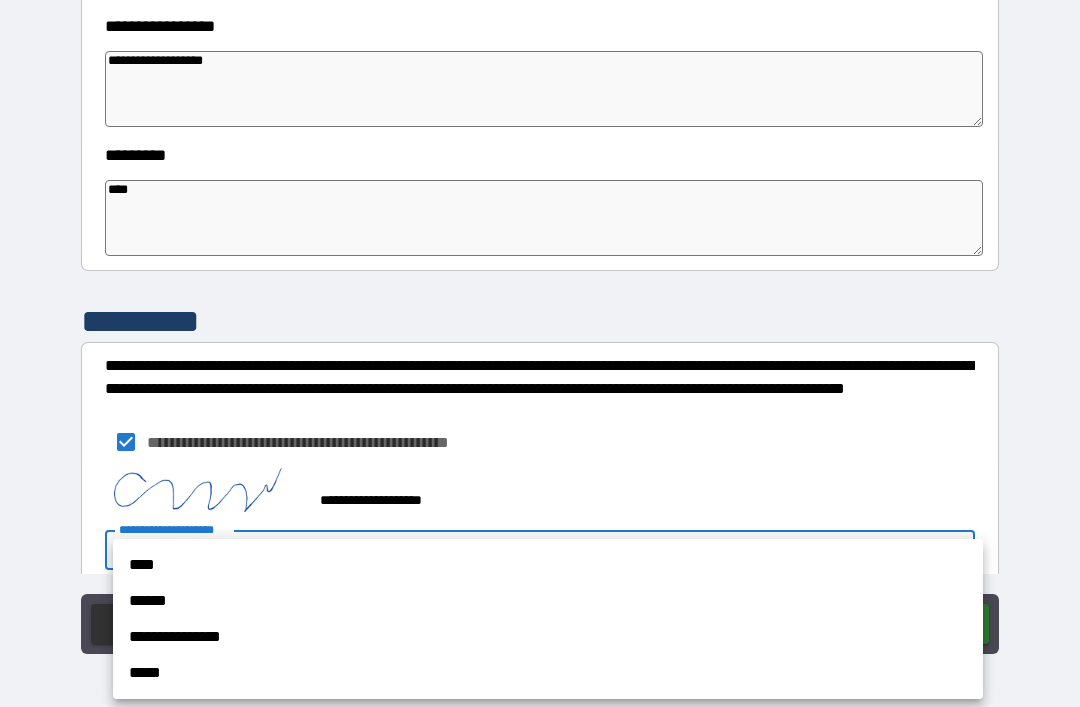click on "**********" at bounding box center [548, 637] 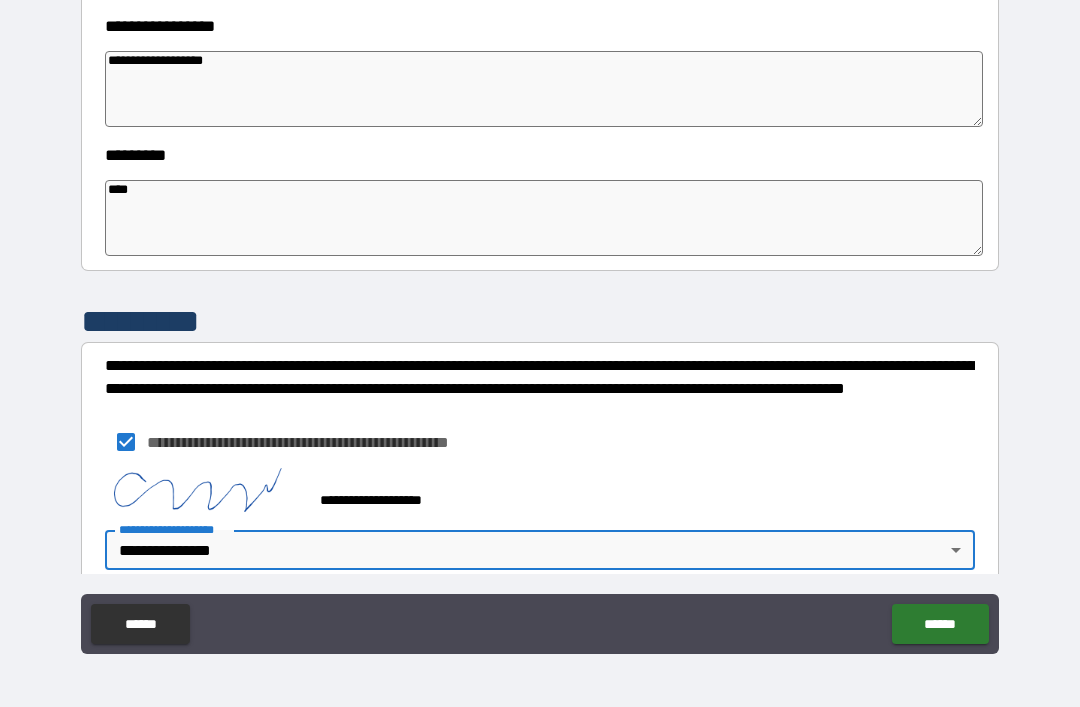 click on "******" at bounding box center (940, 624) 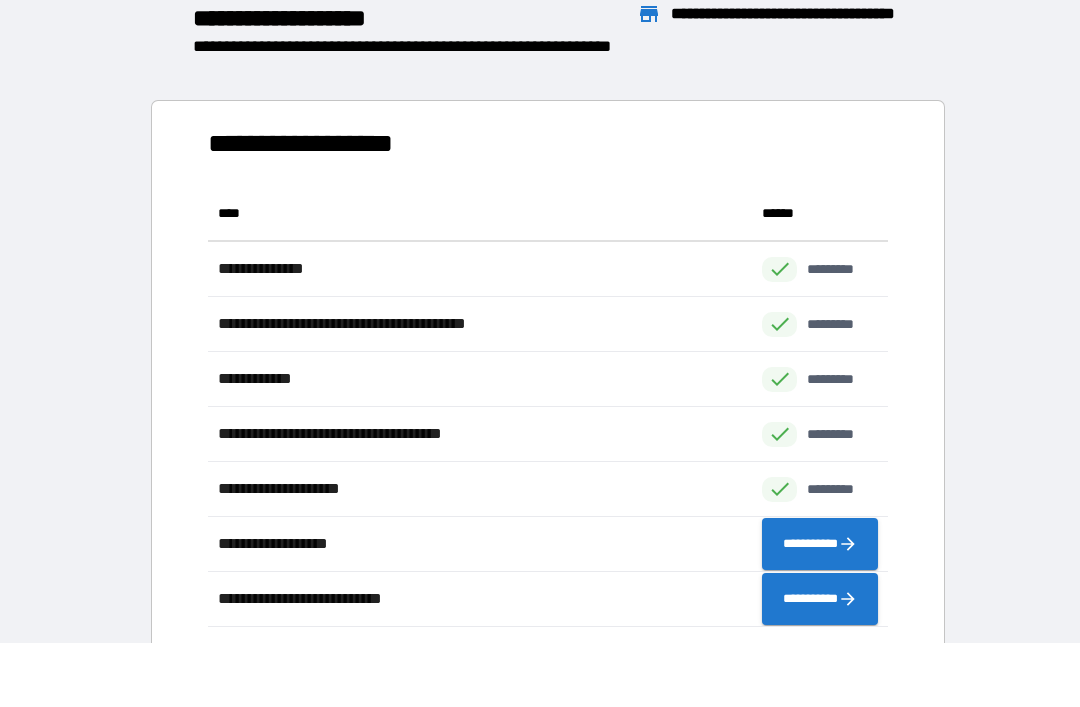 scroll, scrollTop: 441, scrollLeft: 680, axis: both 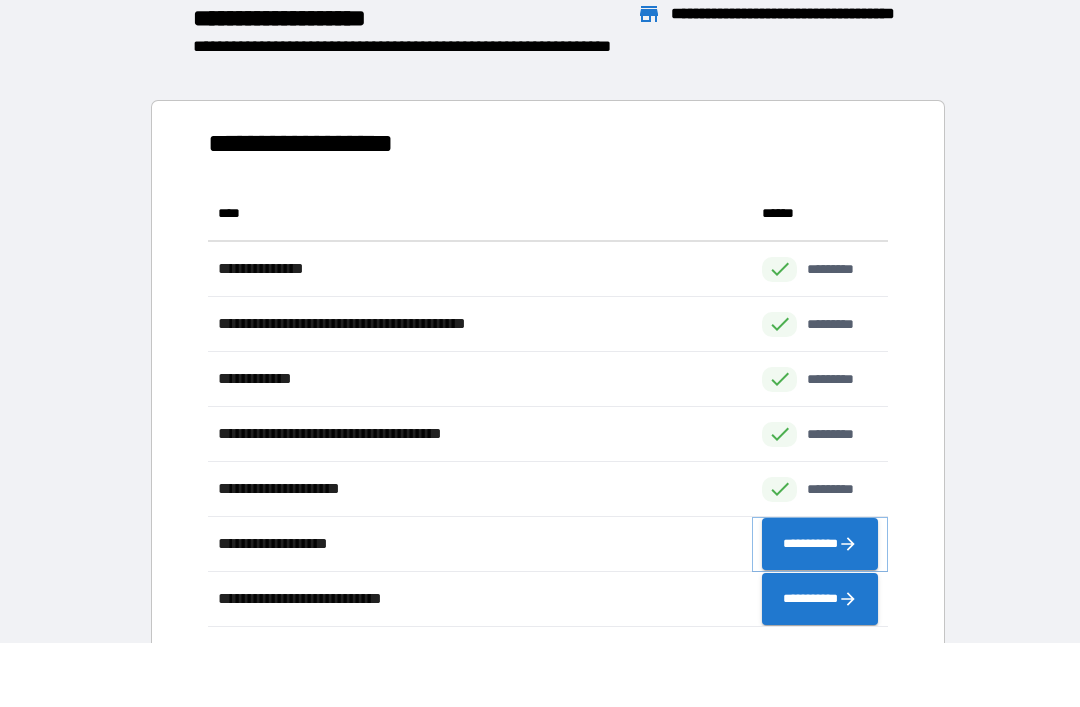 click on "**********" at bounding box center [820, 544] 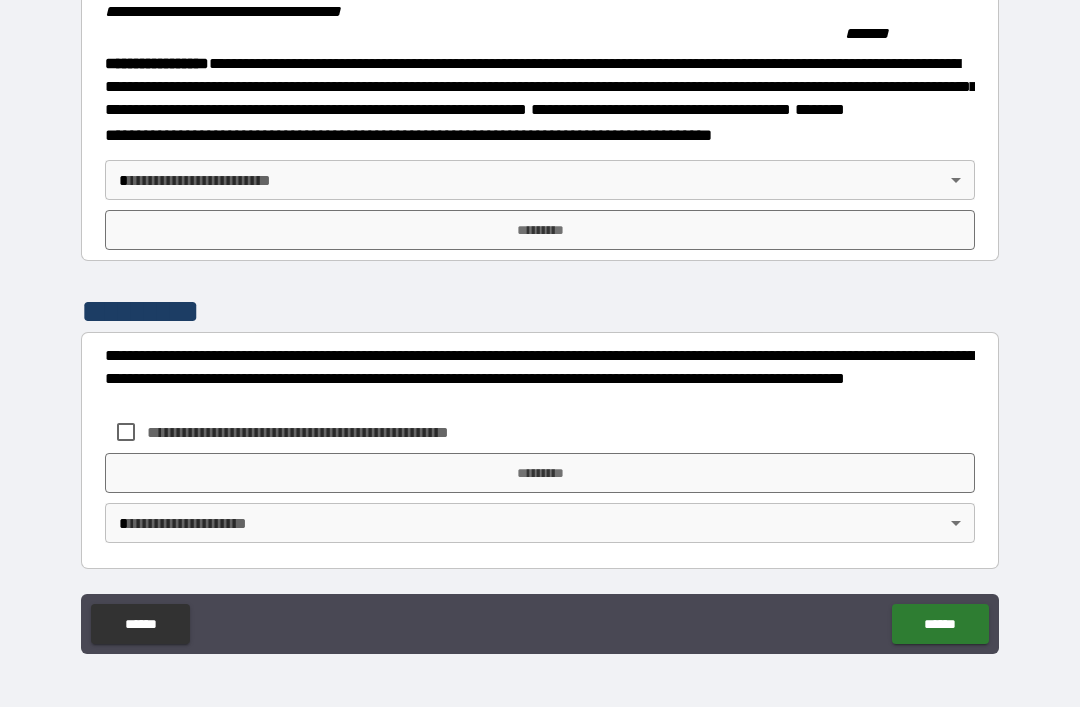 scroll, scrollTop: 2237, scrollLeft: 0, axis: vertical 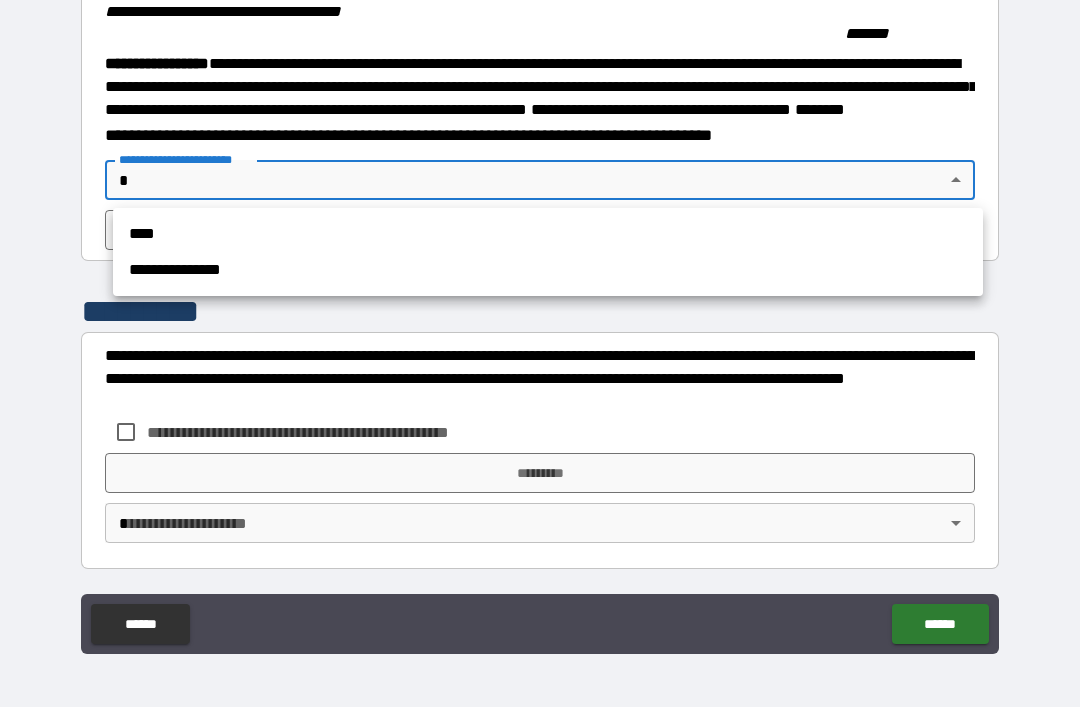click on "**********" at bounding box center [548, 270] 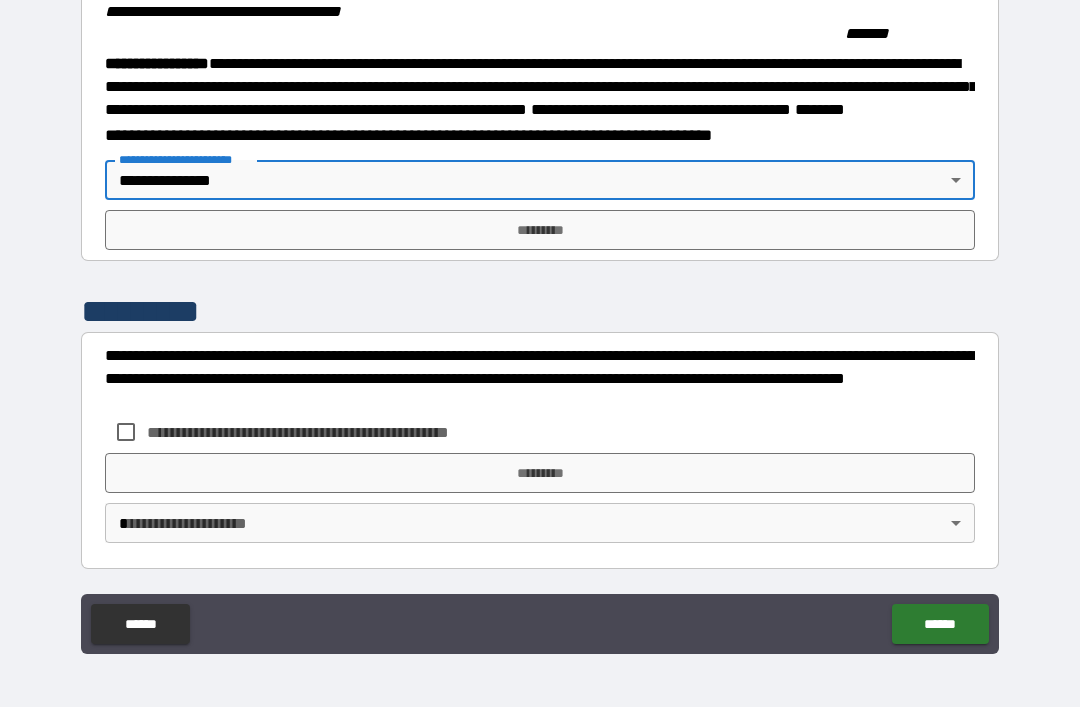 click on "*********" at bounding box center [540, 230] 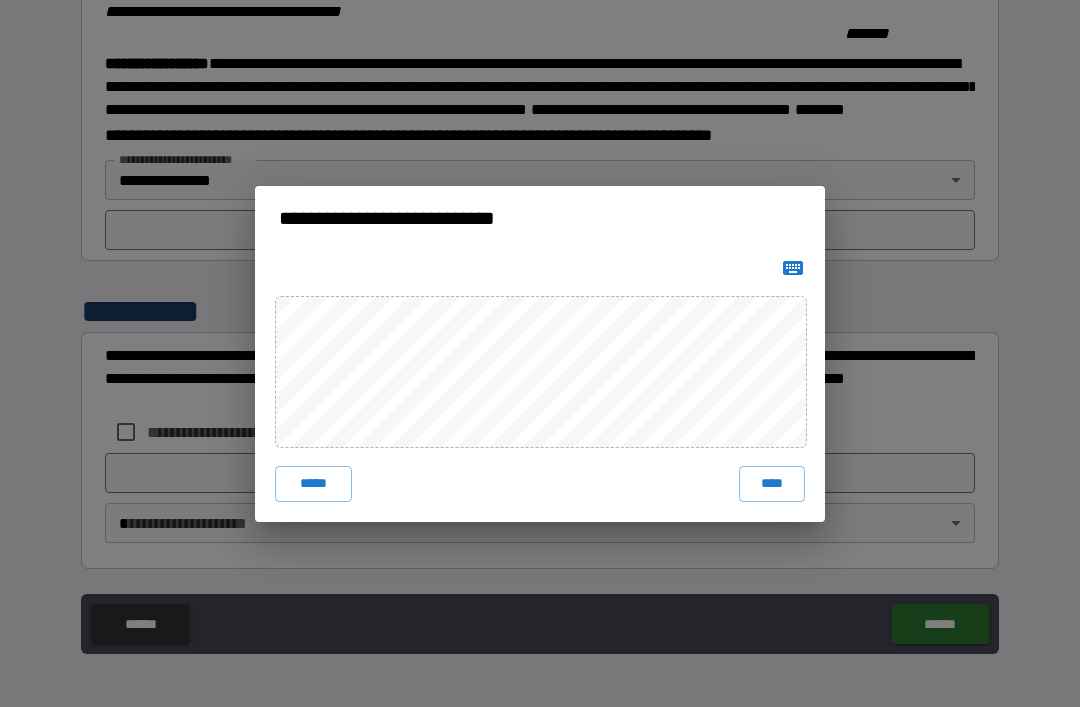 click on "****" at bounding box center (772, 484) 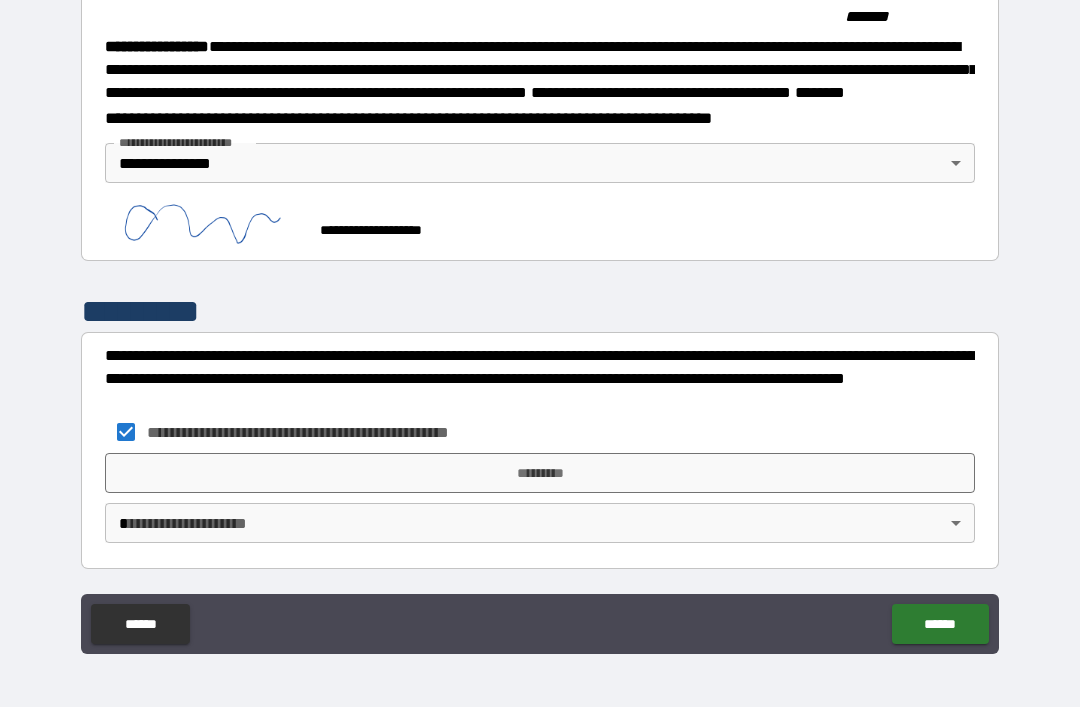 click on "*********" at bounding box center [540, 473] 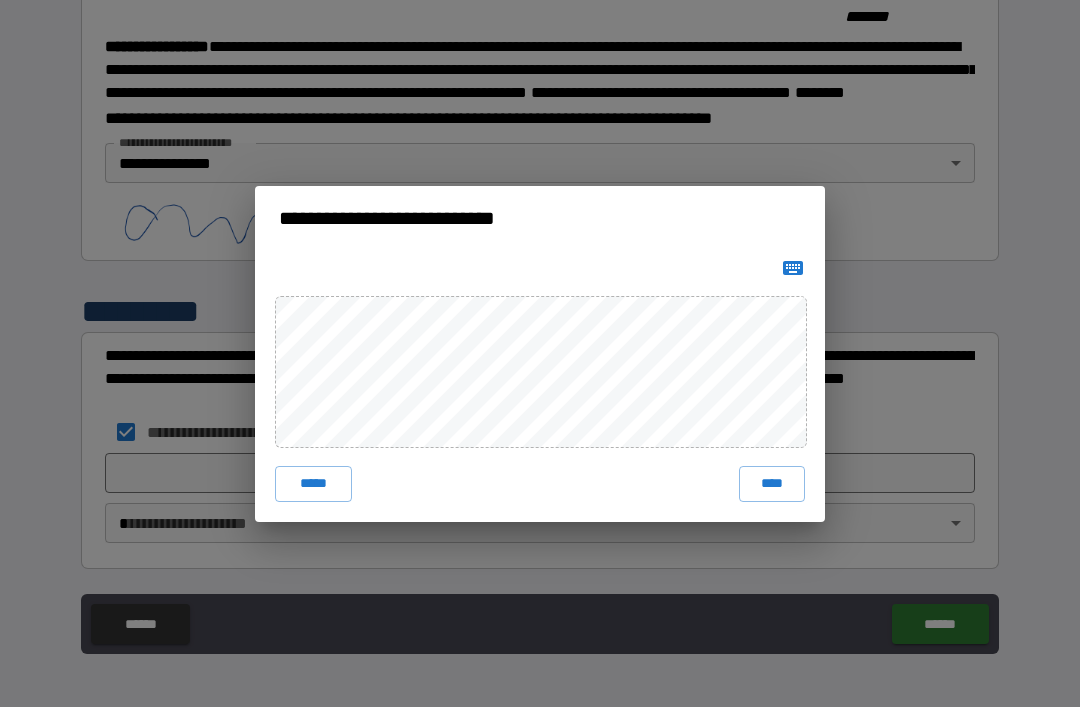 click on "****" at bounding box center (772, 484) 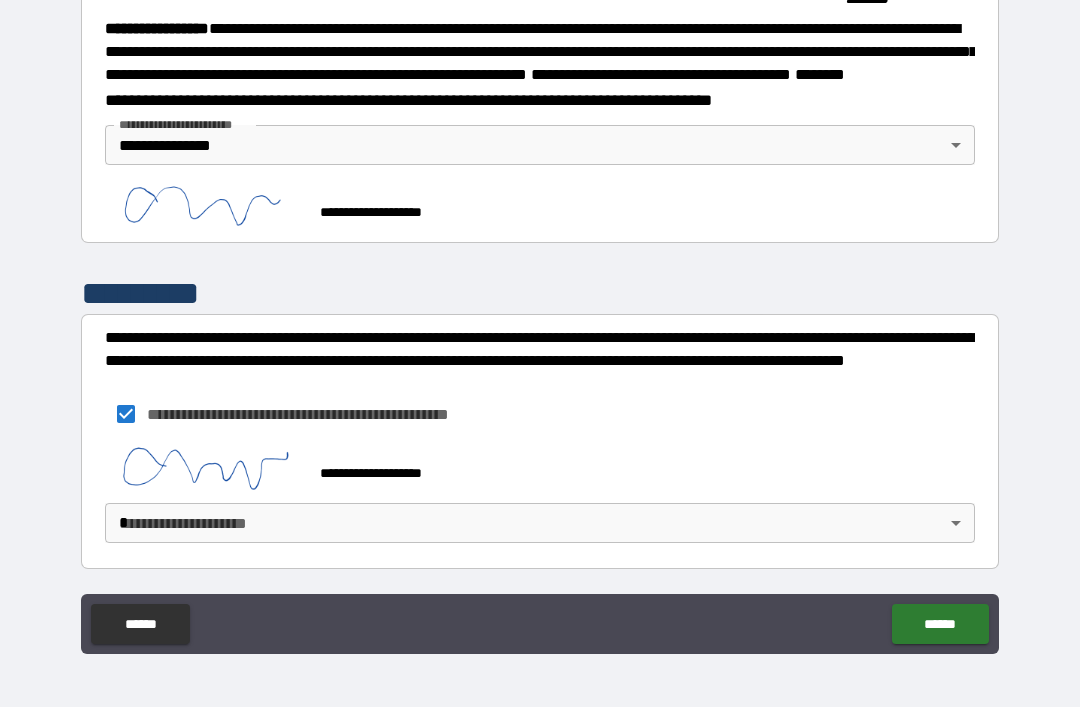 click on "**********" at bounding box center [540, 321] 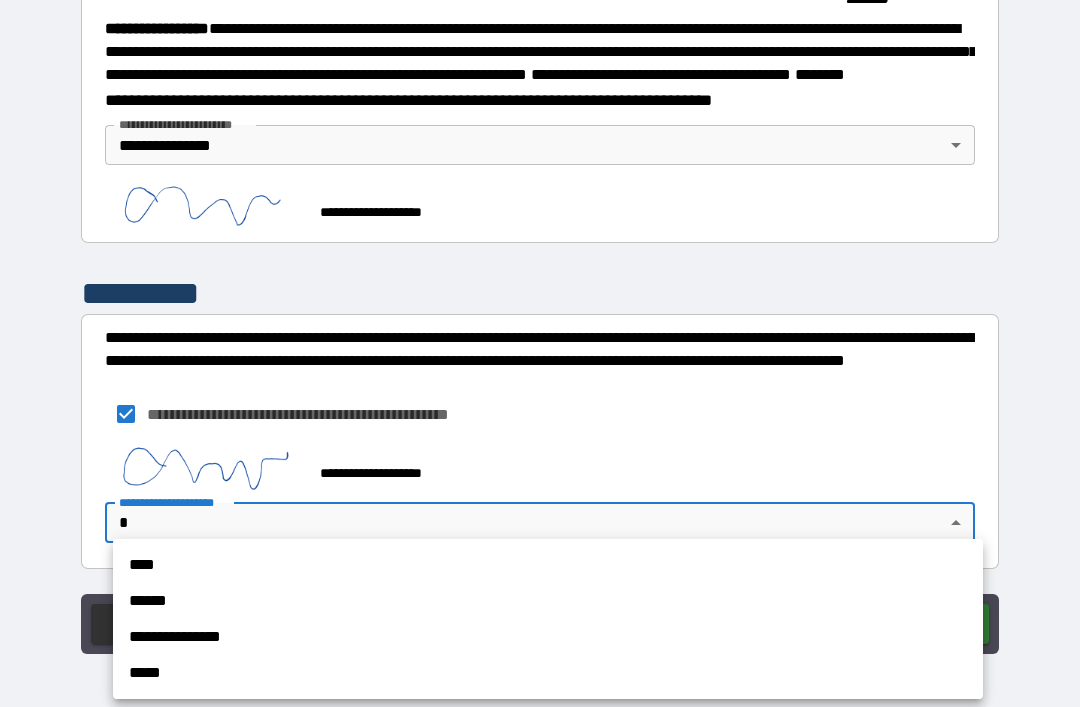 click on "**********" at bounding box center [548, 637] 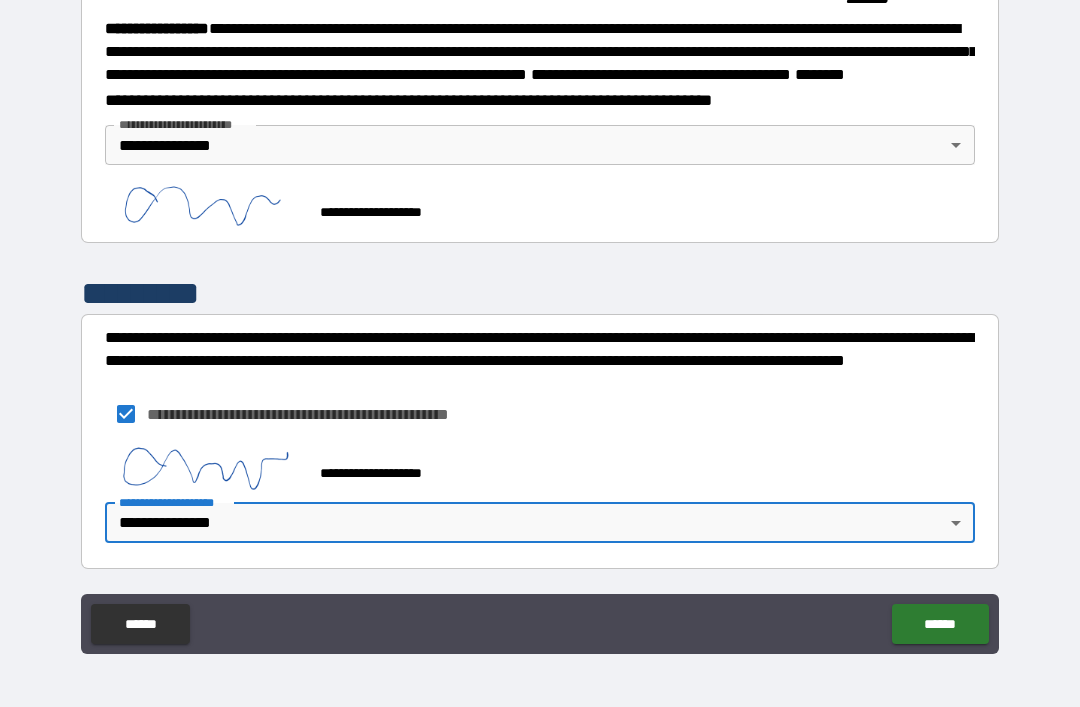 scroll, scrollTop: 2271, scrollLeft: 0, axis: vertical 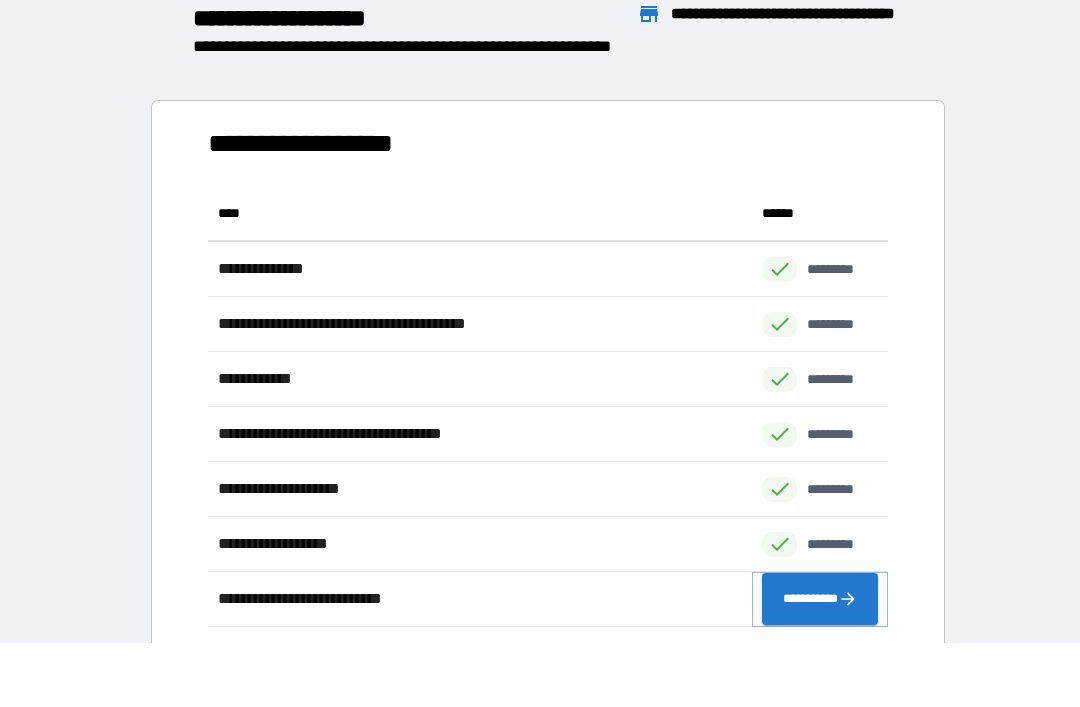 click on "**********" at bounding box center (820, 599) 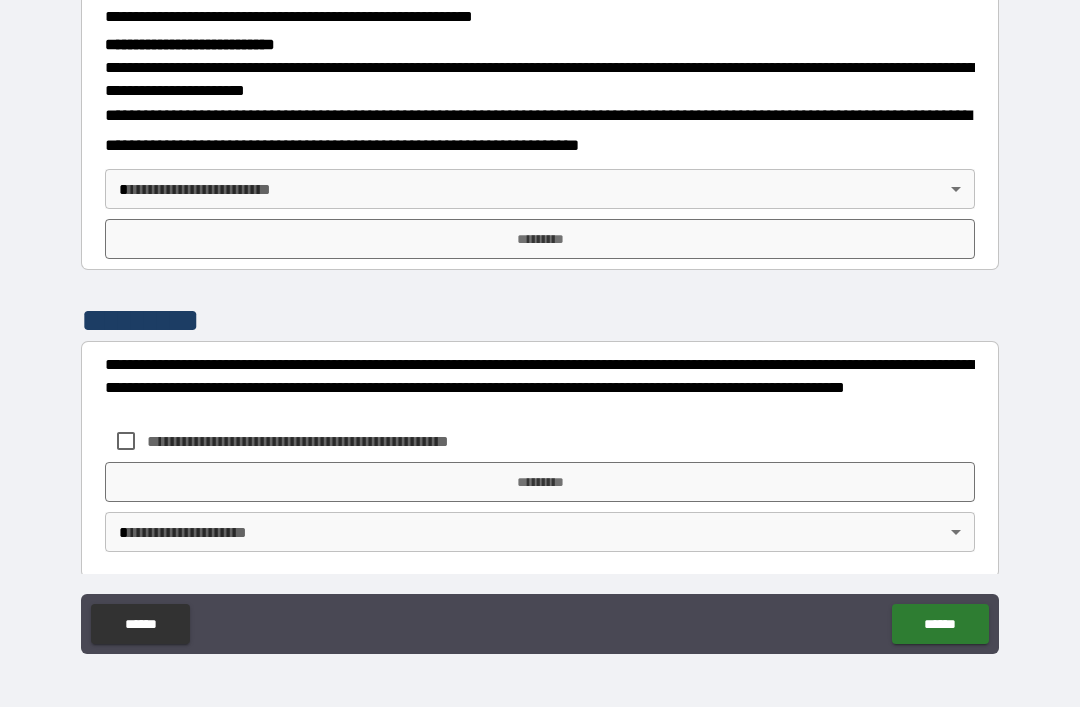 scroll, scrollTop: 623, scrollLeft: 0, axis: vertical 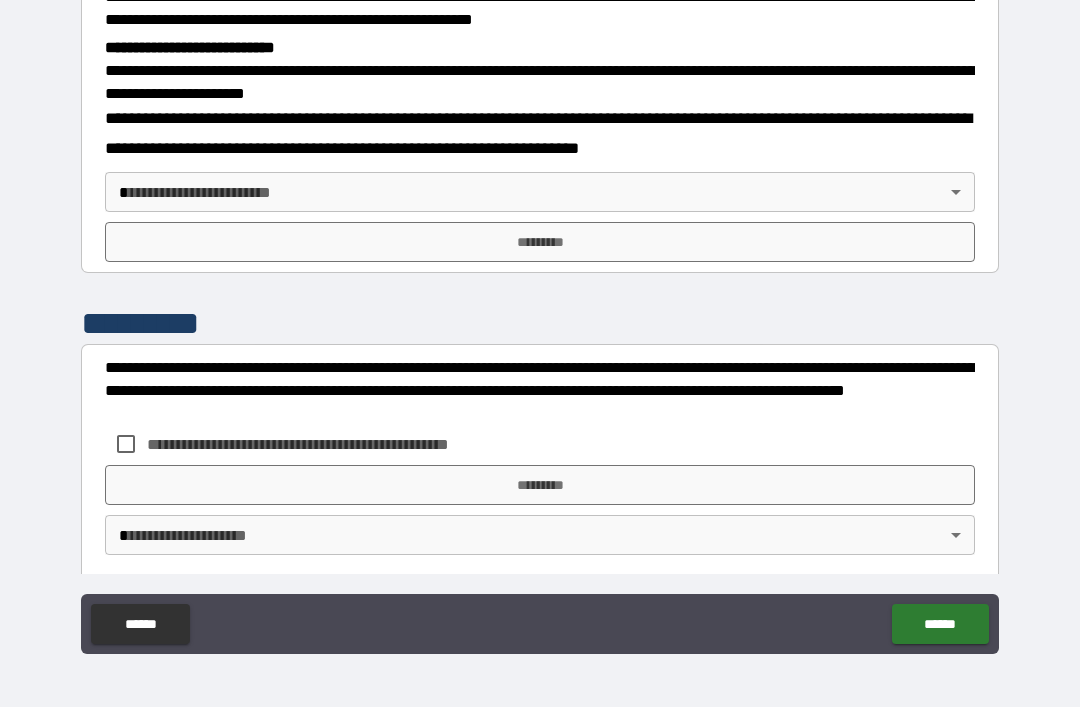 click on "**********" at bounding box center (540, 321) 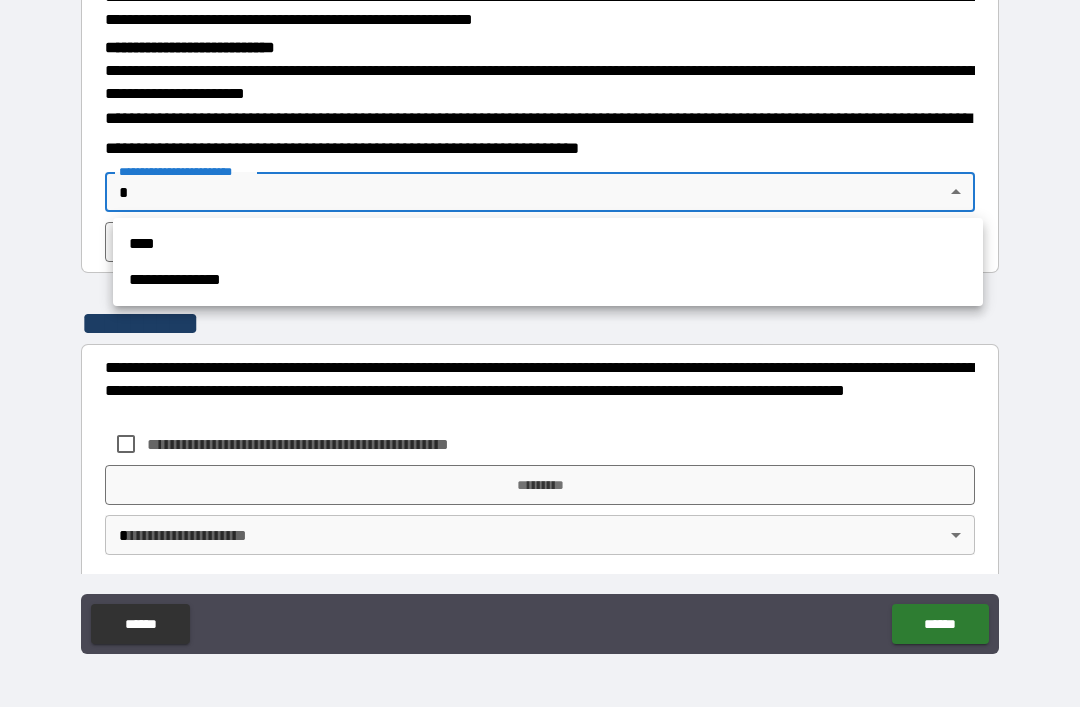 click on "**********" at bounding box center (548, 280) 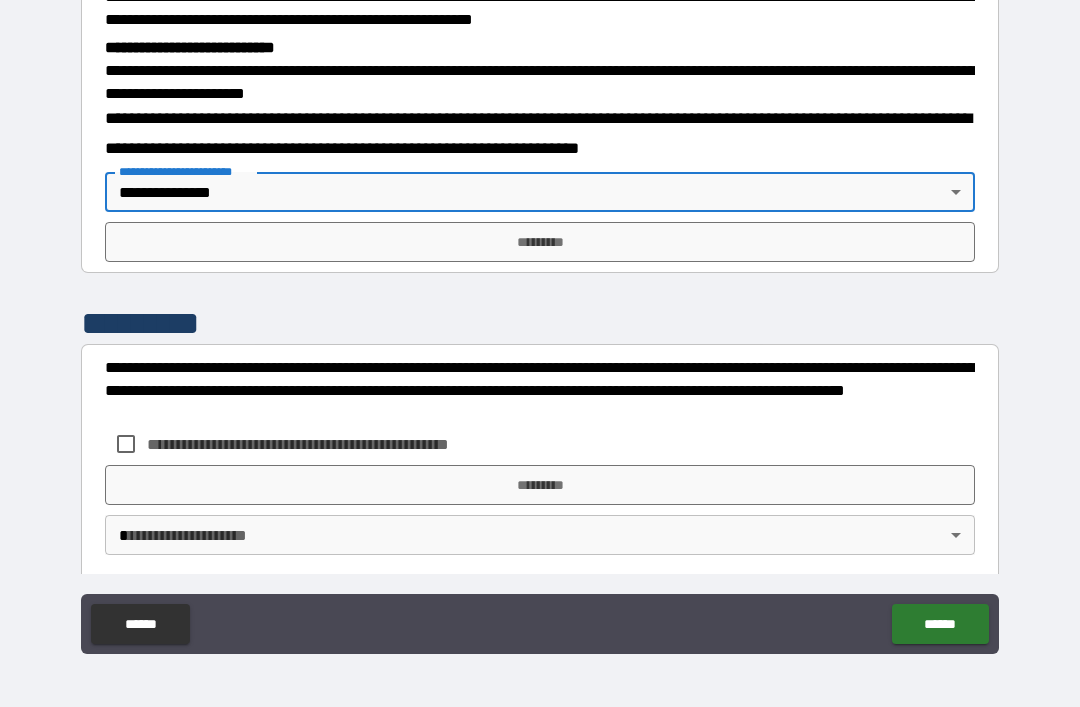 click on "*********" at bounding box center [540, 242] 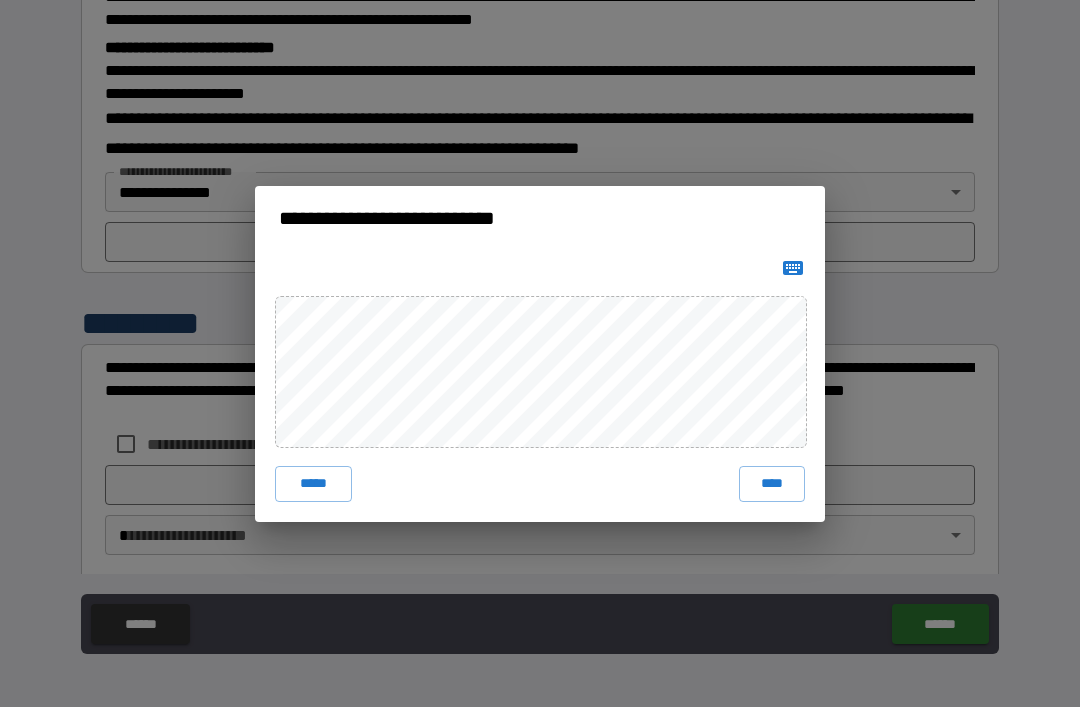click on "****" at bounding box center [772, 484] 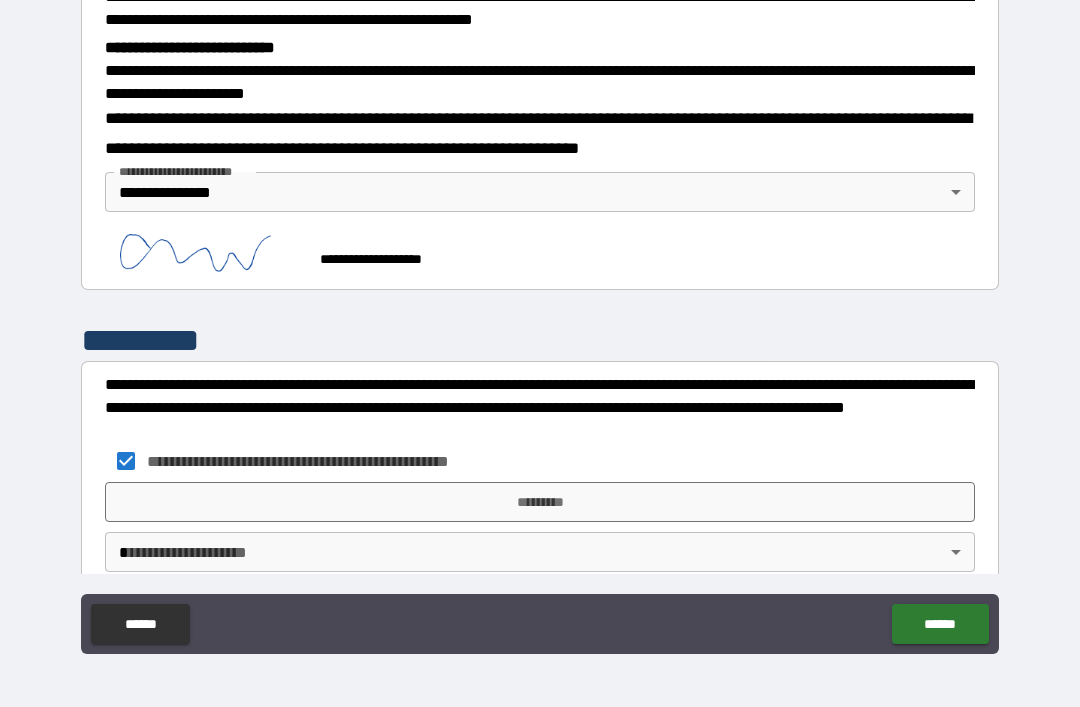 click on "*********" at bounding box center (540, 502) 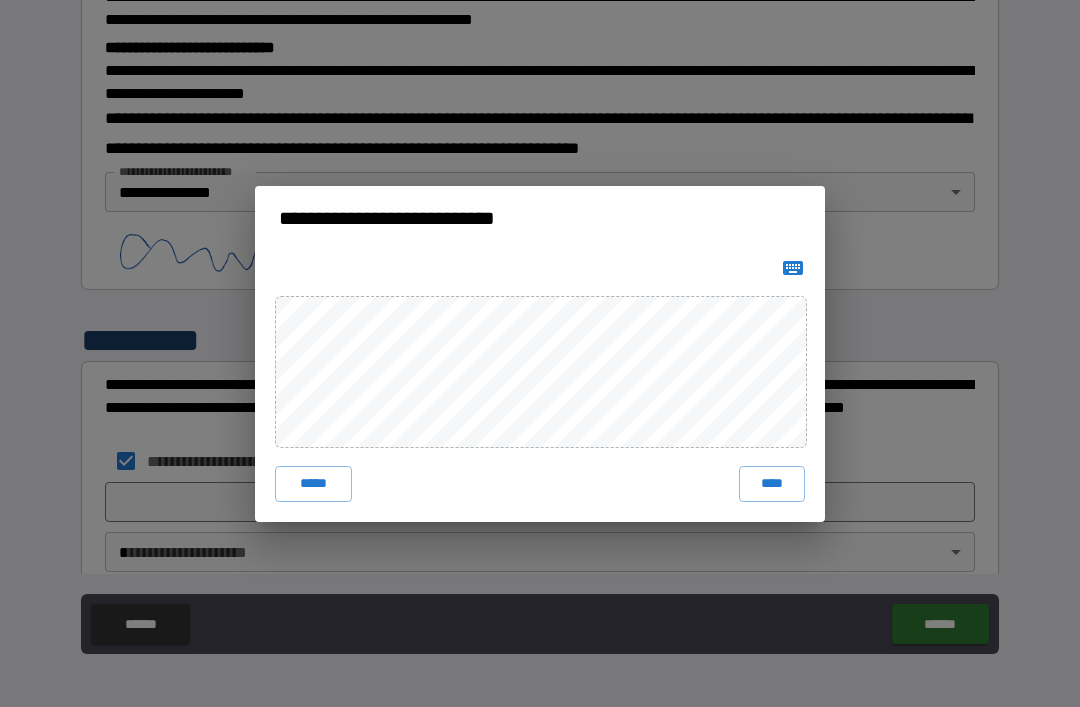 click on "****" at bounding box center [772, 484] 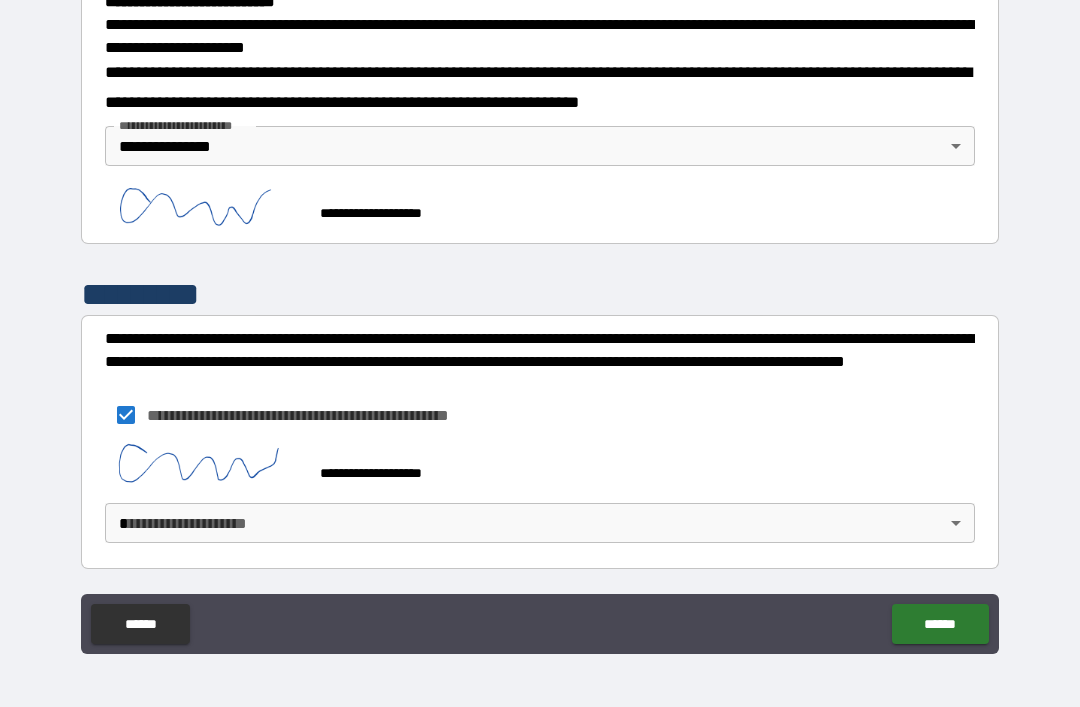 scroll, scrollTop: 667, scrollLeft: 0, axis: vertical 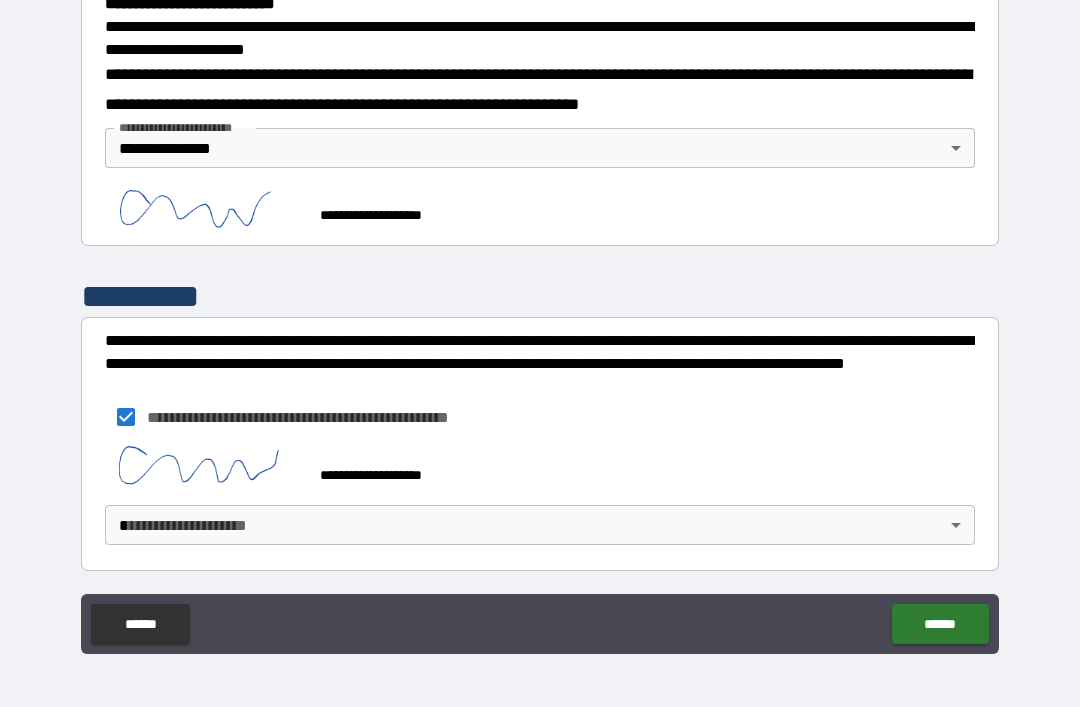click on "**********" at bounding box center [540, 321] 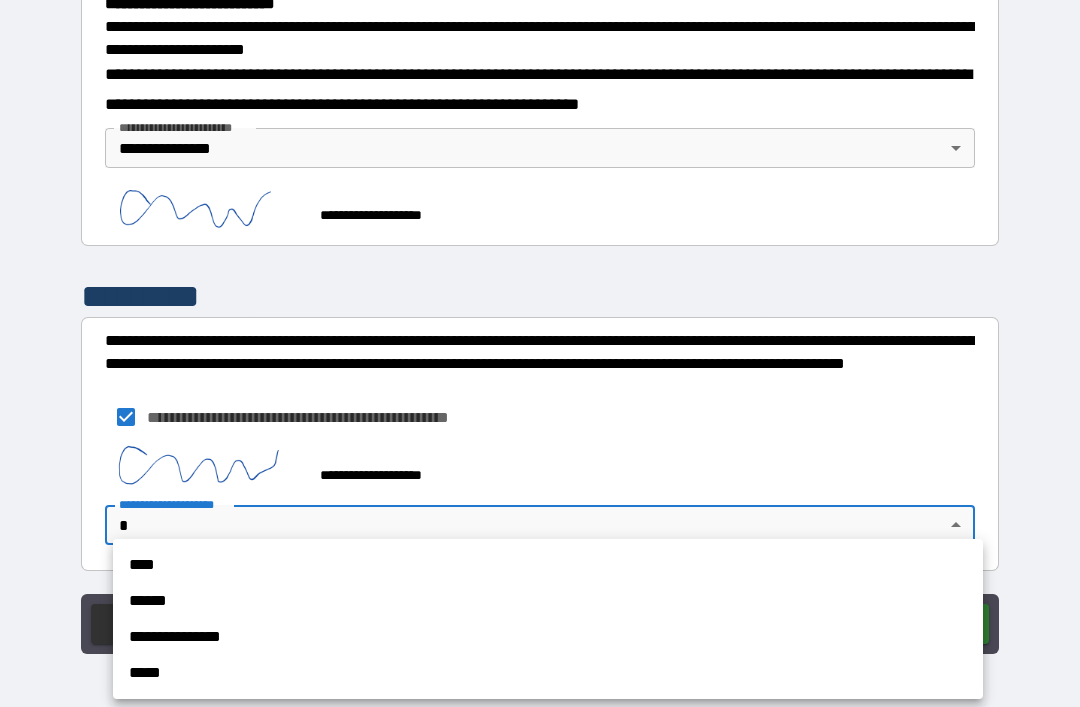 click on "**********" at bounding box center (548, 637) 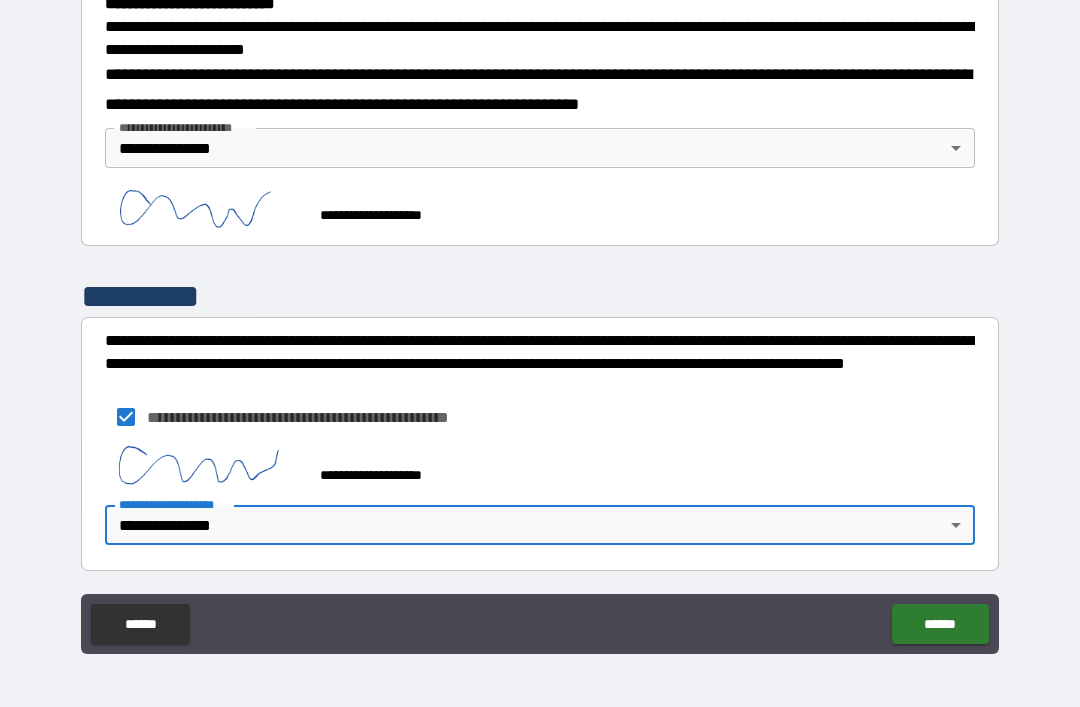 click on "******" at bounding box center (940, 624) 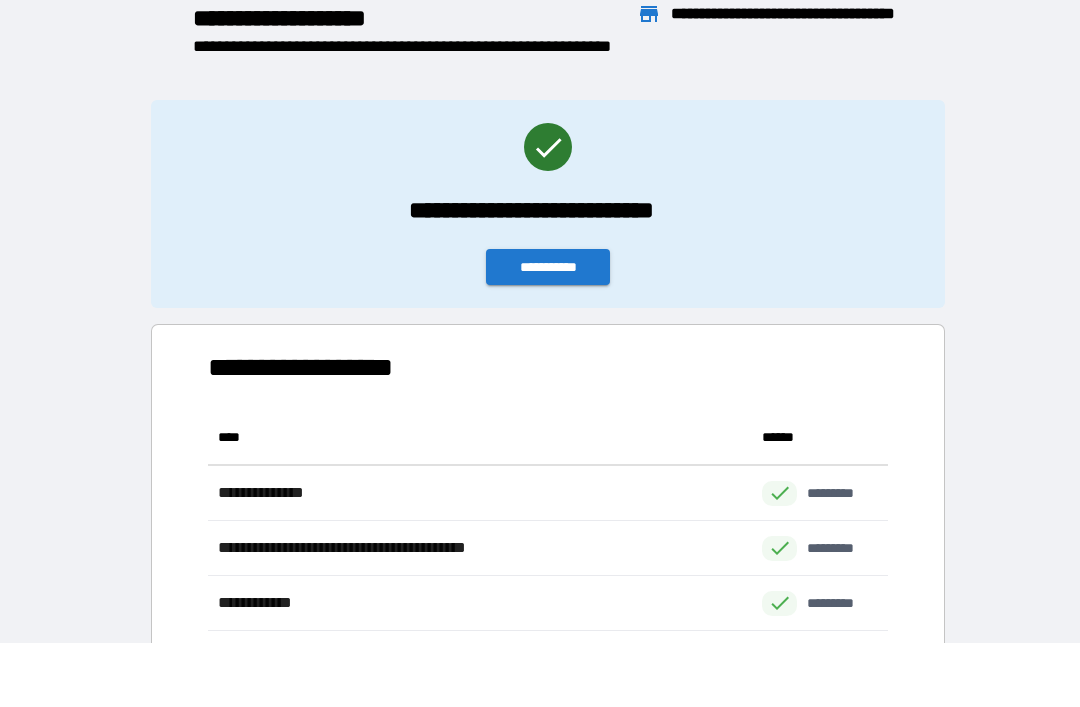 scroll, scrollTop: 1, scrollLeft: 1, axis: both 